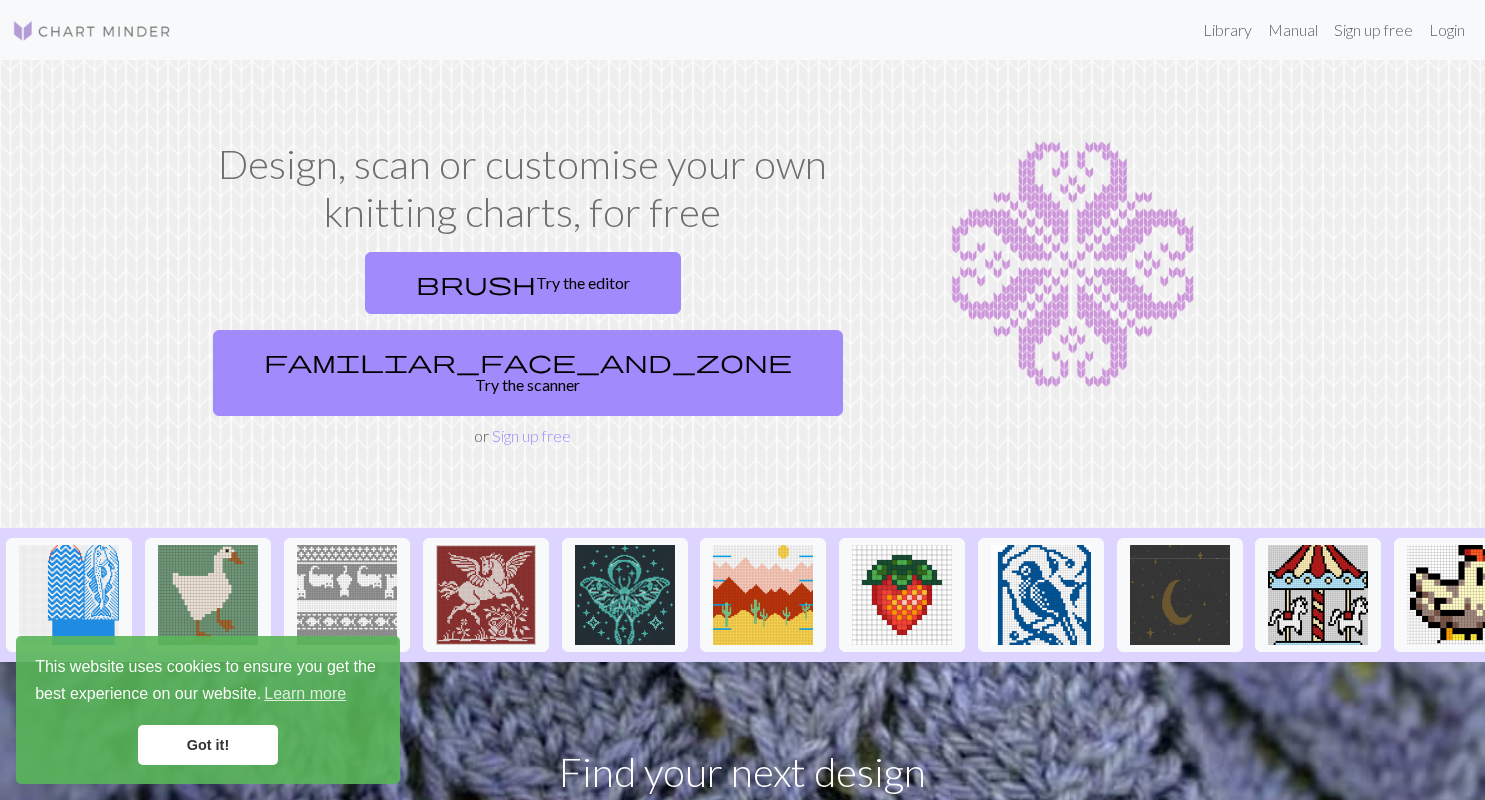 scroll, scrollTop: 0, scrollLeft: 0, axis: both 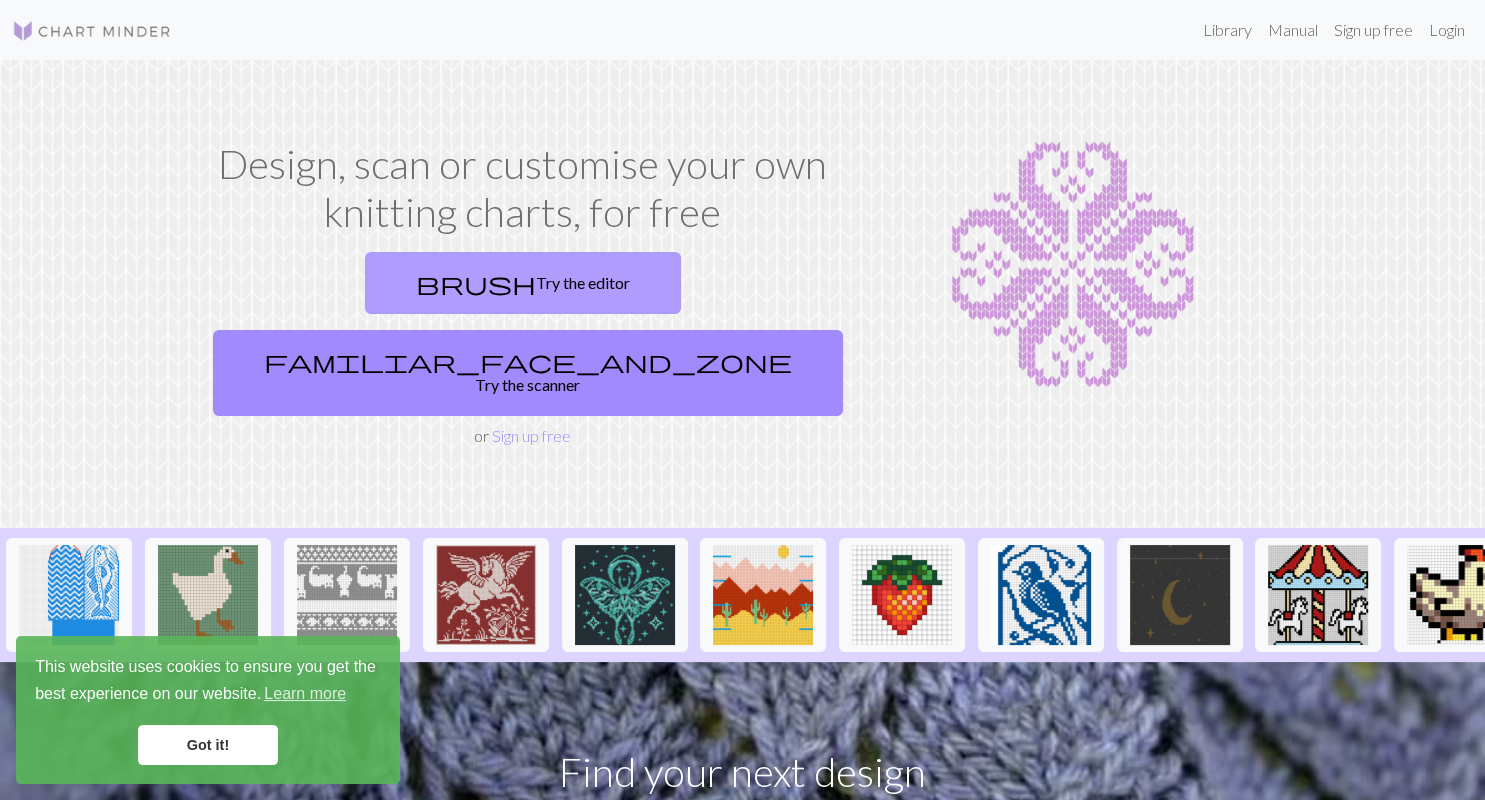 click on "brush  Try the editor" at bounding box center [523, 283] 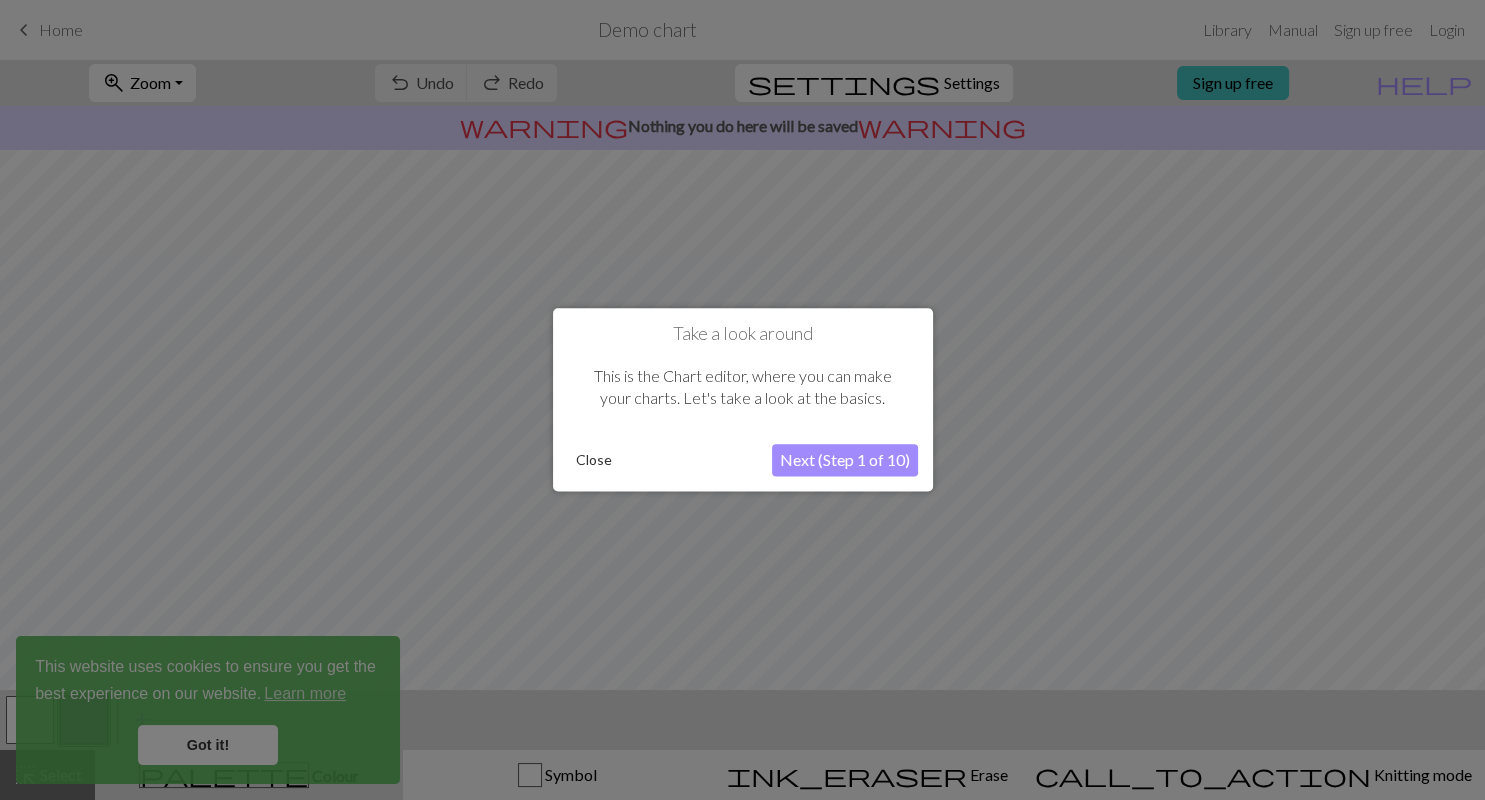 click on "Next (Step 1 of 10)" at bounding box center [845, 461] 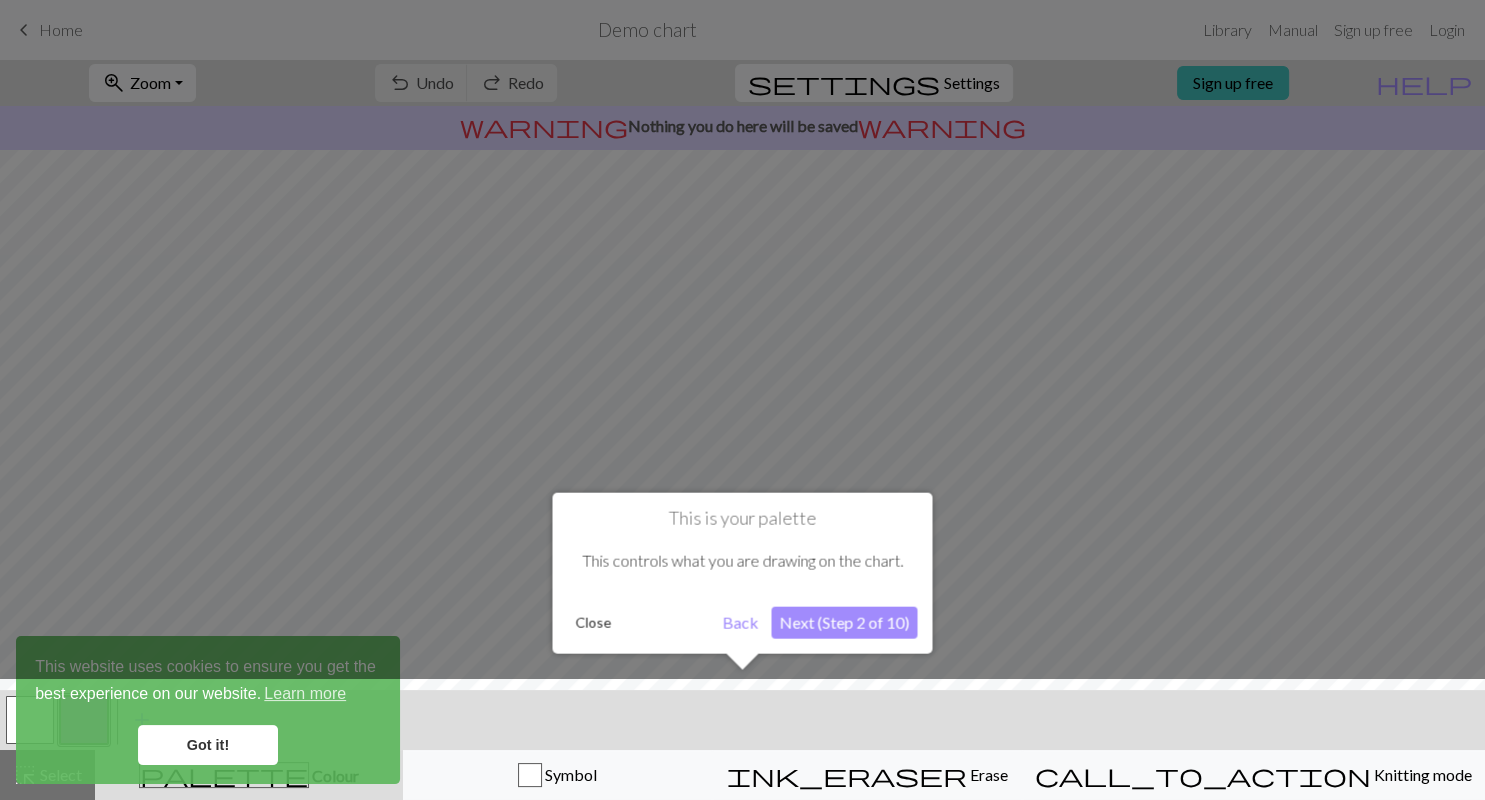 scroll, scrollTop: 0, scrollLeft: 0, axis: both 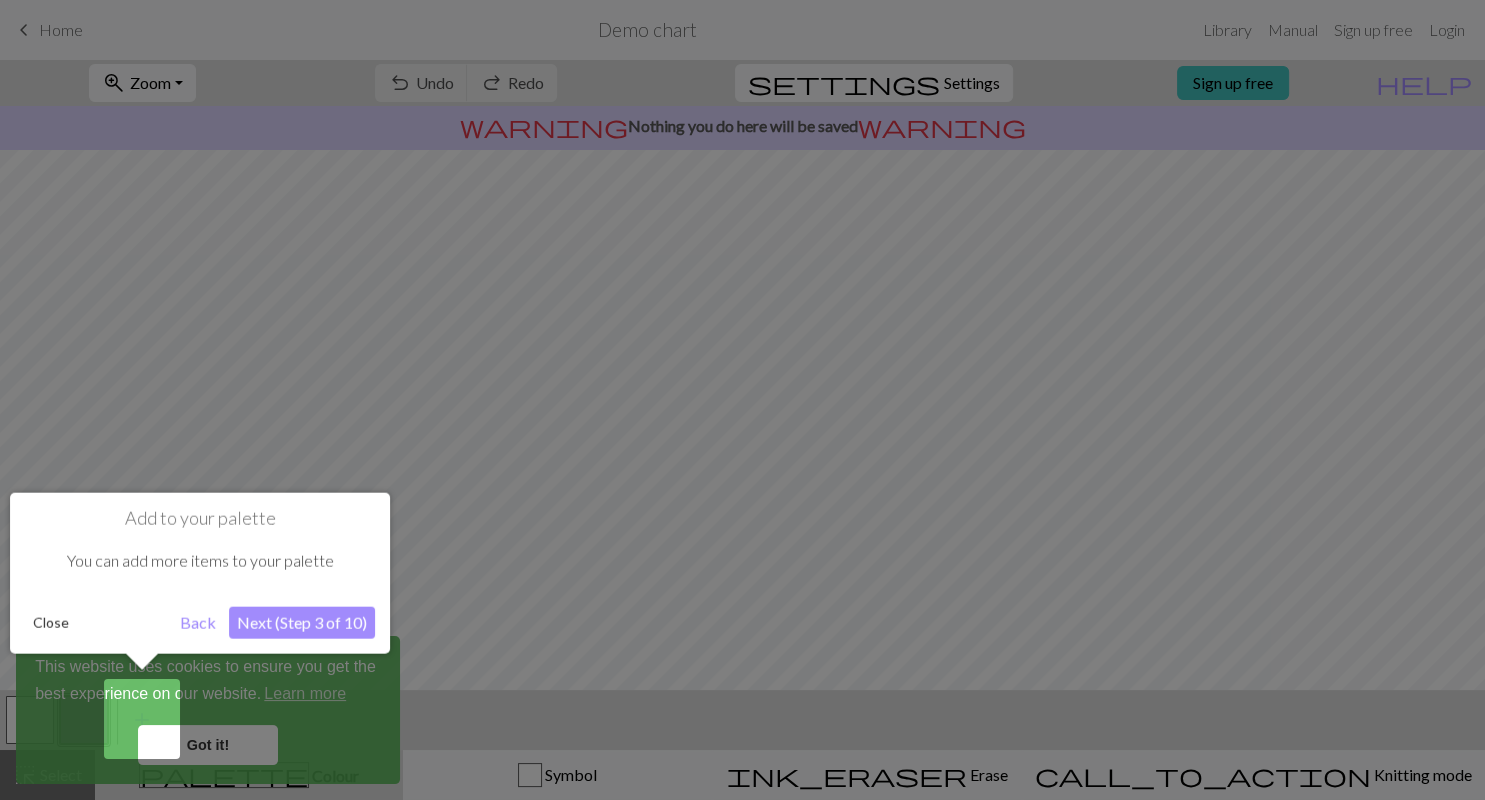 click on "Next (Step 3 of 10)" at bounding box center [302, 623] 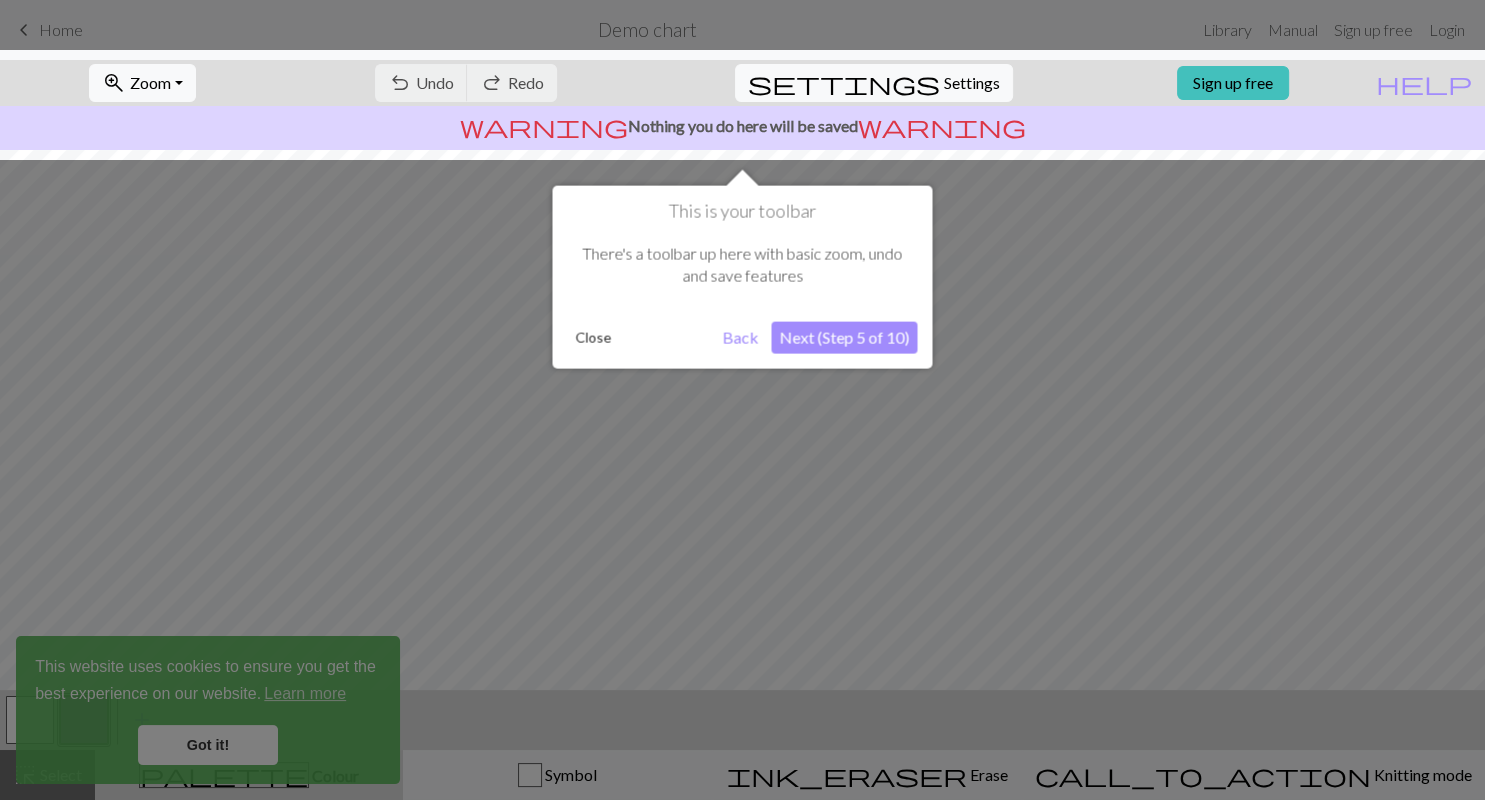 scroll, scrollTop: 0, scrollLeft: 0, axis: both 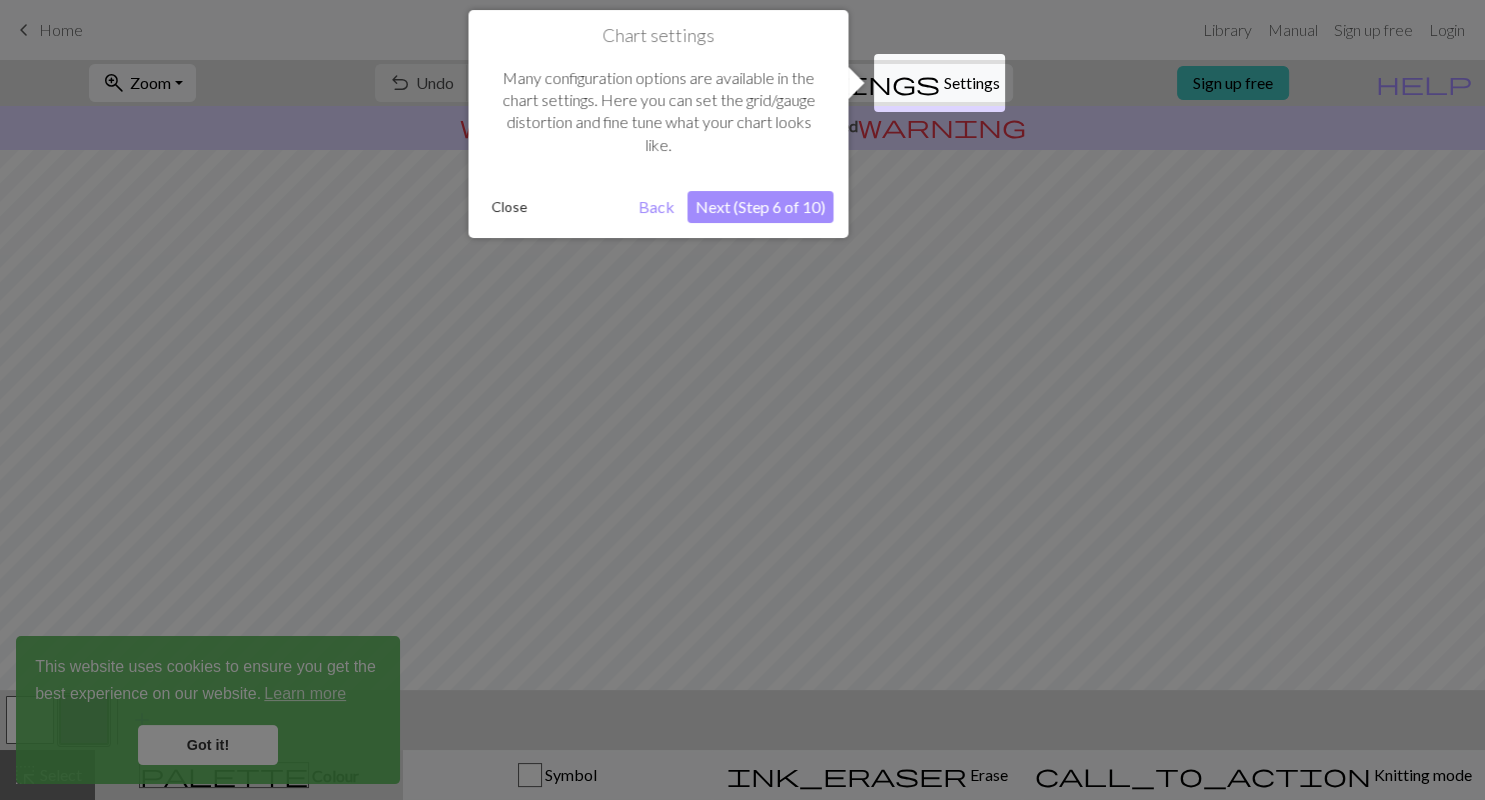 click on "Next (Step 6 of 10)" at bounding box center (760, 207) 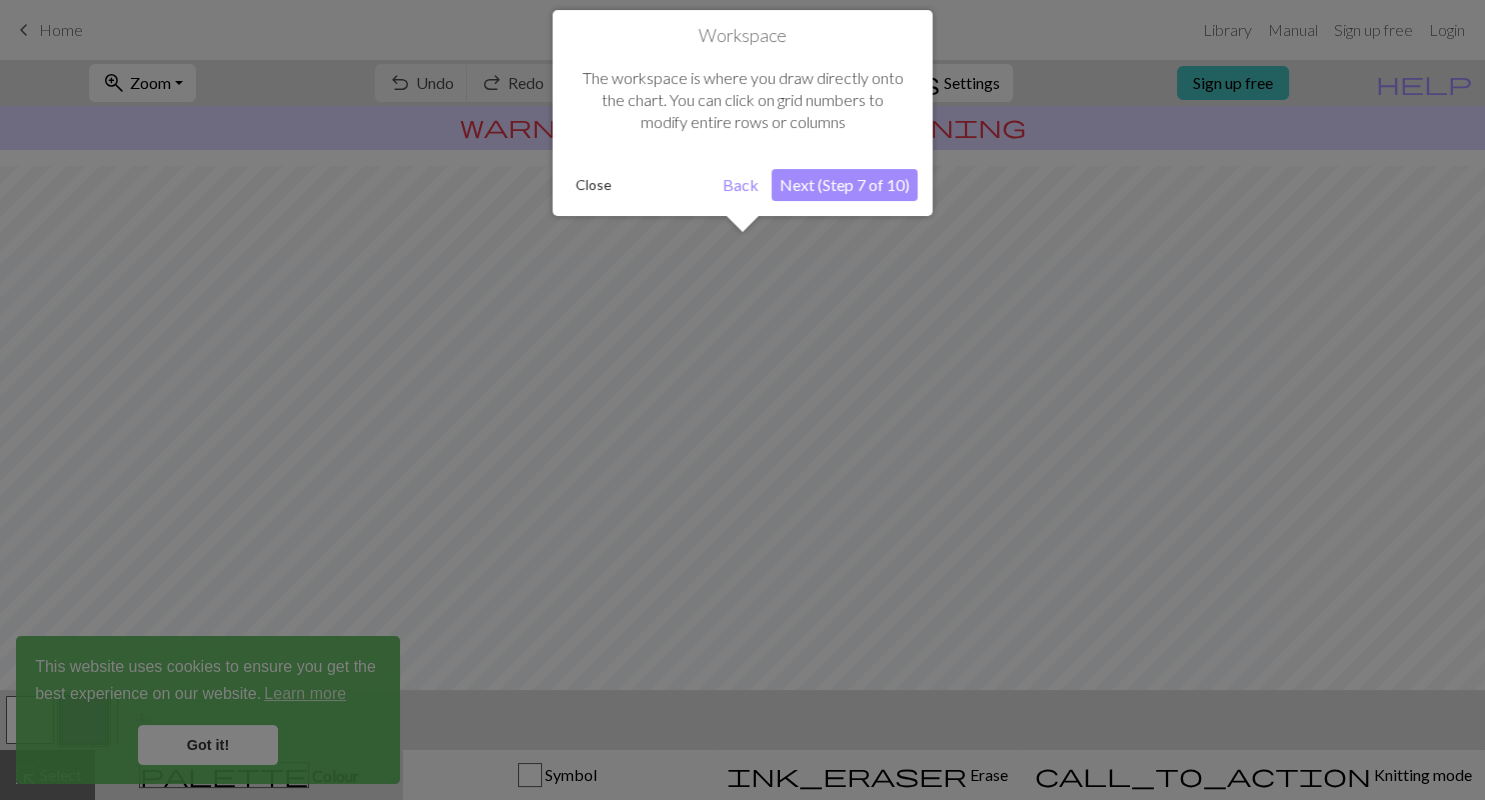 scroll, scrollTop: 119, scrollLeft: 0, axis: vertical 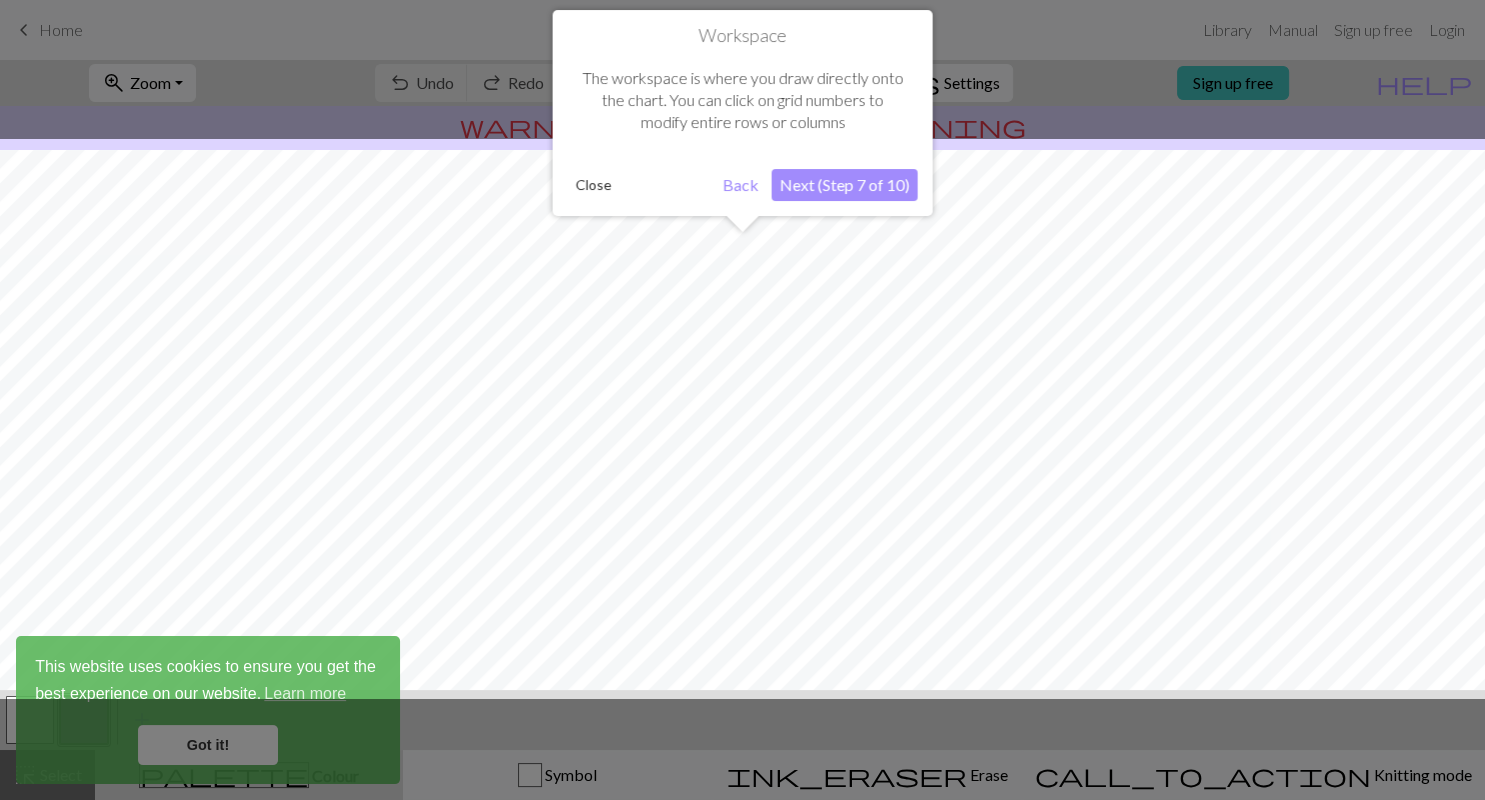 click on "Next (Step 7 of 10)" at bounding box center (845, 185) 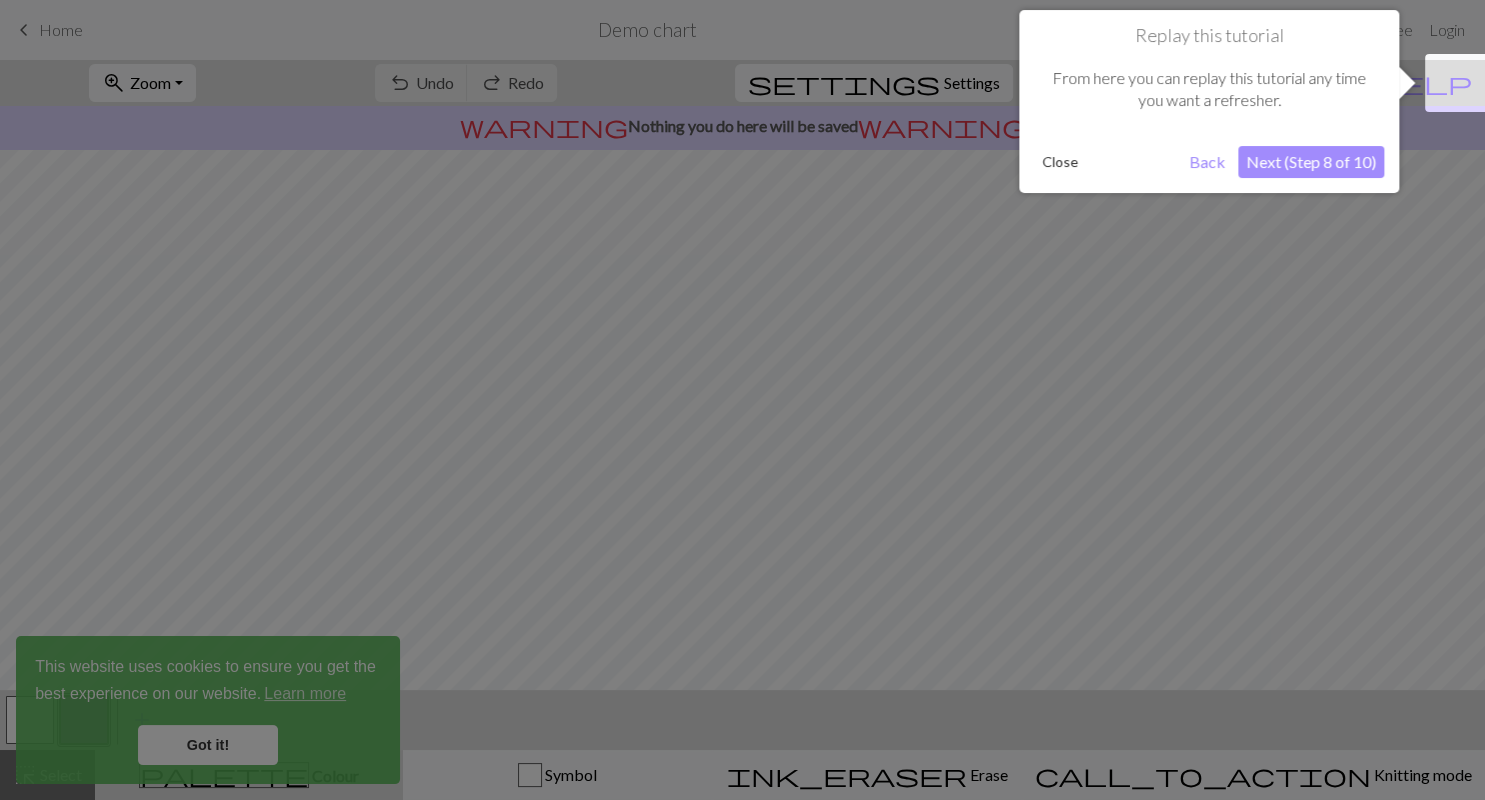 click on "Next (Step 8 of 10)" at bounding box center [1311, 162] 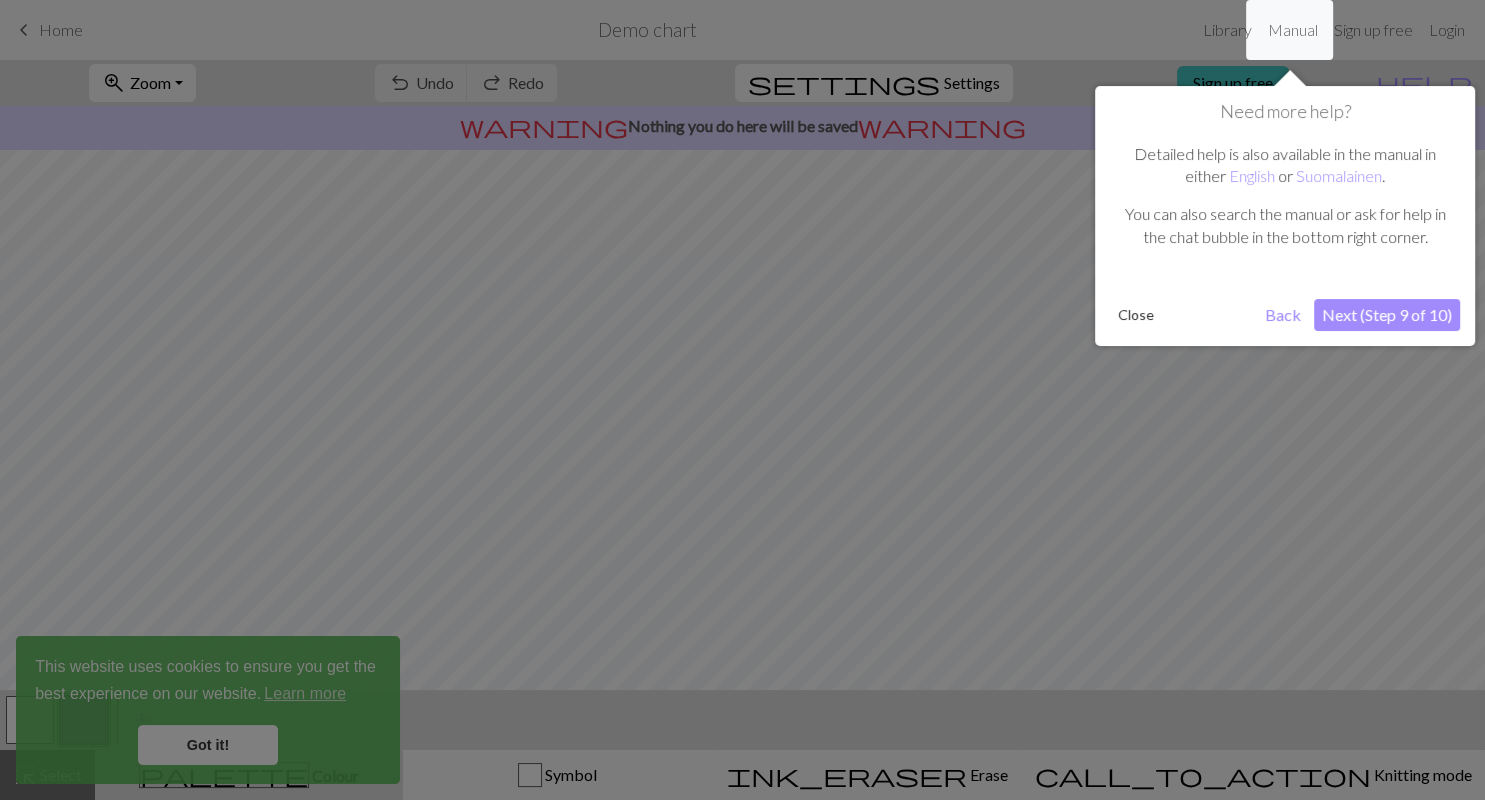 click on "Next (Step 9 of 10)" at bounding box center (1387, 315) 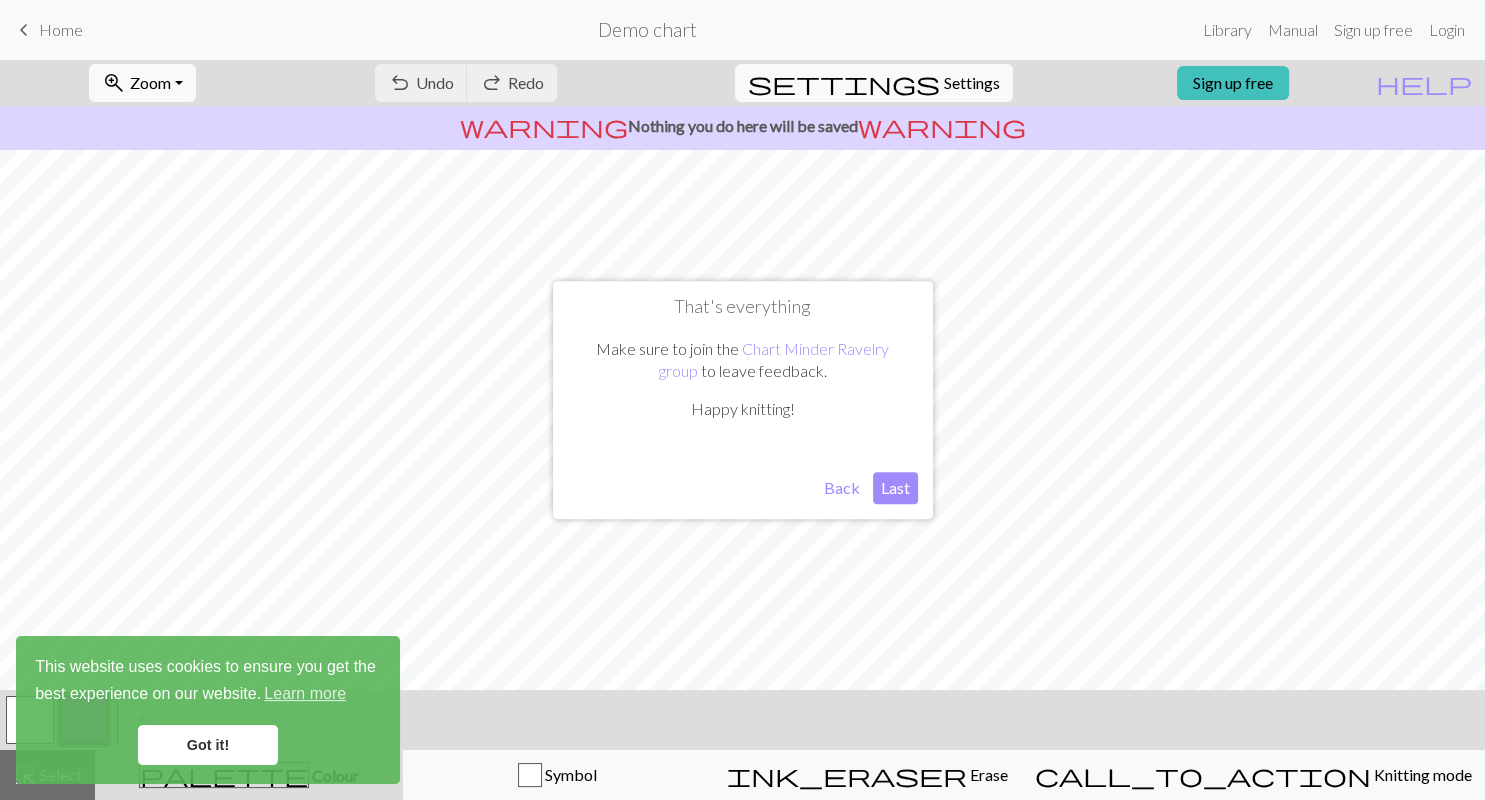 click on "Last" at bounding box center (895, 488) 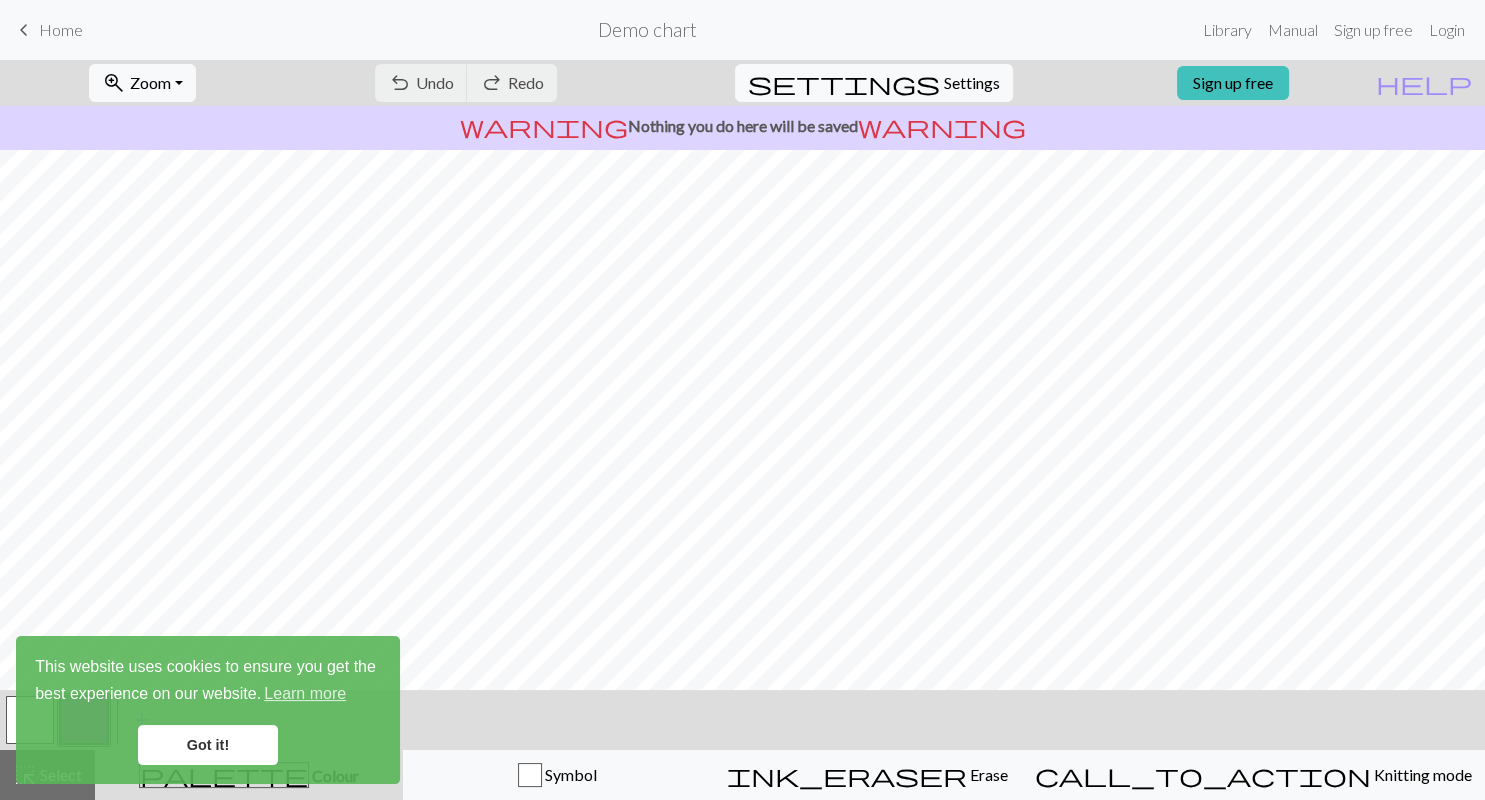 click on "Got it!" at bounding box center (208, 745) 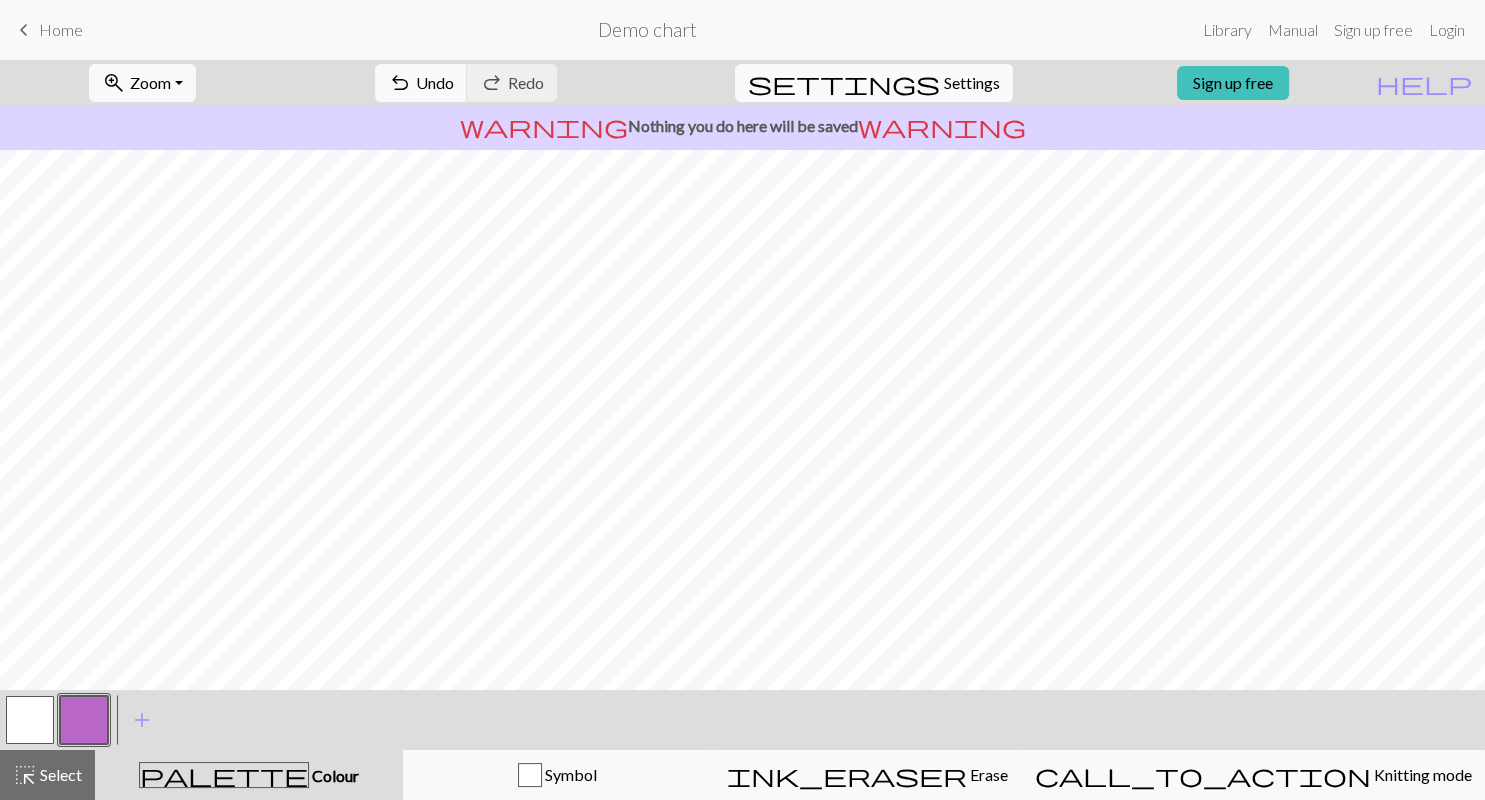 click on "Settings" at bounding box center [972, 83] 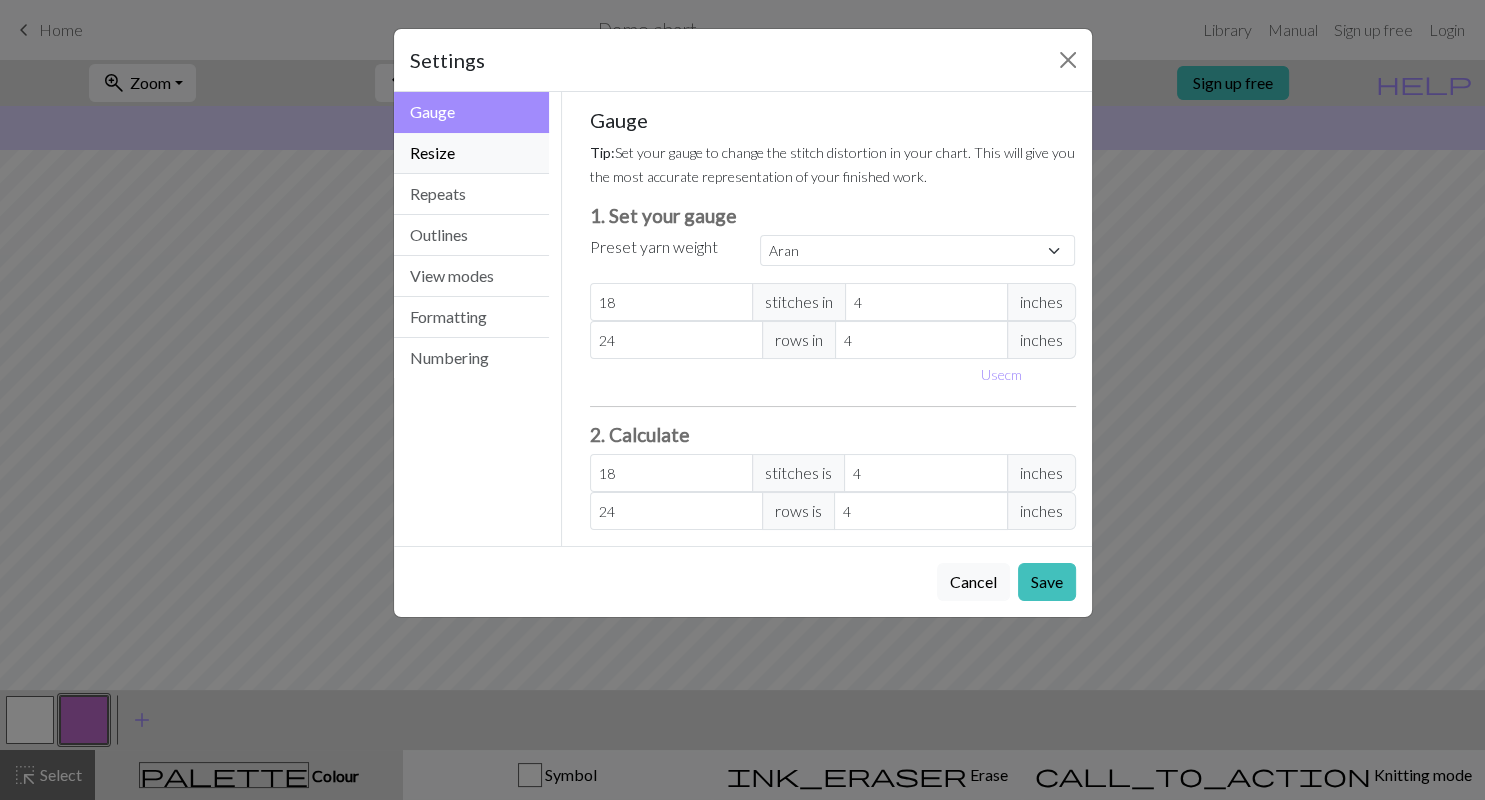 click on "Resize" at bounding box center [472, 153] 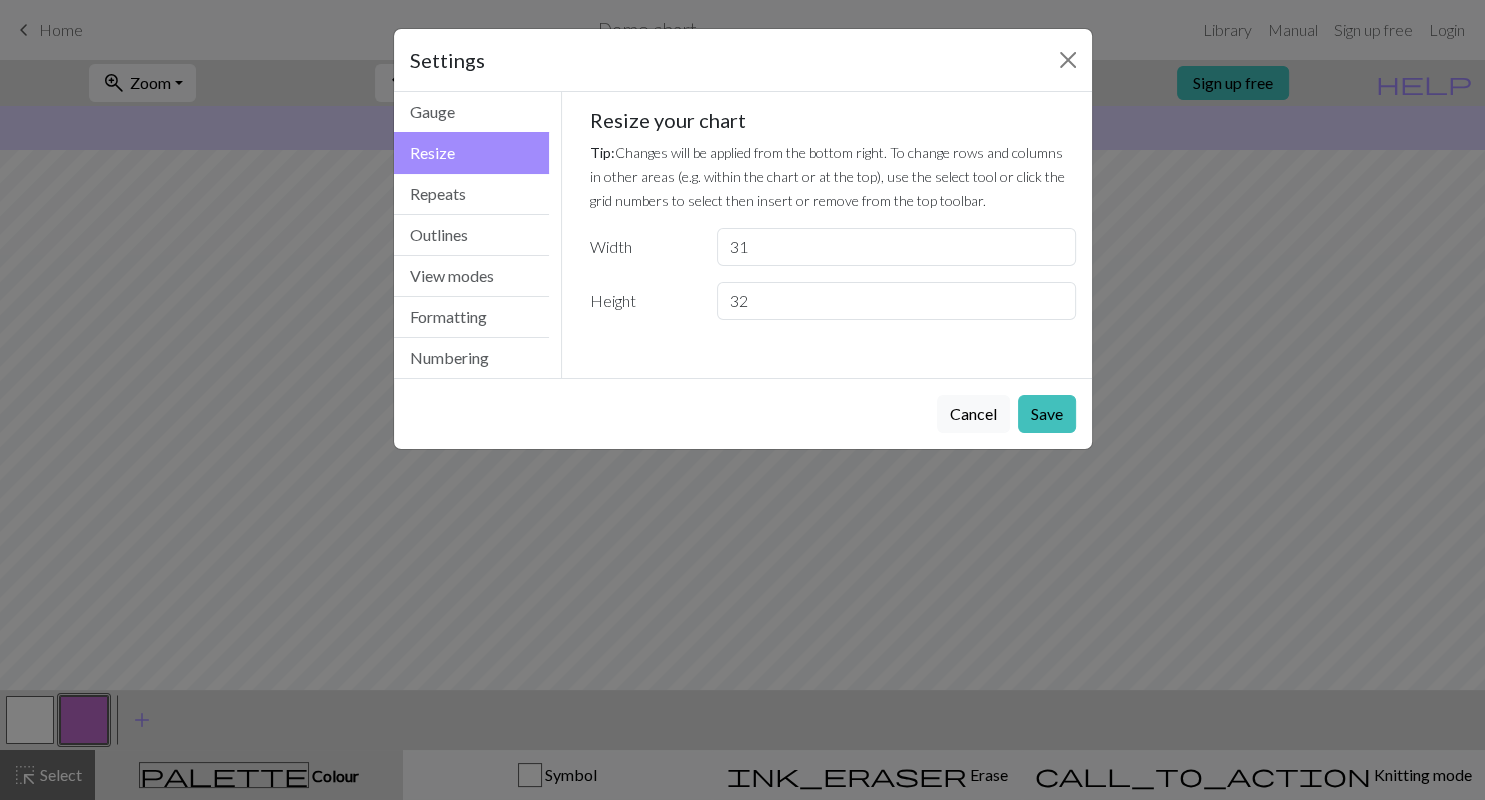 click on "31" at bounding box center [896, 247] 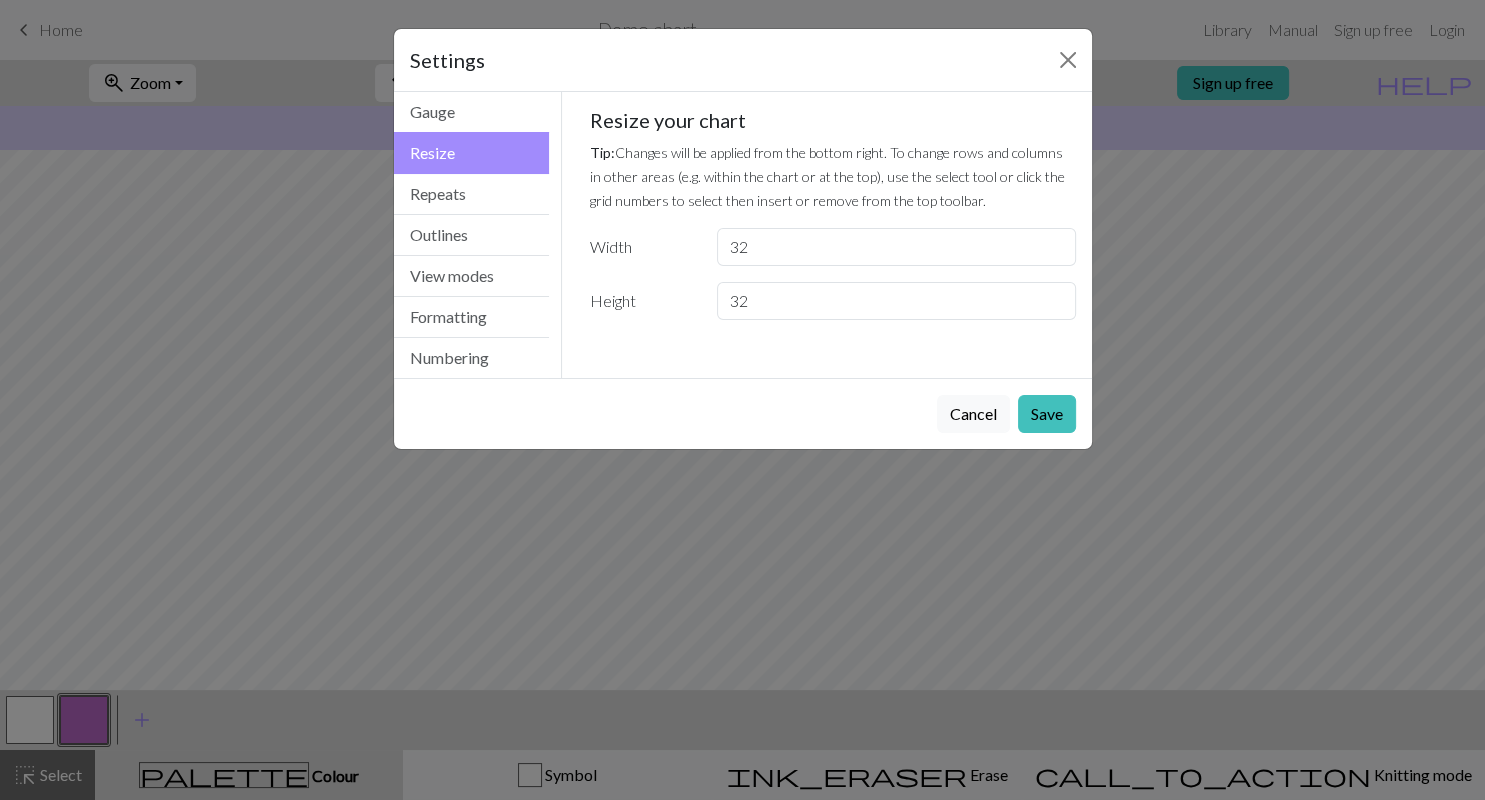 click on "32" at bounding box center [896, 247] 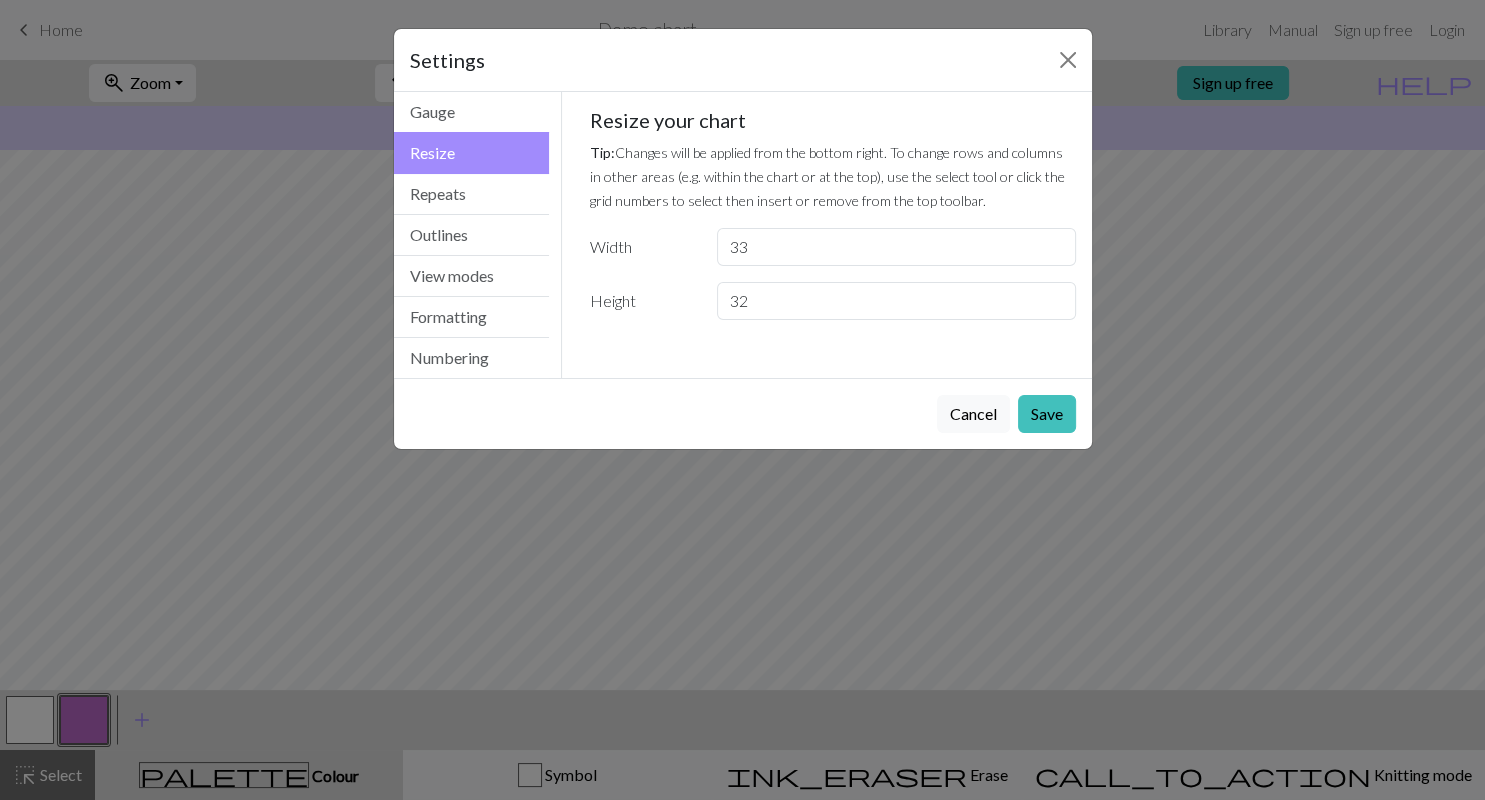 click on "33" at bounding box center (896, 247) 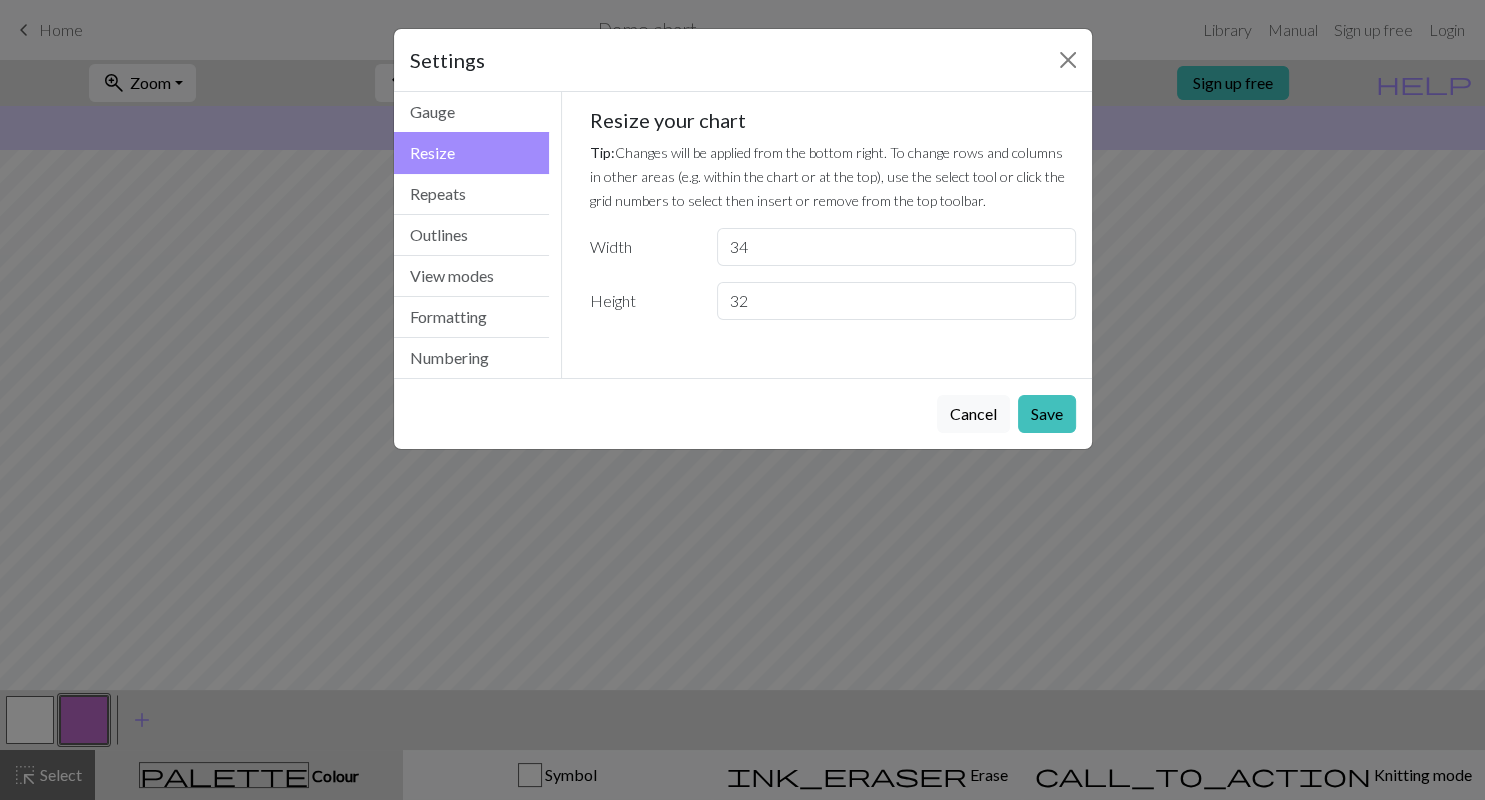 click on "34" at bounding box center (896, 247) 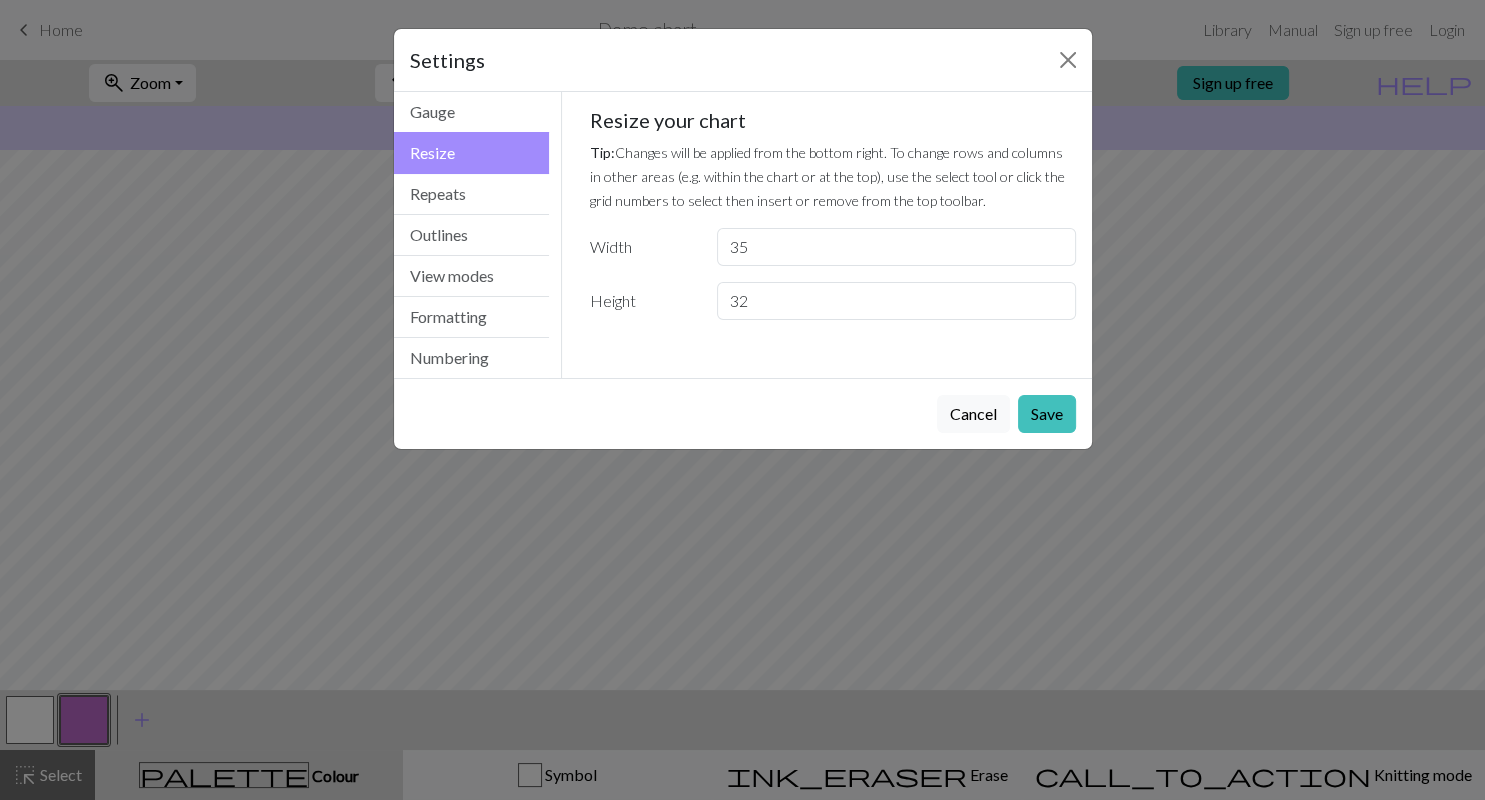 click on "35" at bounding box center (896, 247) 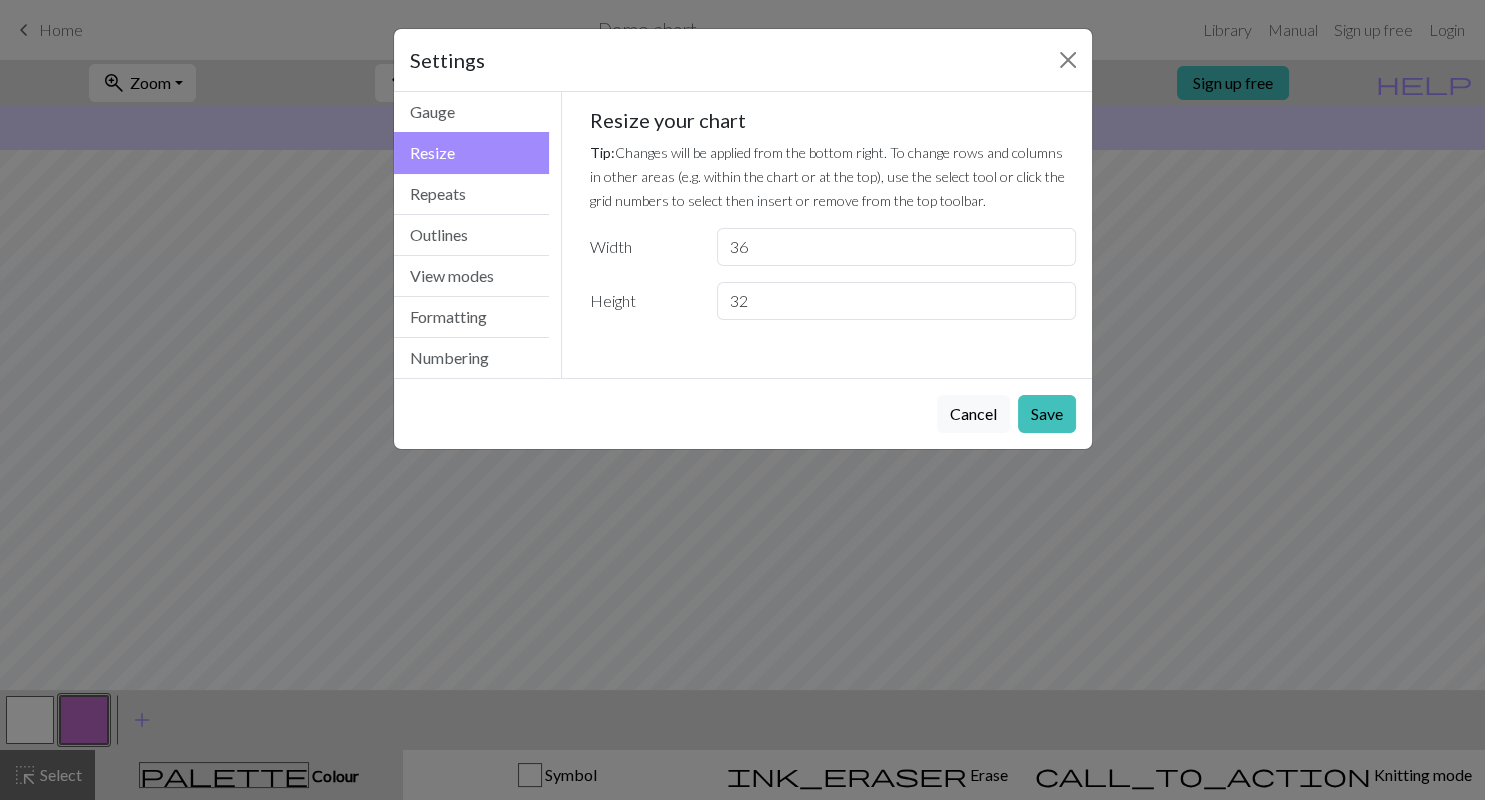 click on "36" at bounding box center [896, 247] 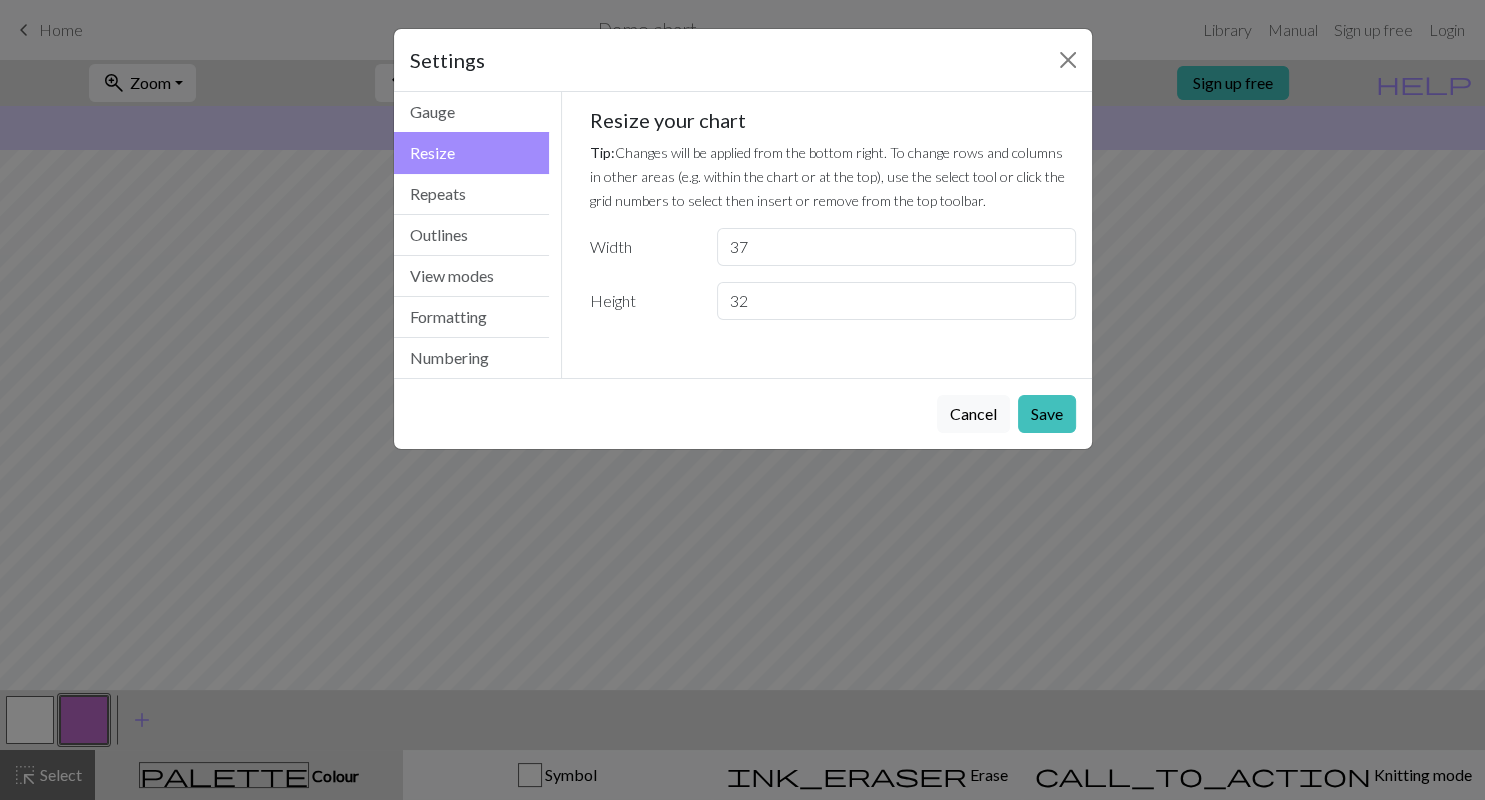 click on "37" at bounding box center (896, 247) 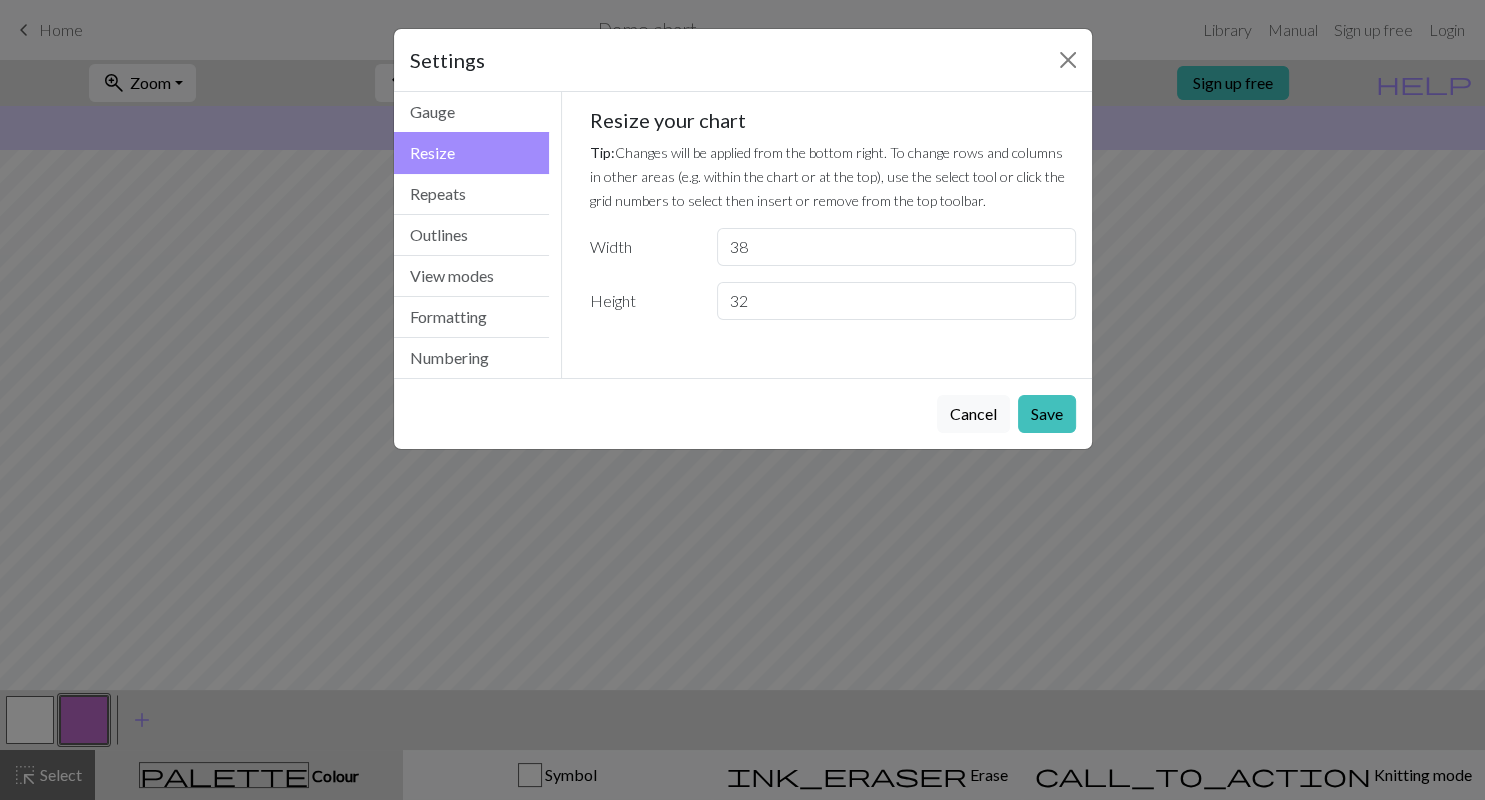 click on "38" at bounding box center (896, 247) 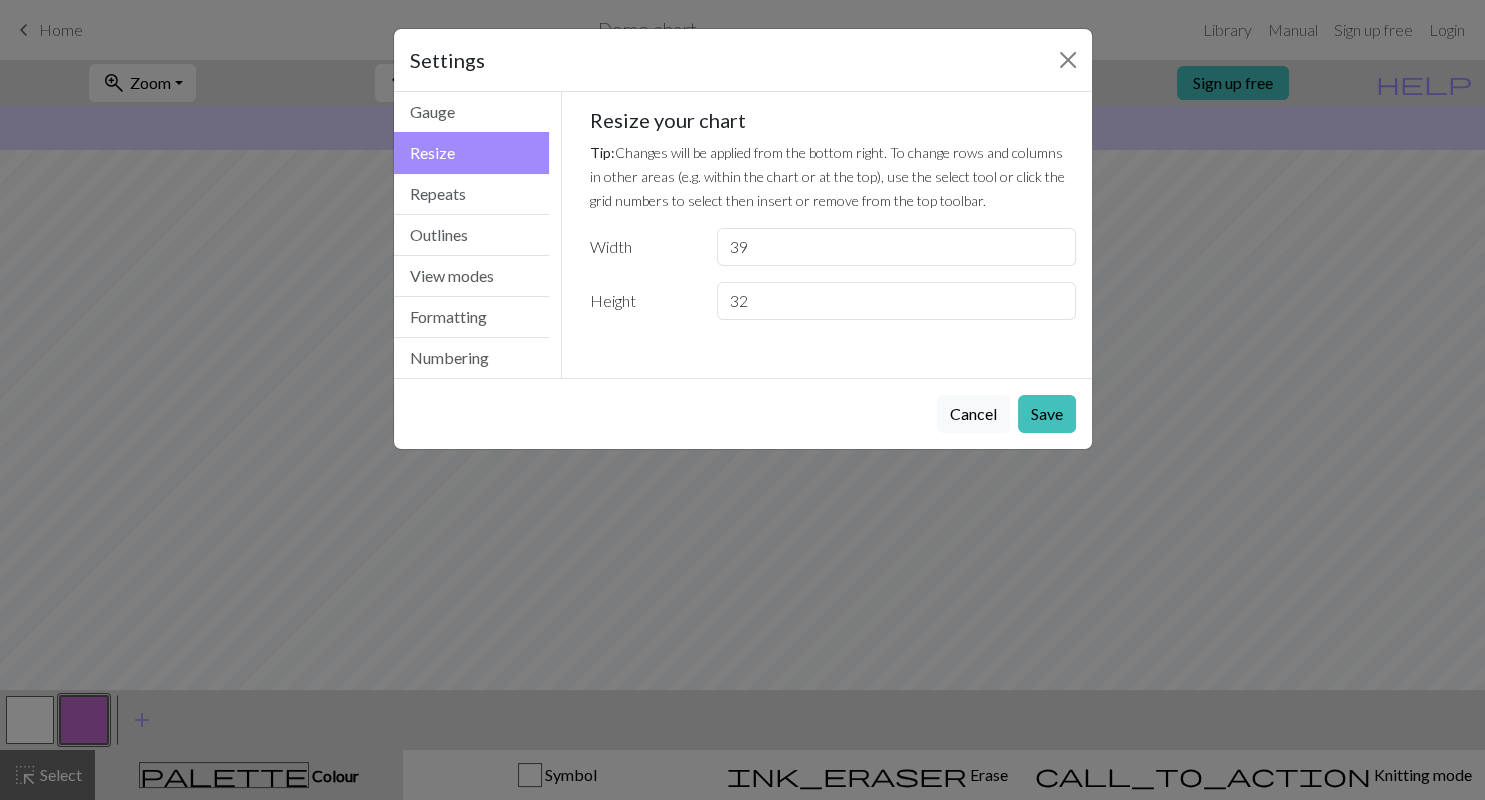 click on "39" at bounding box center [896, 247] 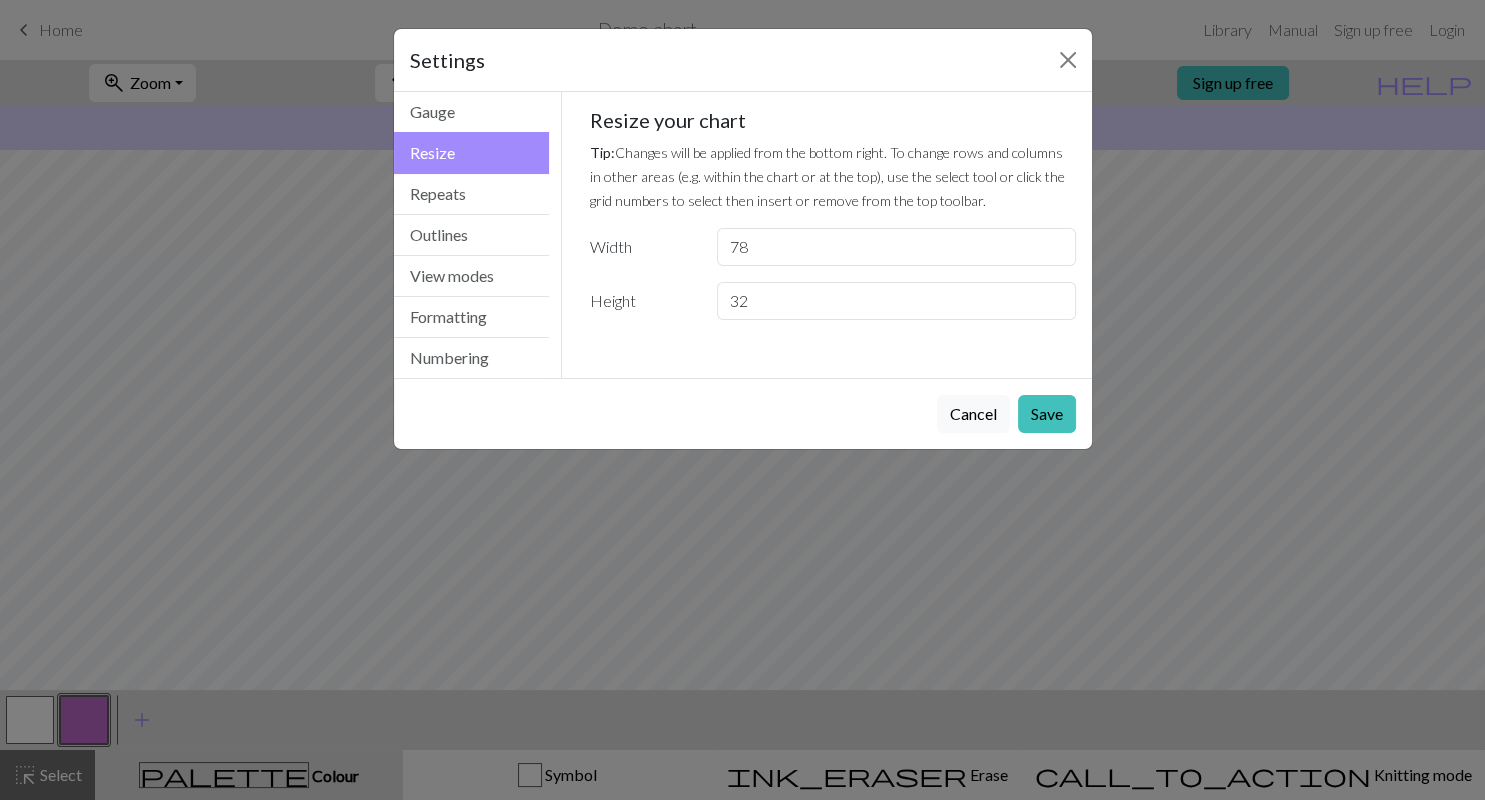 type on "78" 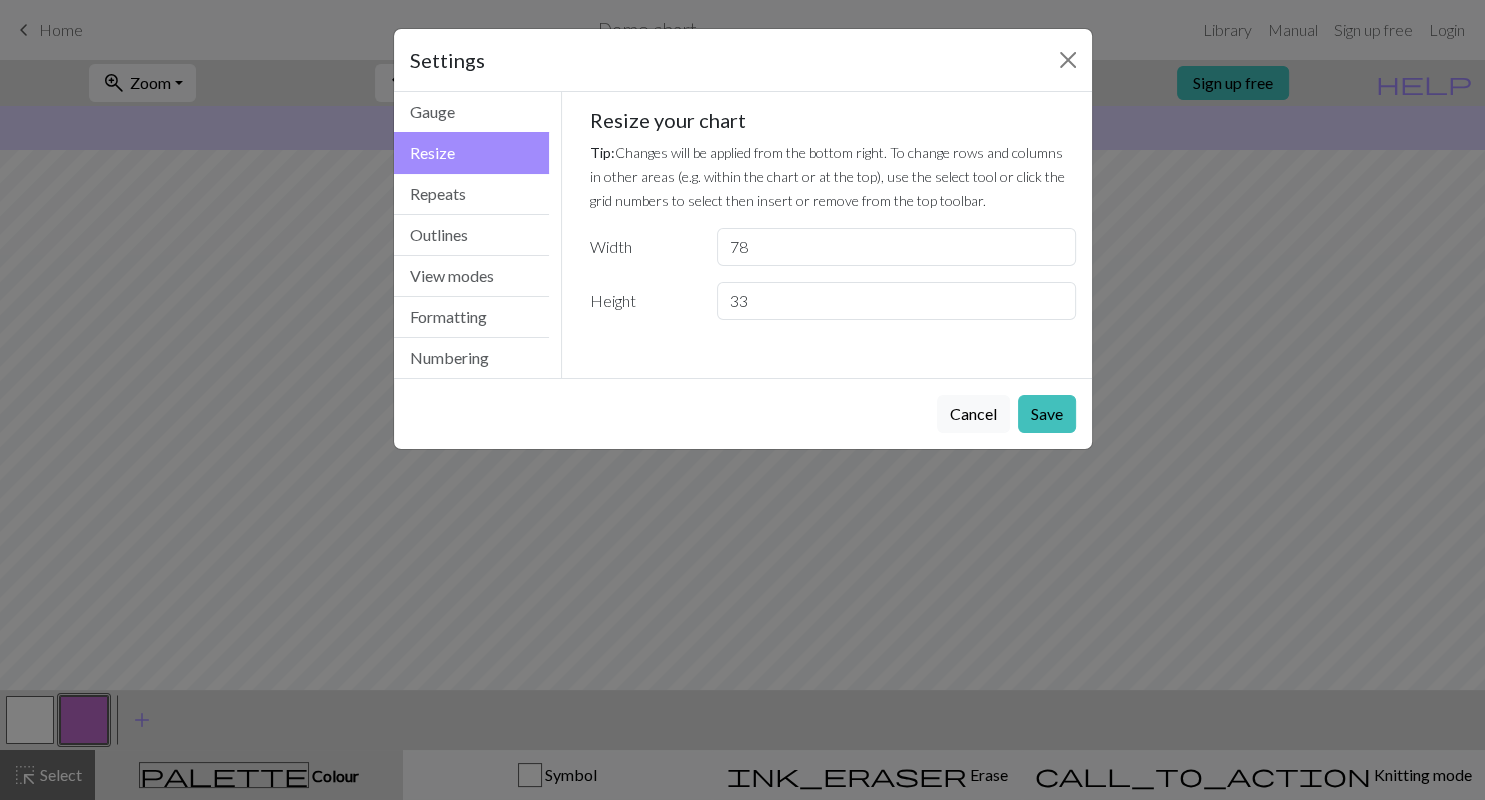 click on "33" at bounding box center [896, 301] 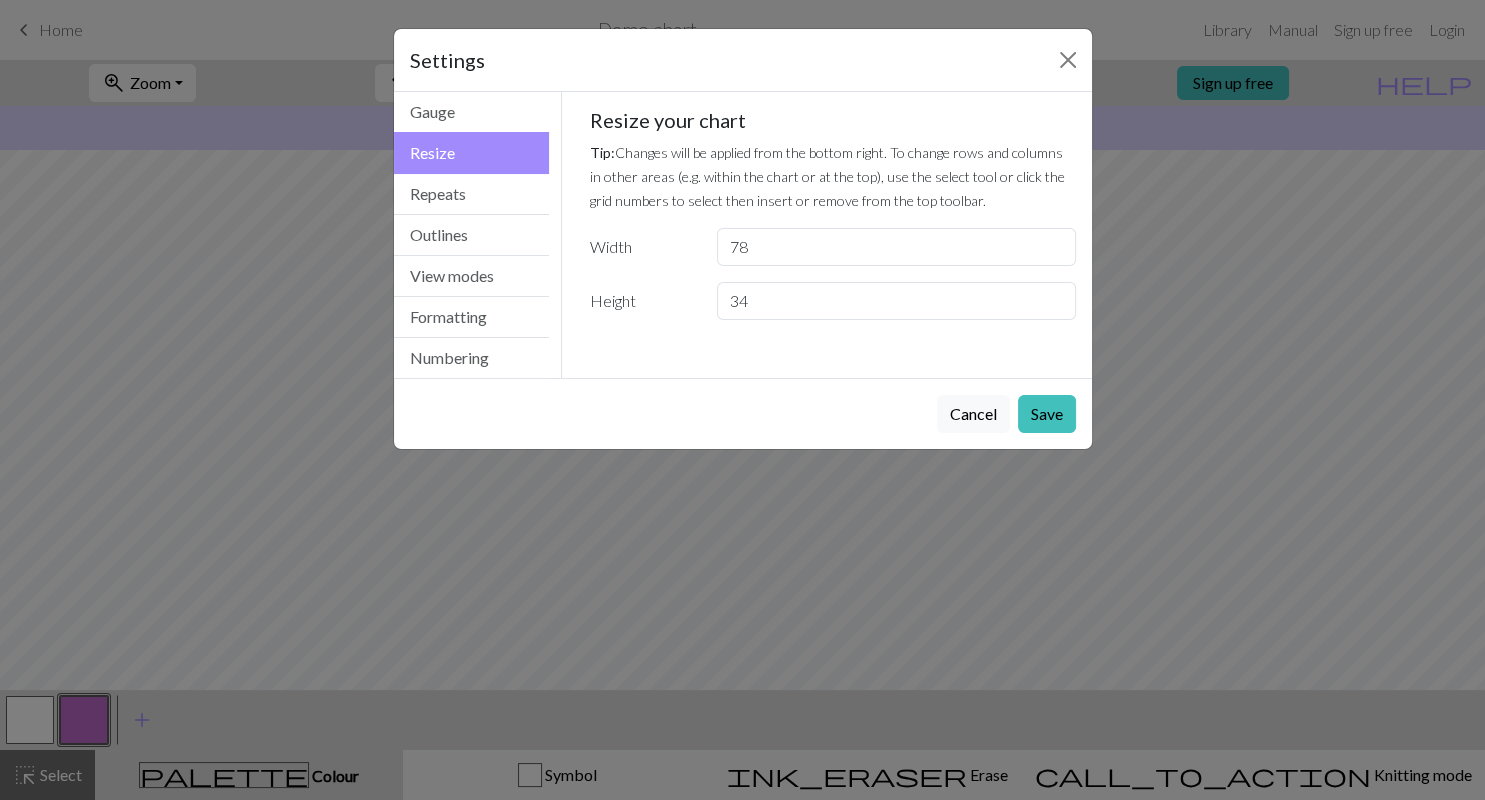 click on "34" at bounding box center (896, 301) 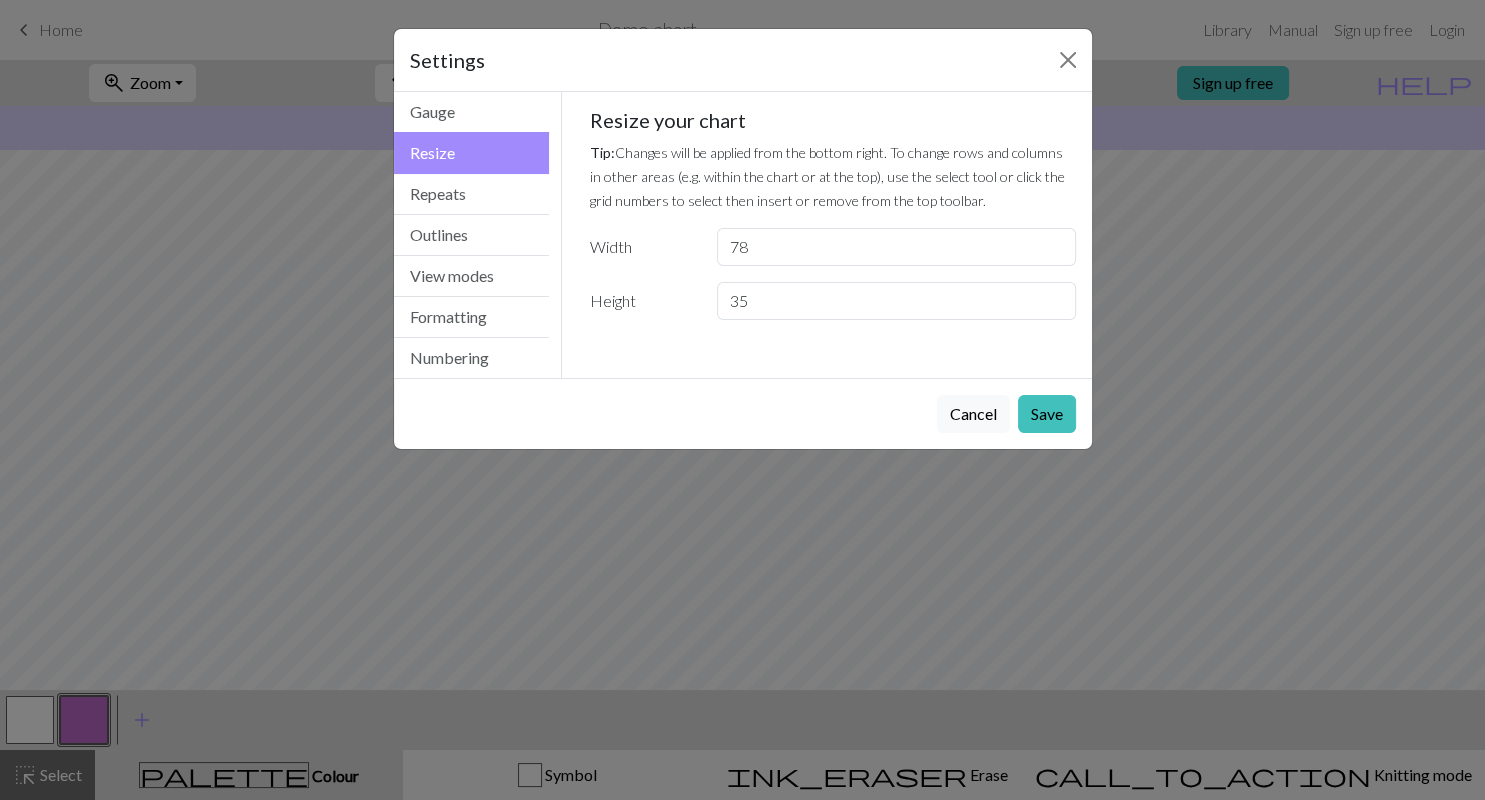 click on "35" at bounding box center [896, 301] 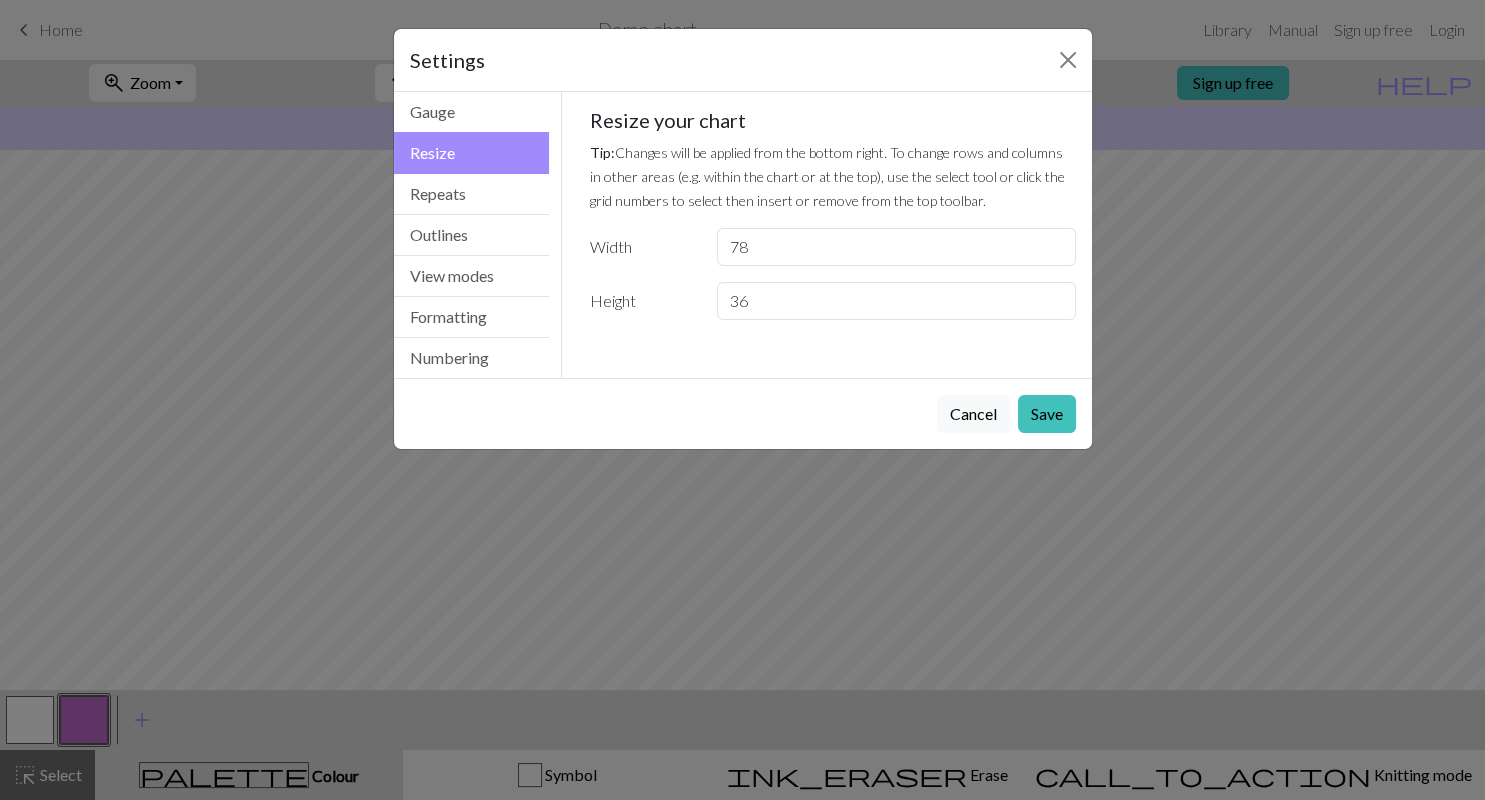 click on "36" at bounding box center (896, 301) 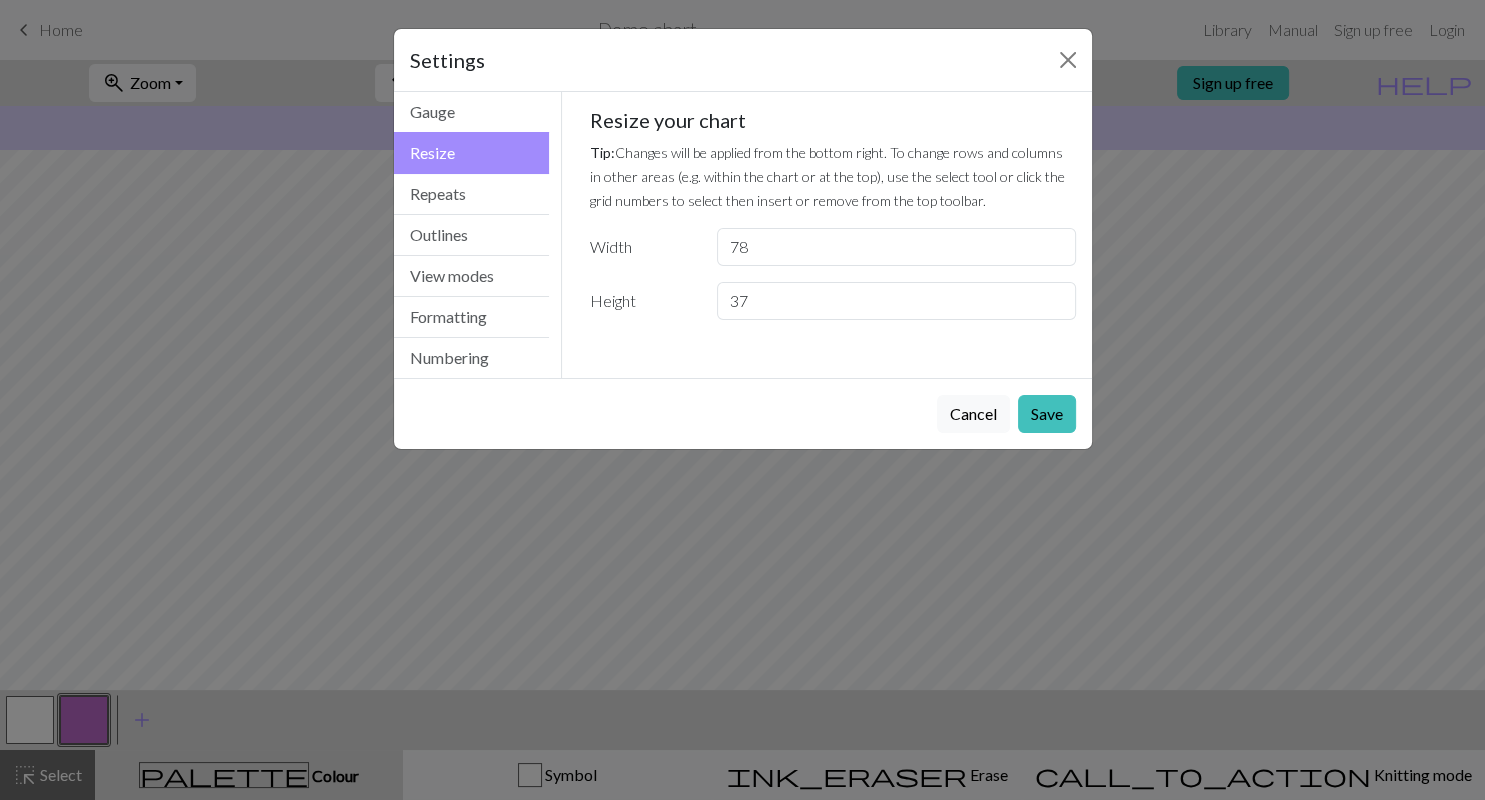 click on "37" at bounding box center (896, 301) 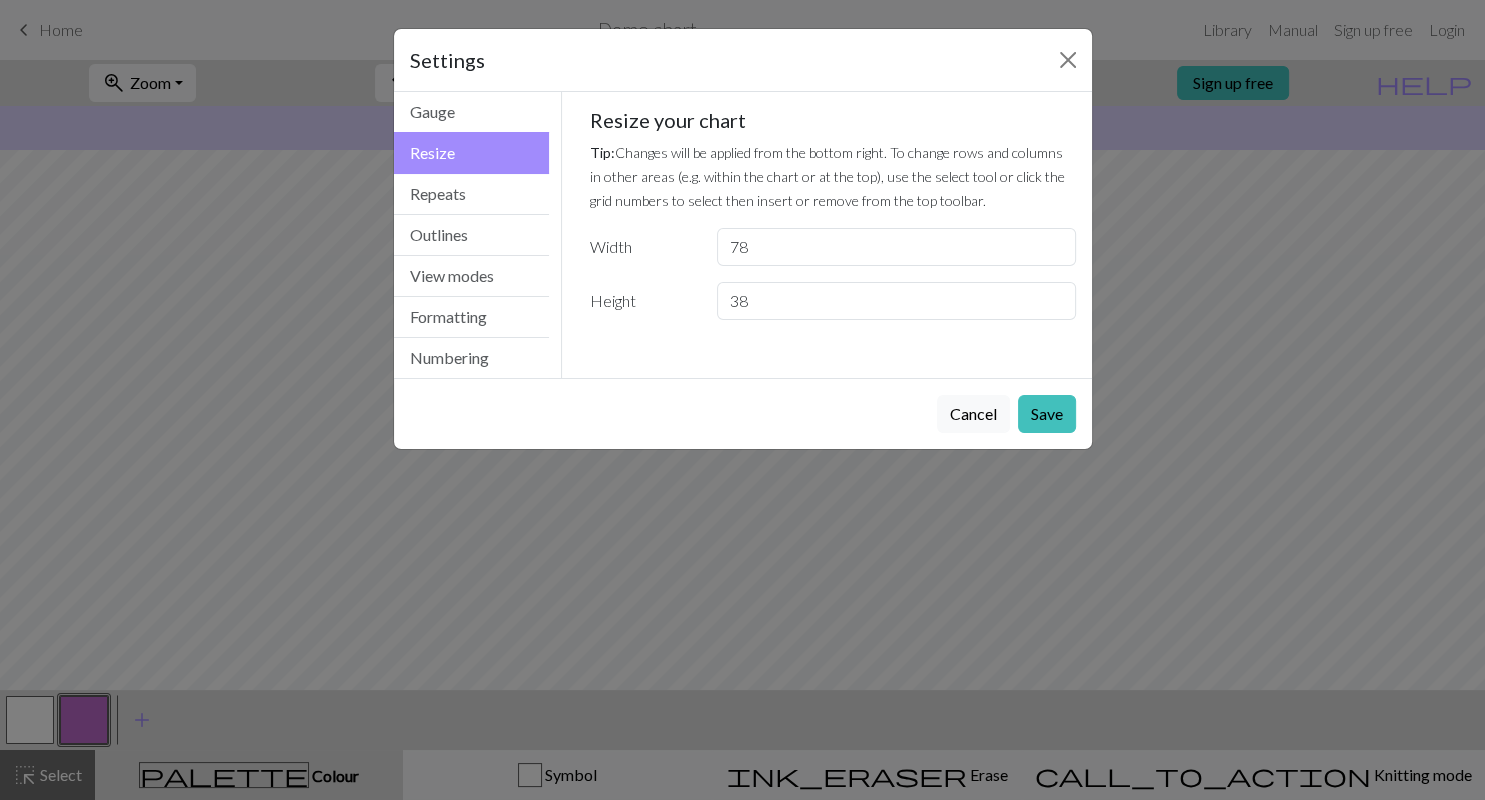 click on "38" at bounding box center [896, 301] 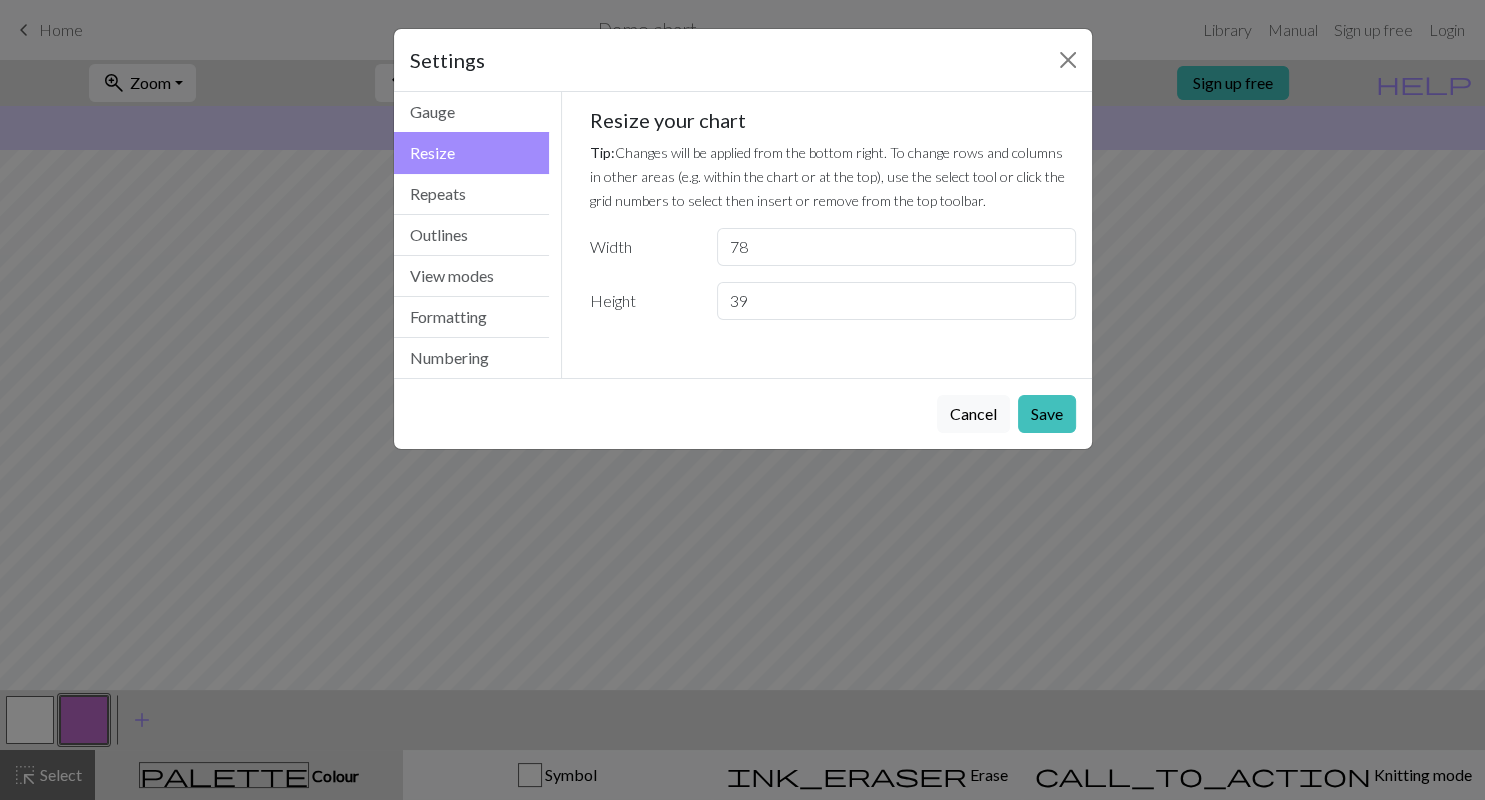 click on "39" at bounding box center [896, 301] 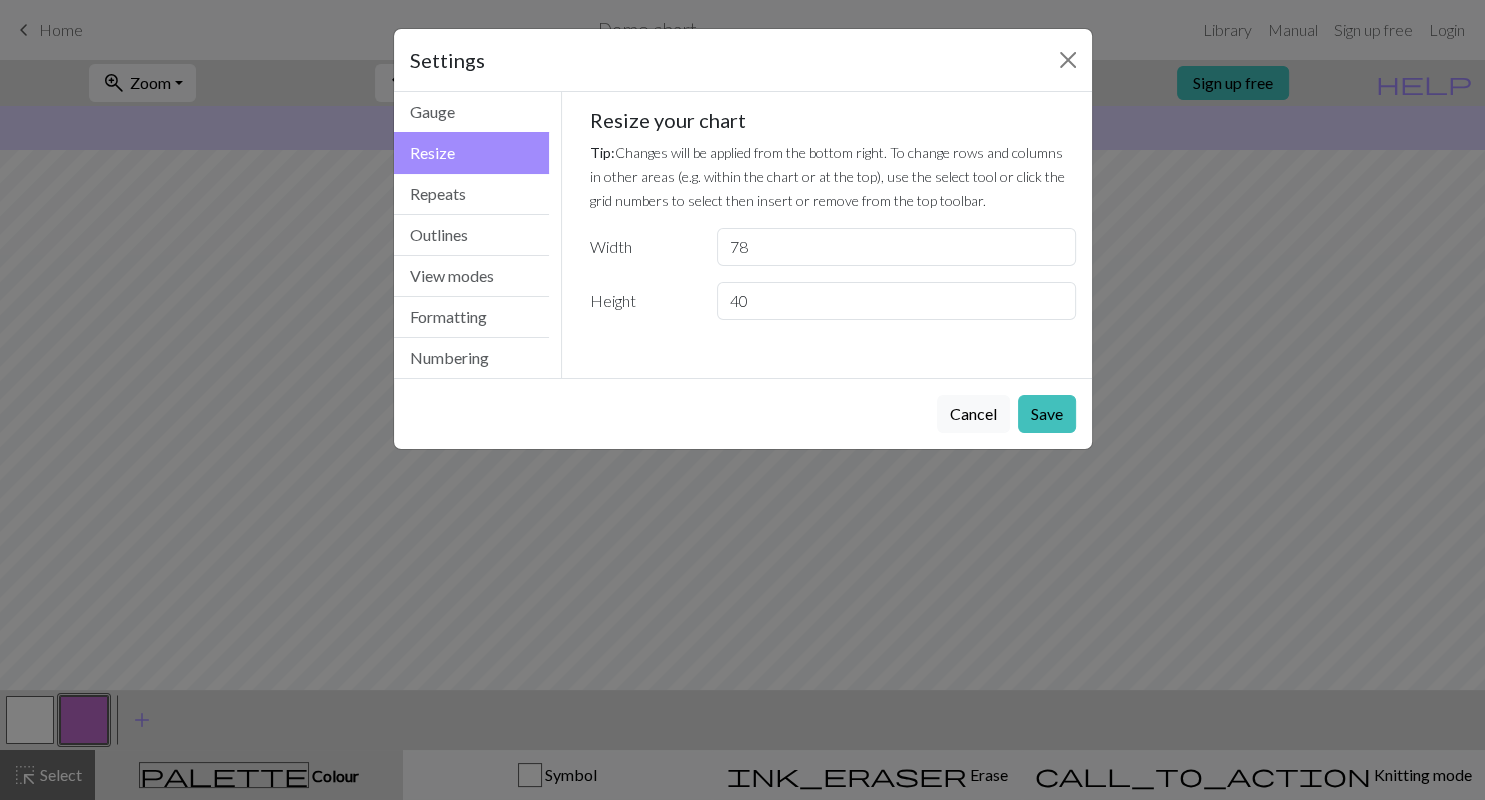 click on "40" at bounding box center (896, 301) 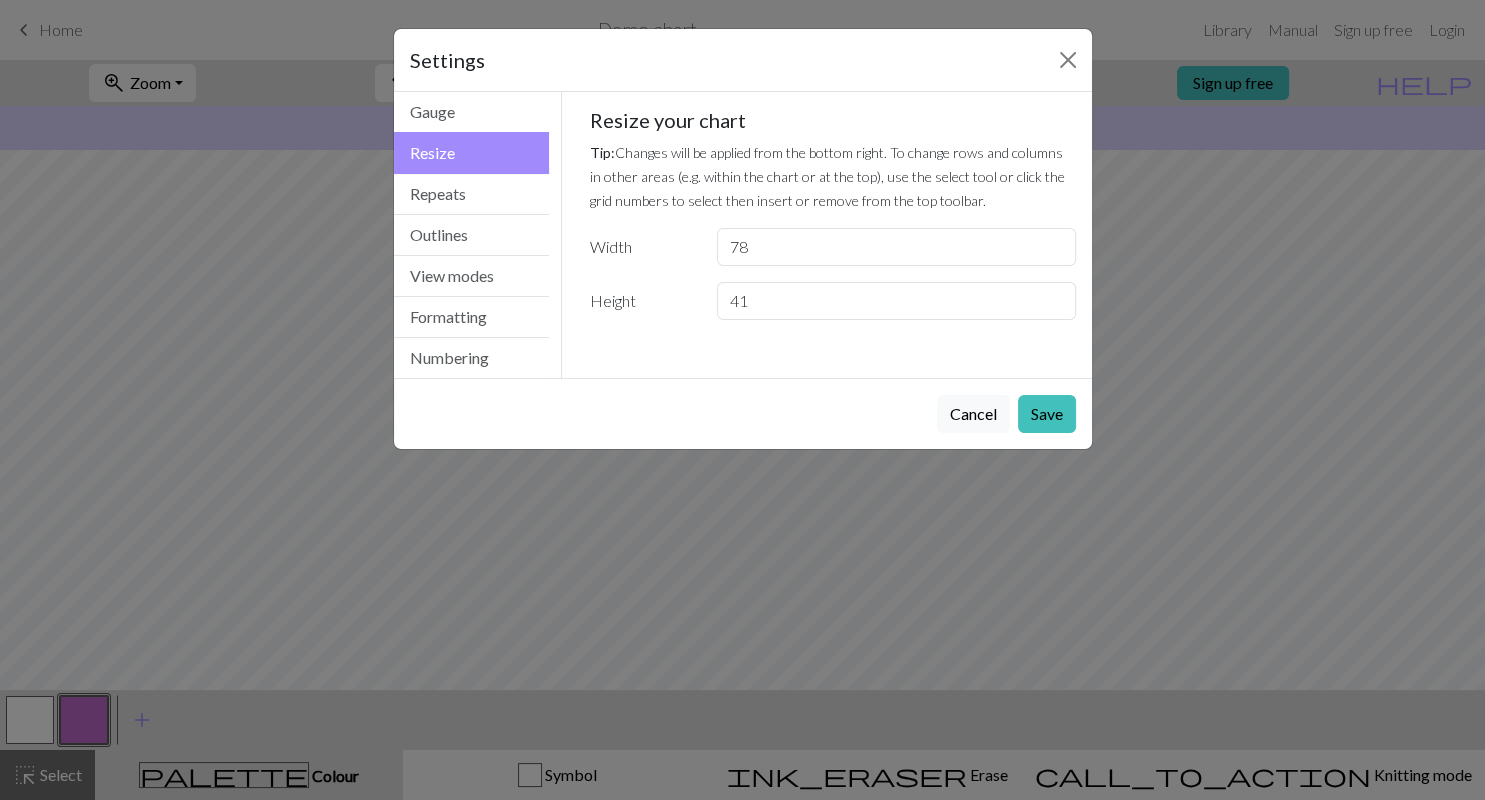 click on "41" at bounding box center [896, 301] 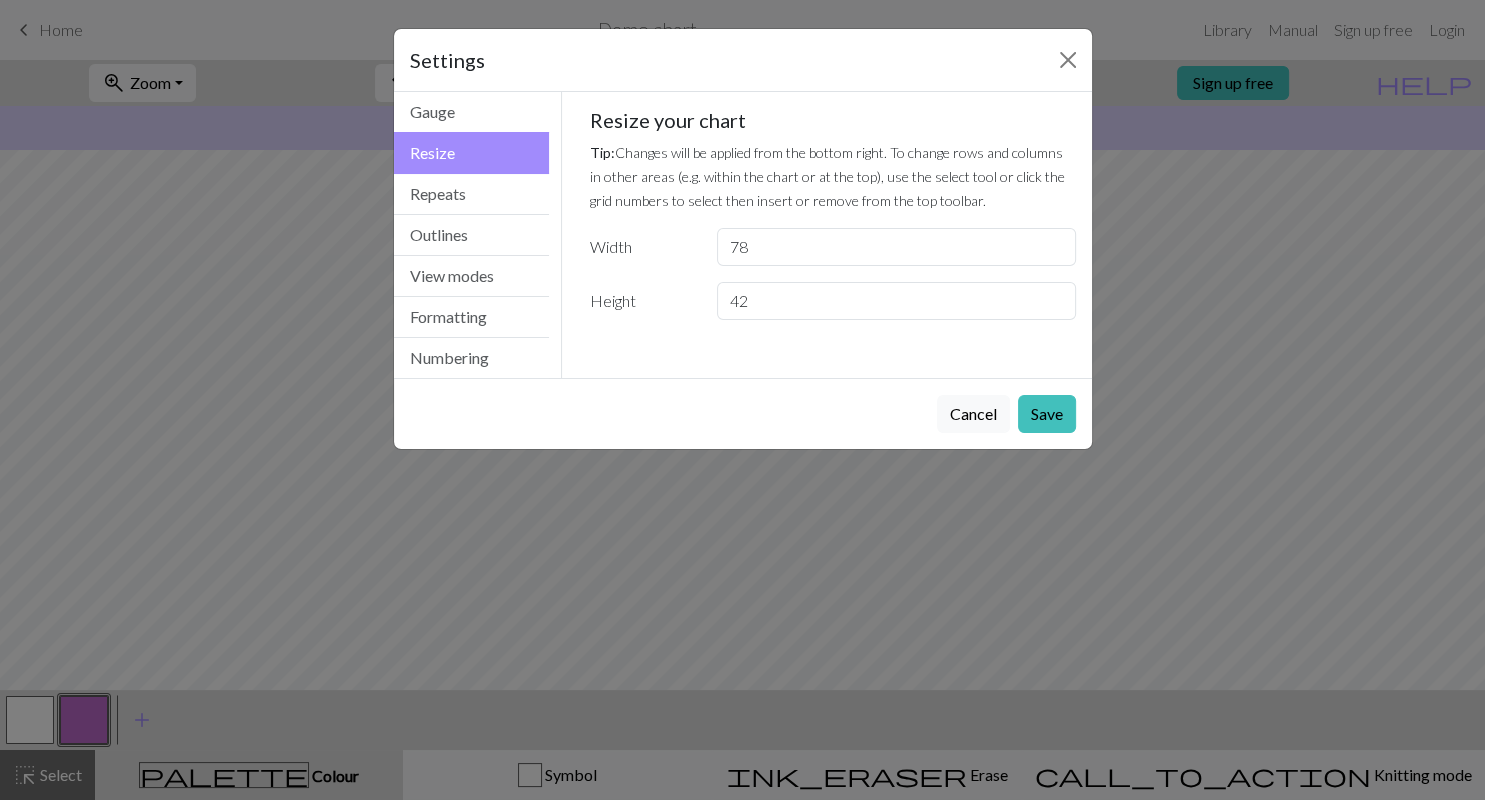 click on "42" at bounding box center (896, 301) 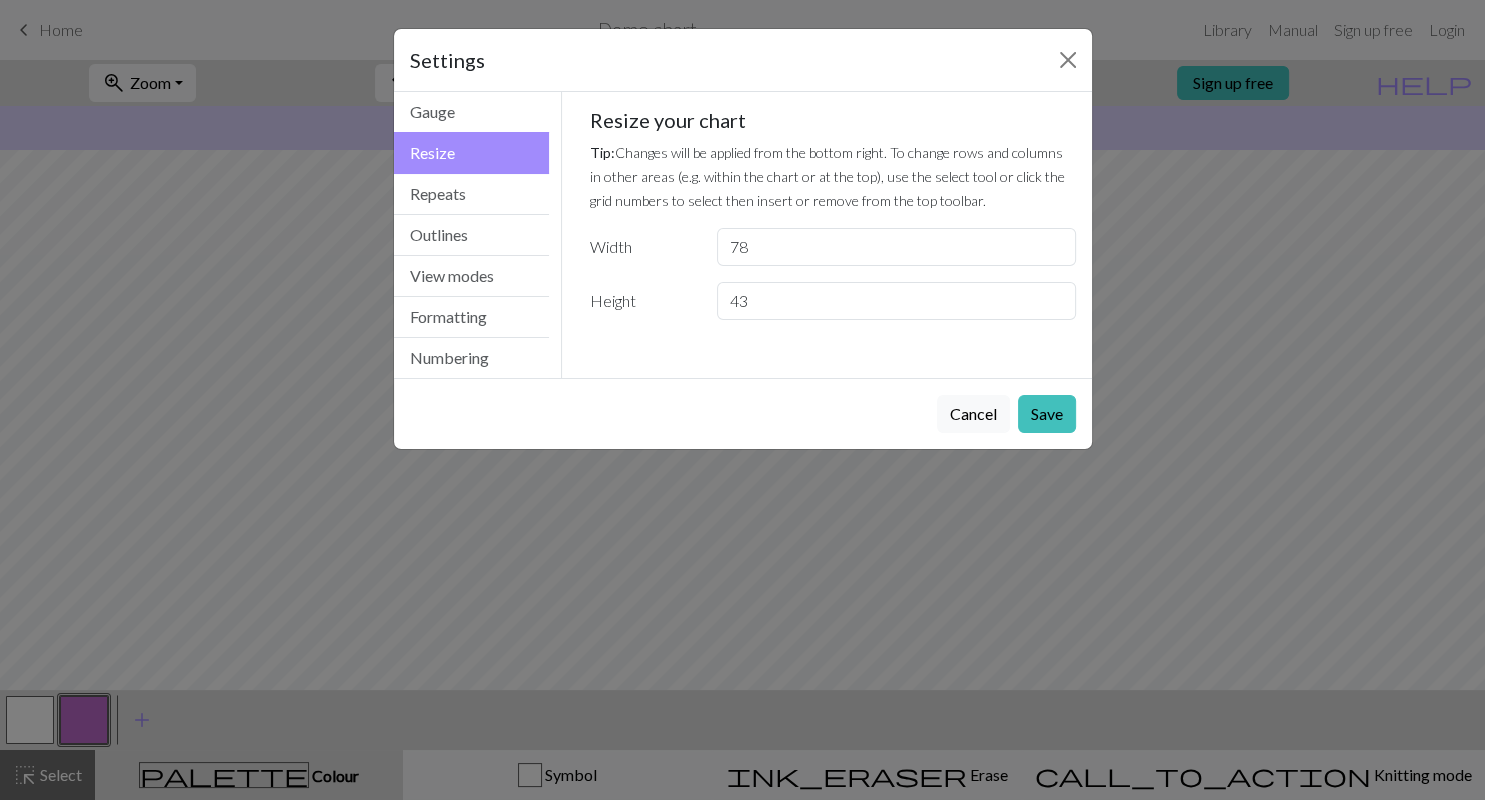click on "43" at bounding box center [896, 301] 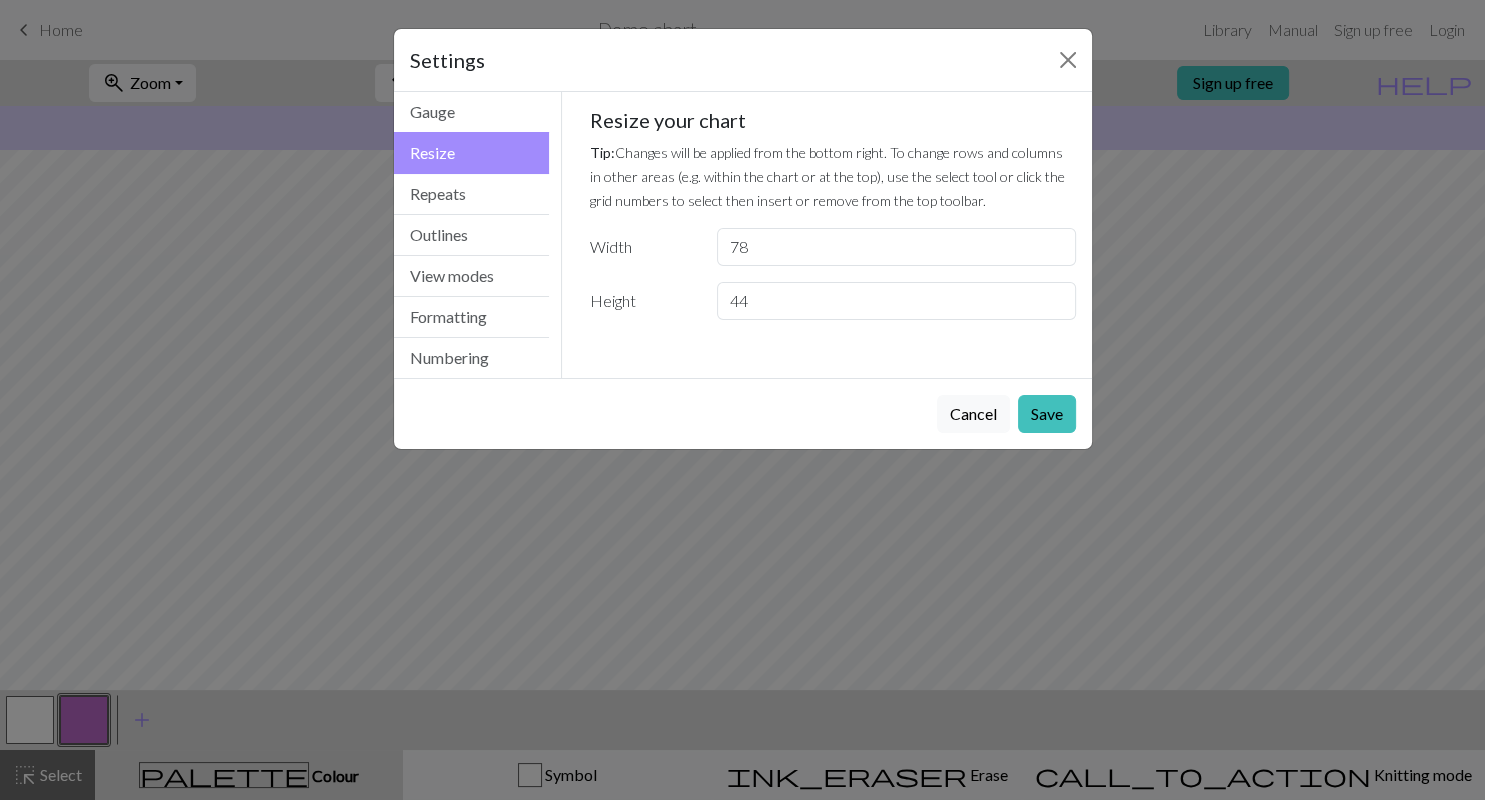 click on "44" at bounding box center [896, 301] 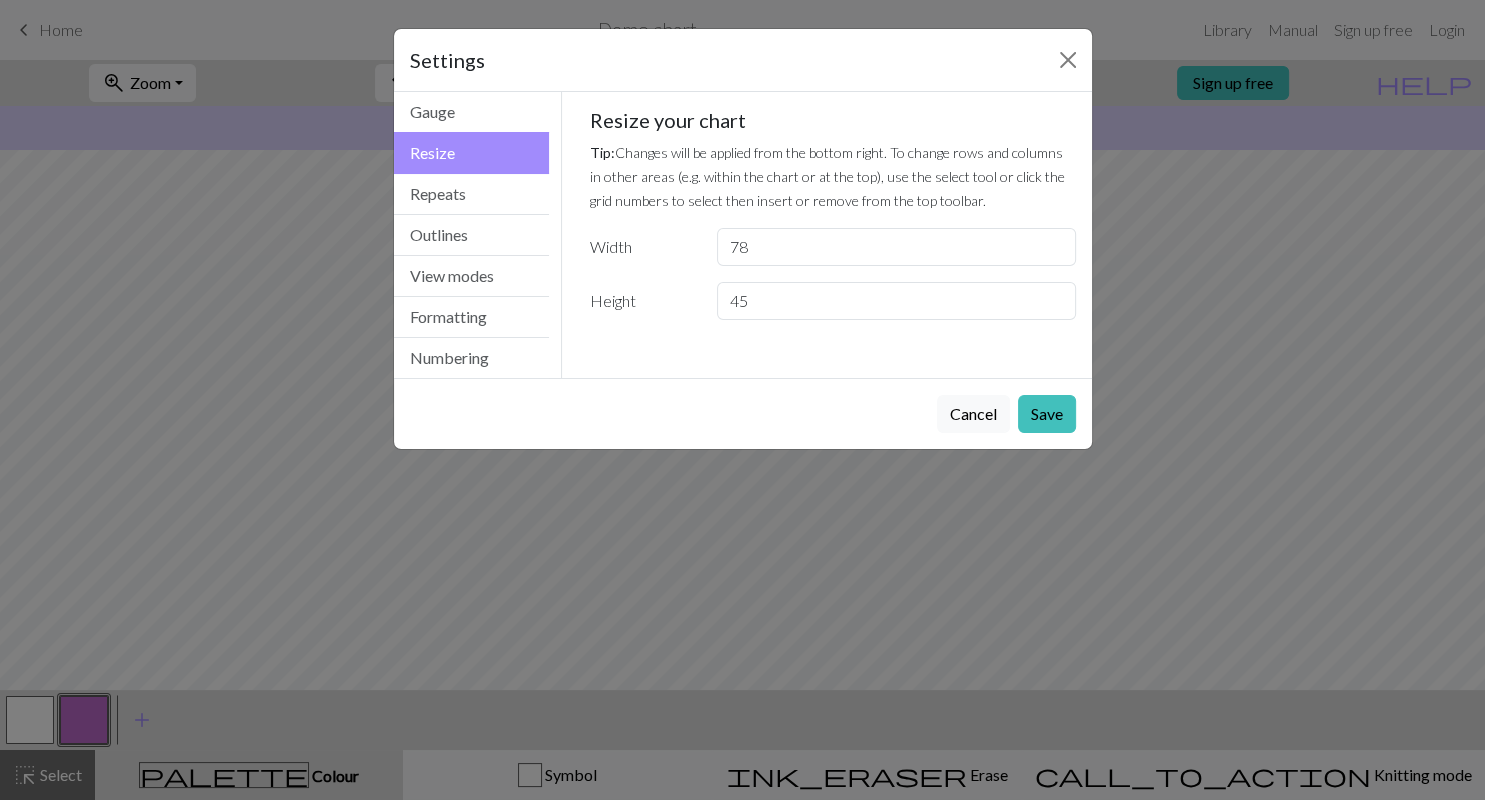 click on "45" at bounding box center (896, 301) 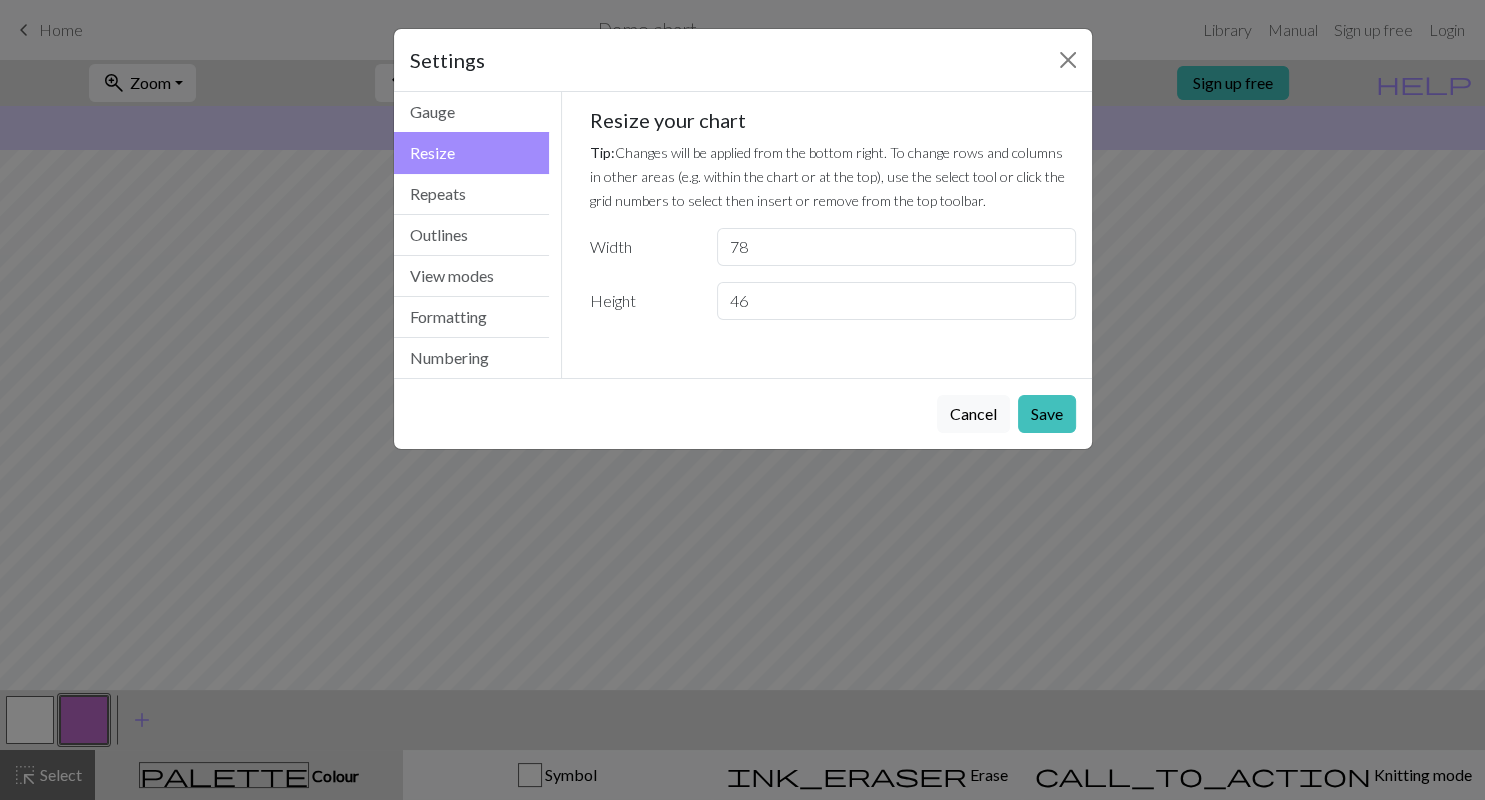 click on "46" at bounding box center (896, 301) 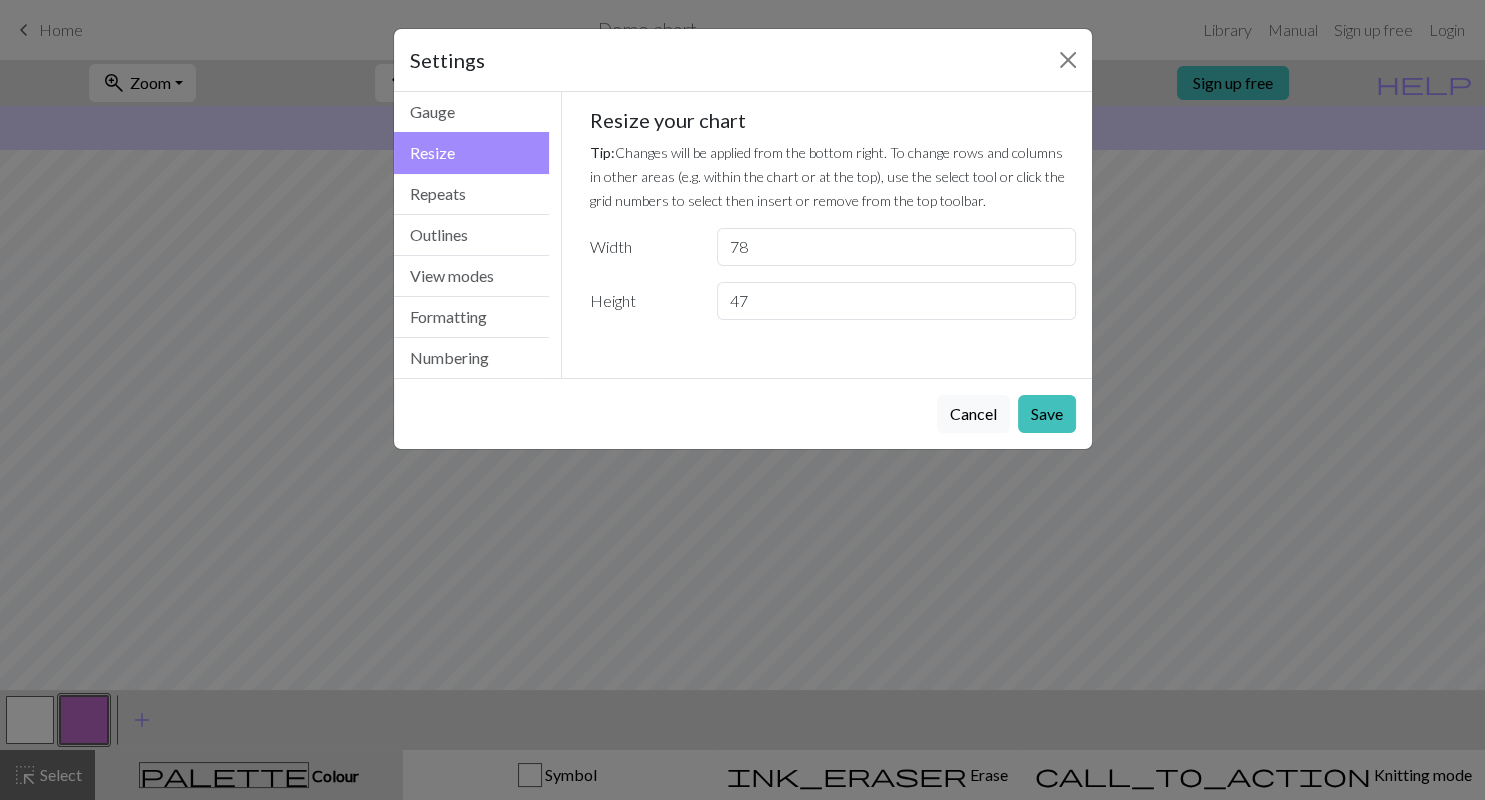 click on "47" at bounding box center [896, 301] 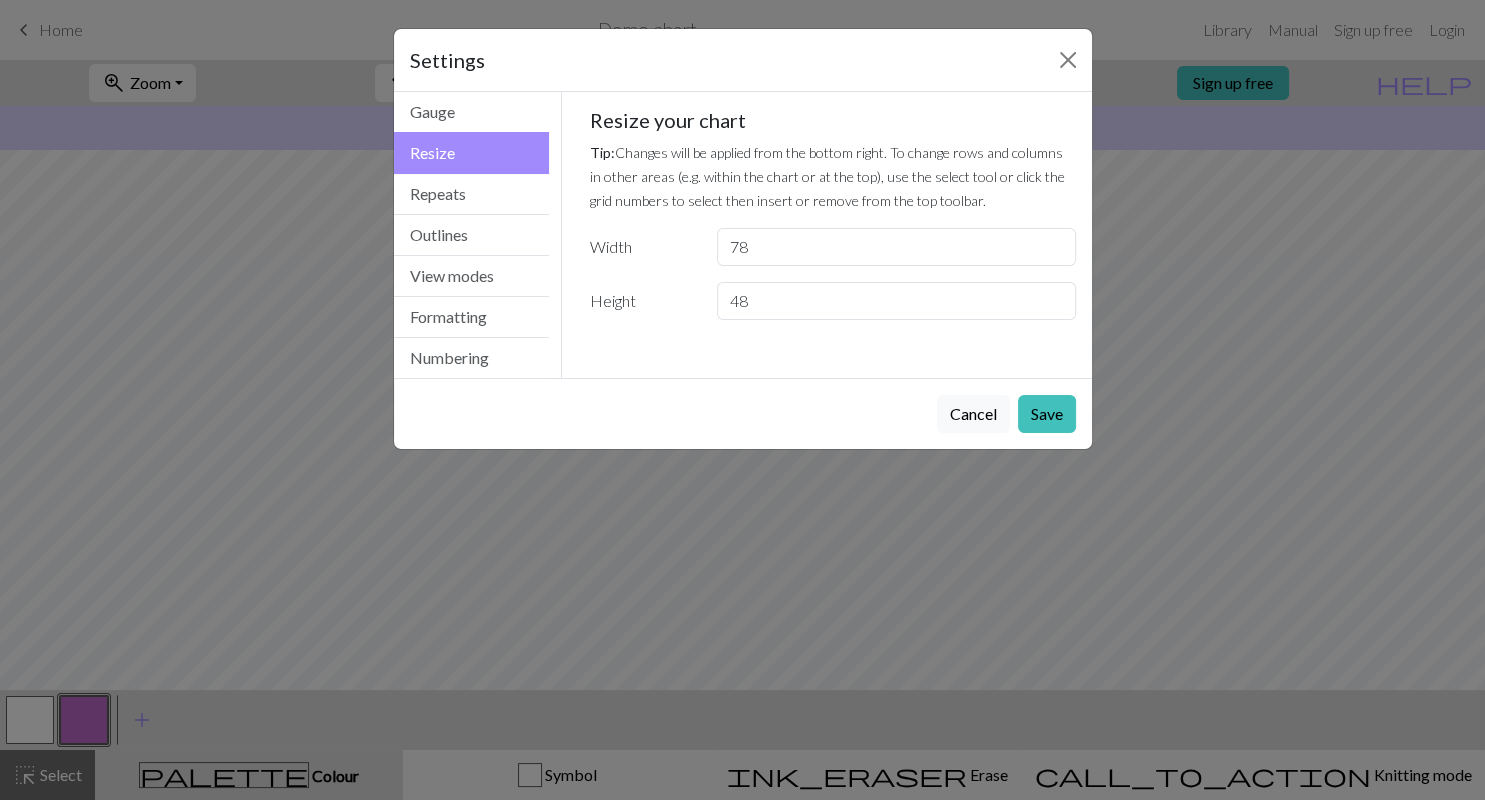 click on "48" at bounding box center (896, 301) 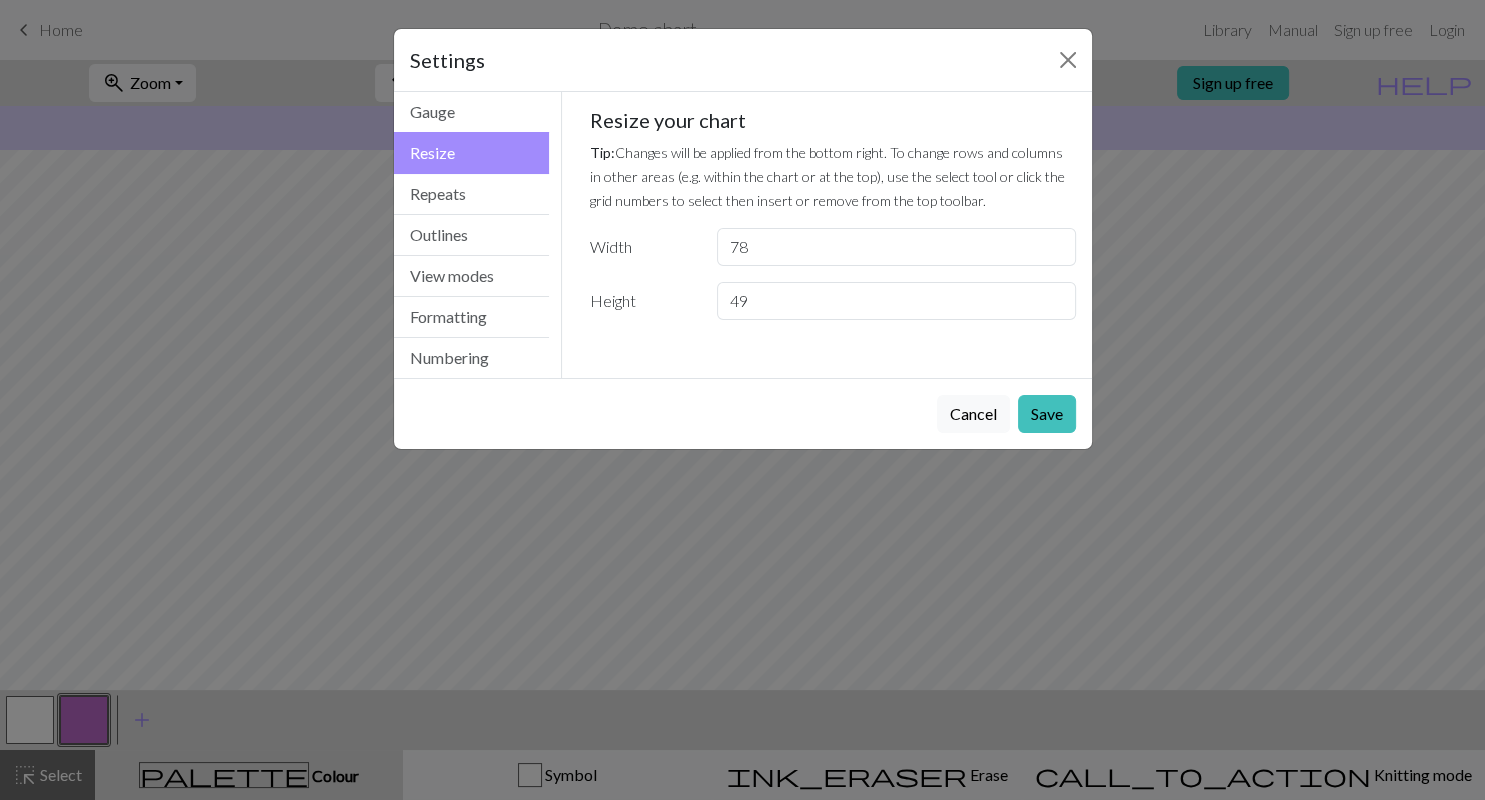 click on "49" at bounding box center (896, 301) 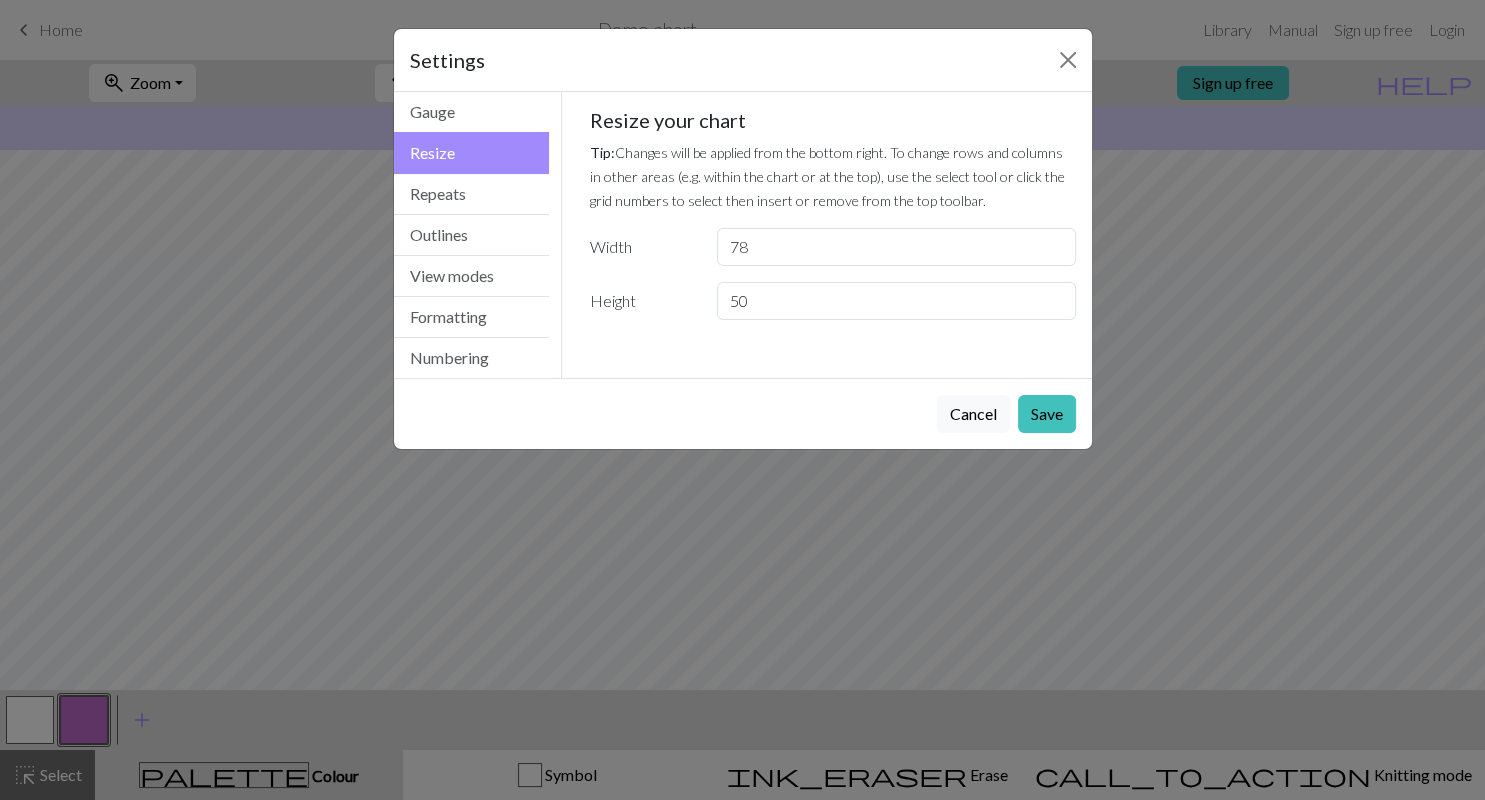click on "50" at bounding box center (896, 301) 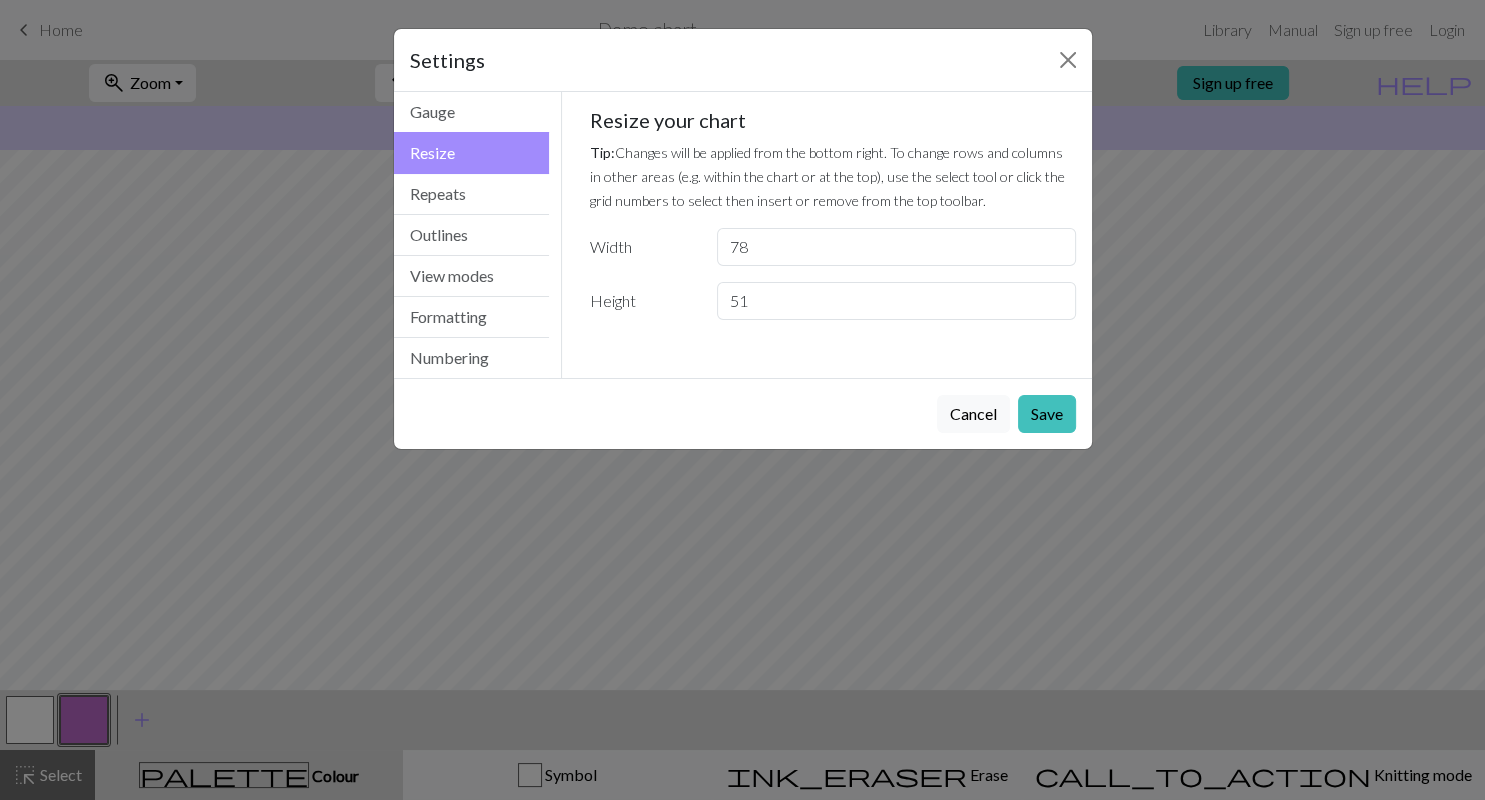 click on "51" at bounding box center [896, 301] 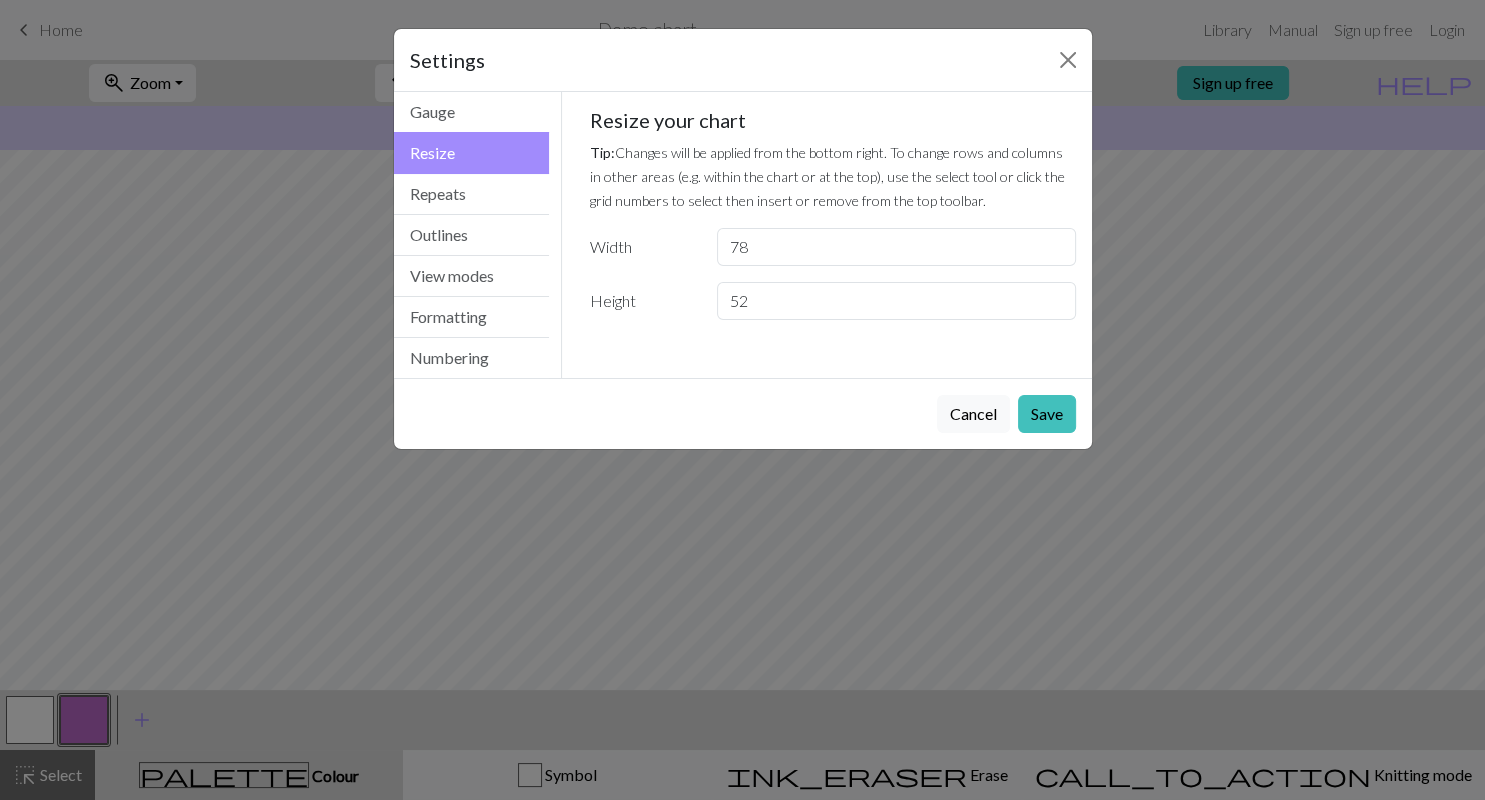 click on "52" at bounding box center (896, 301) 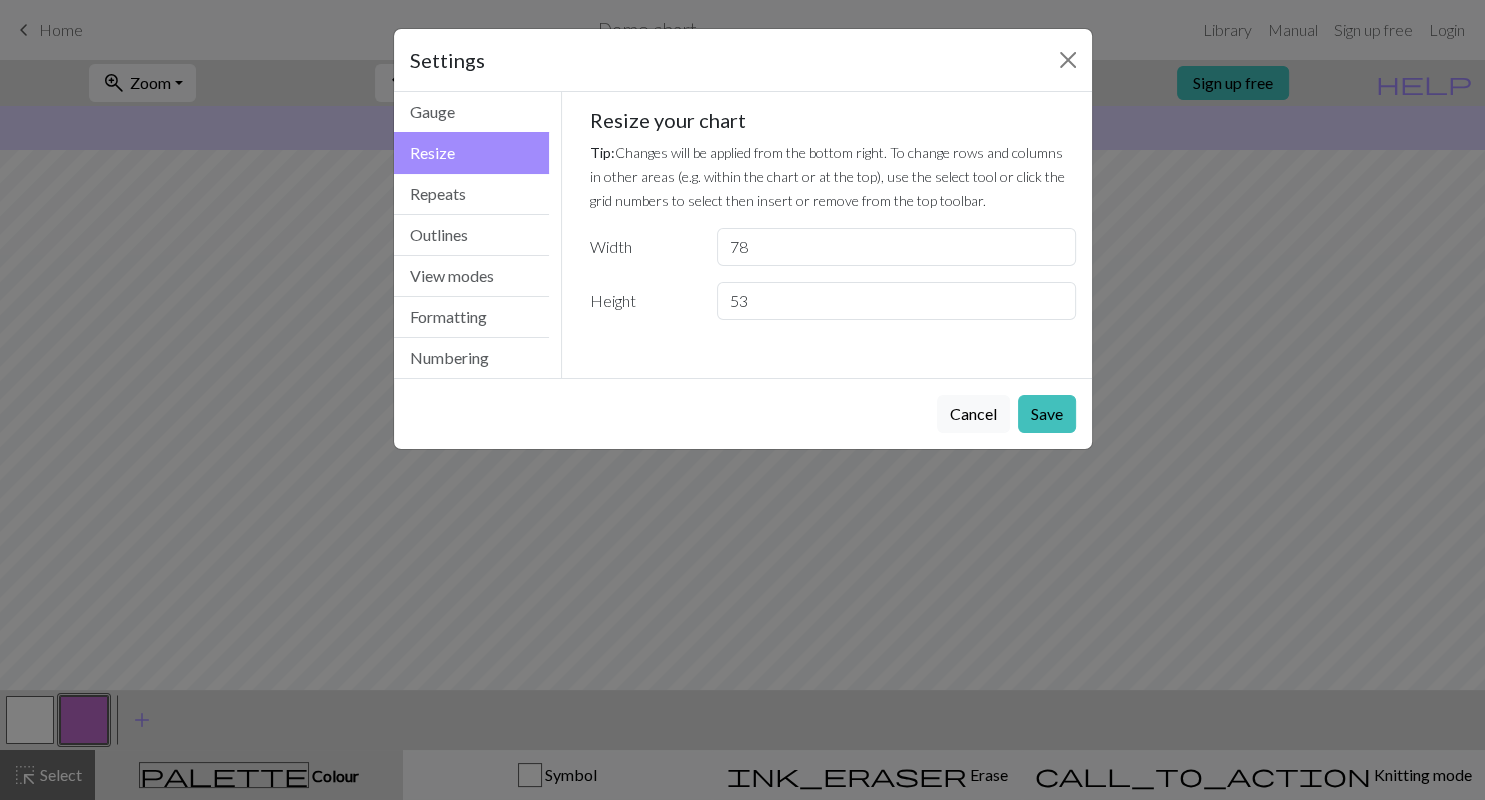 click on "53" at bounding box center [896, 301] 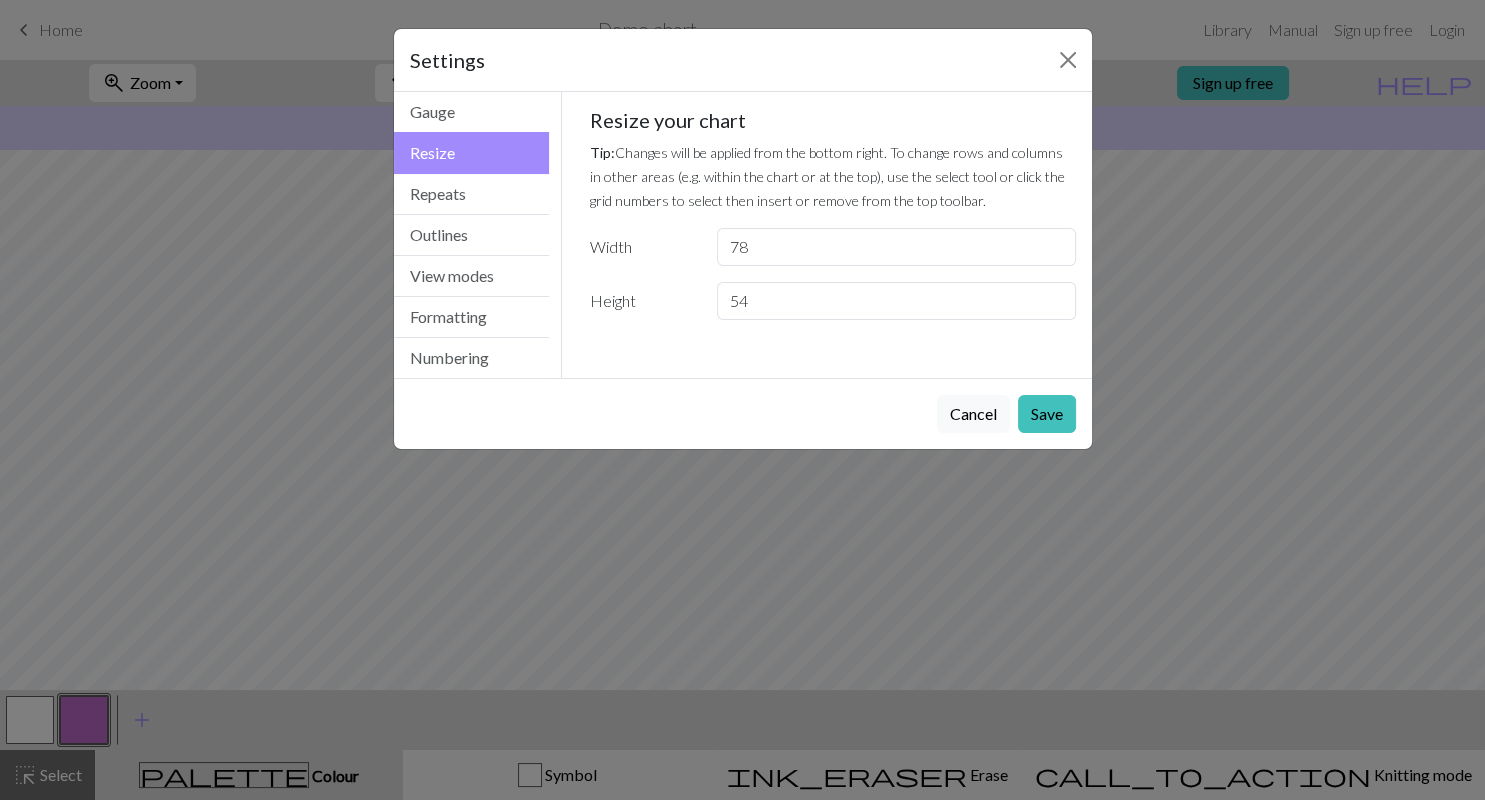 click on "54" at bounding box center [896, 301] 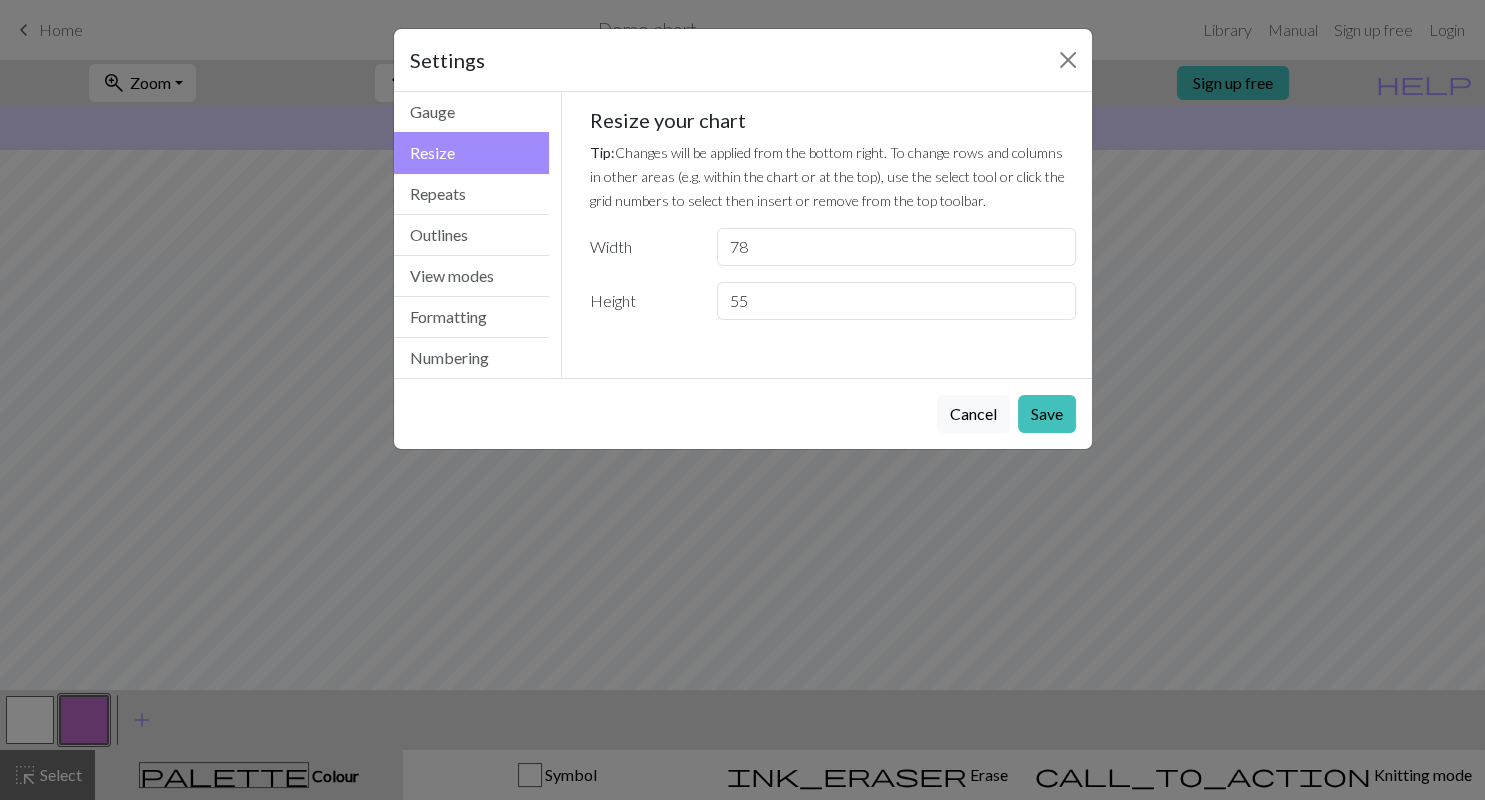 click on "55" at bounding box center (896, 301) 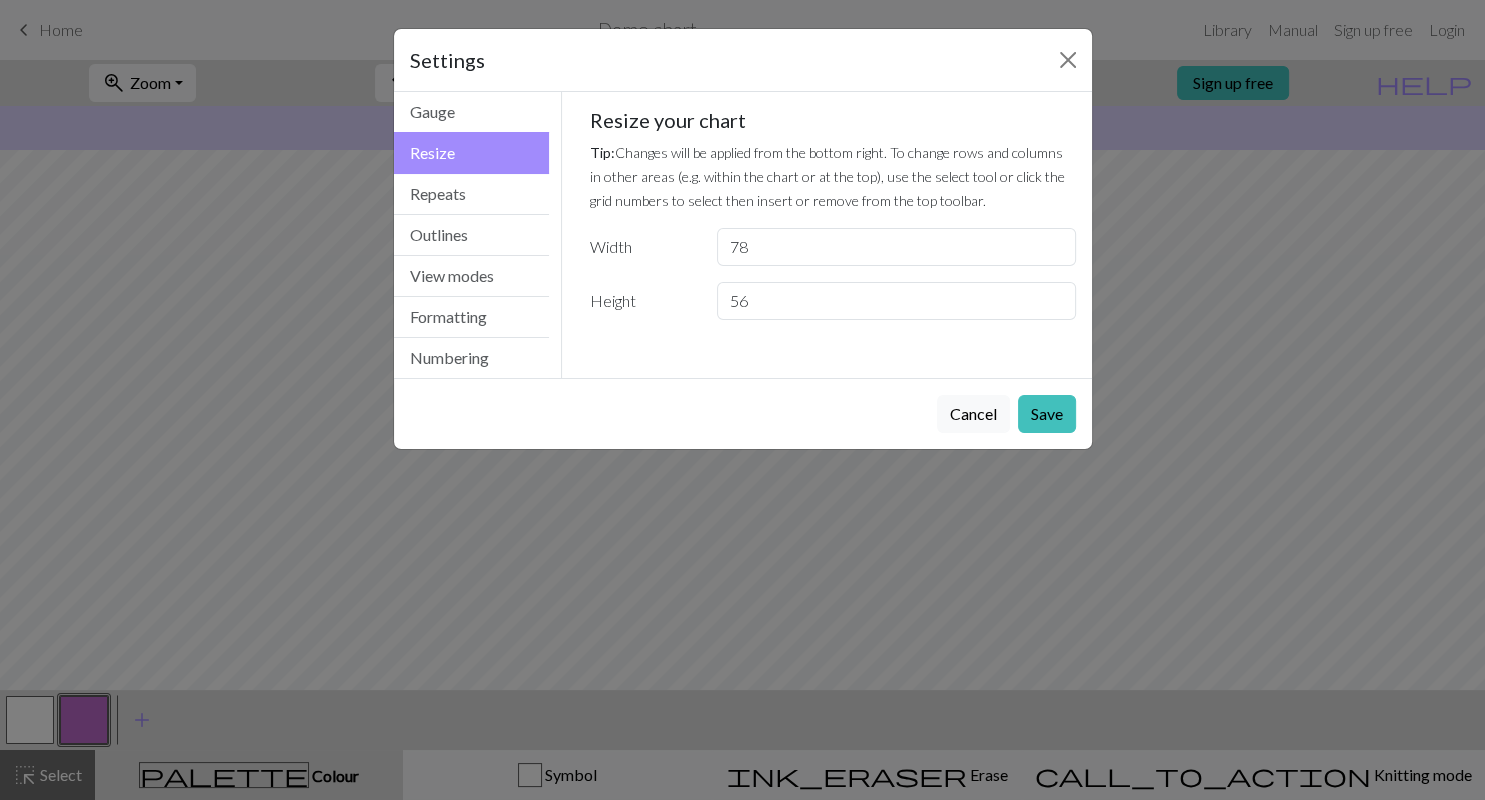 type on "56" 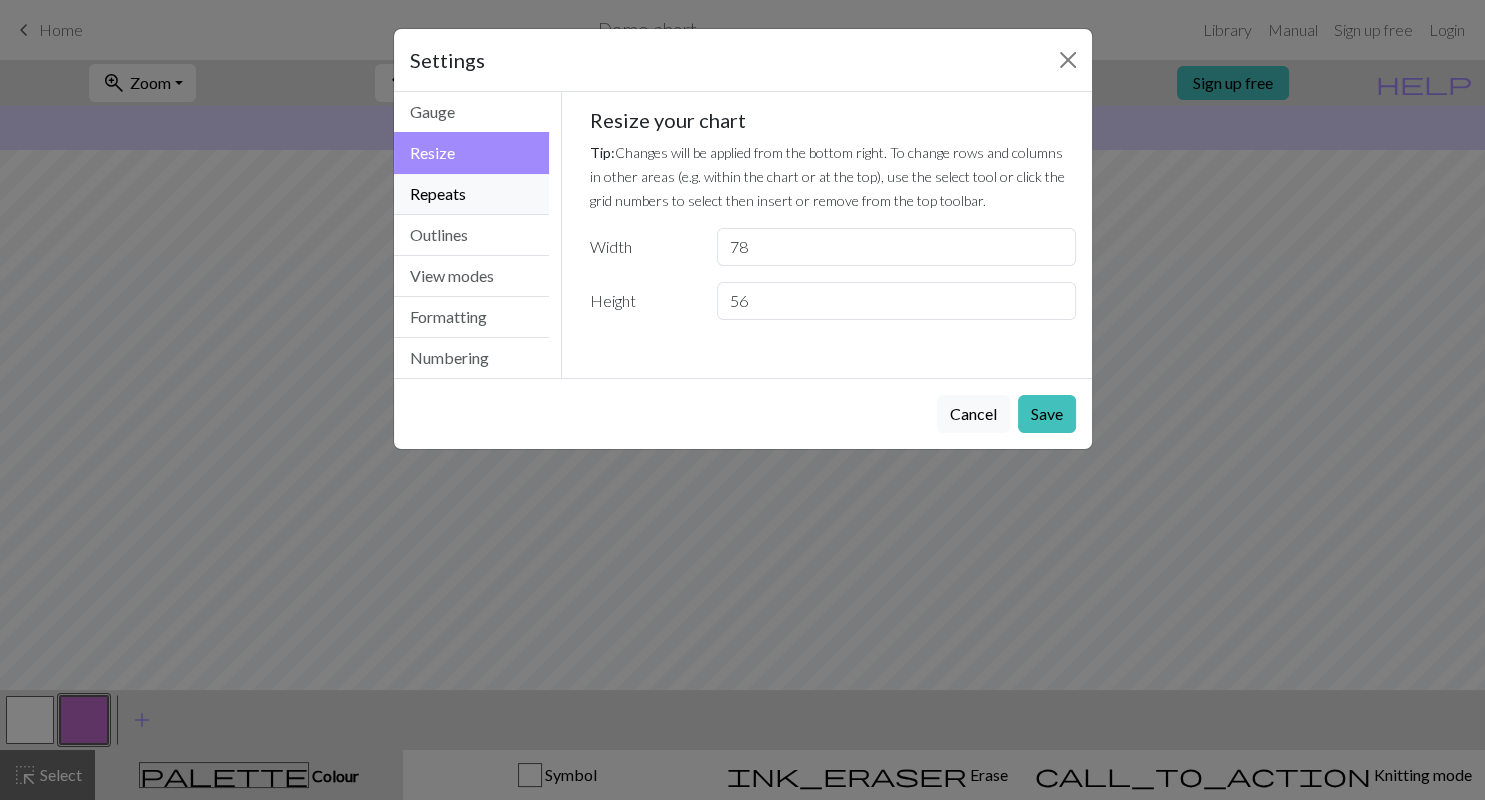 click on "Repeats" at bounding box center (472, 194) 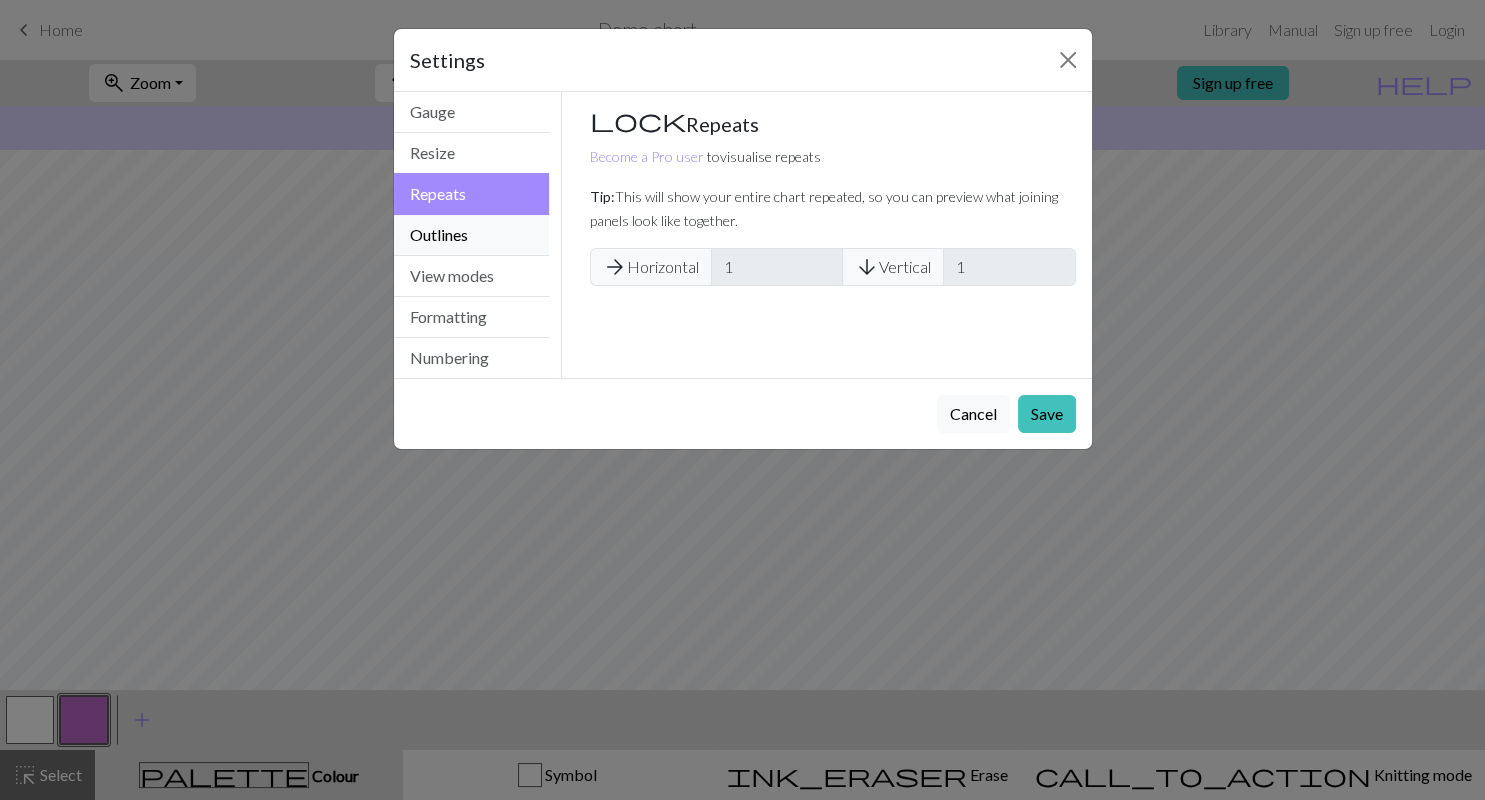 click on "Outlines" at bounding box center [472, 235] 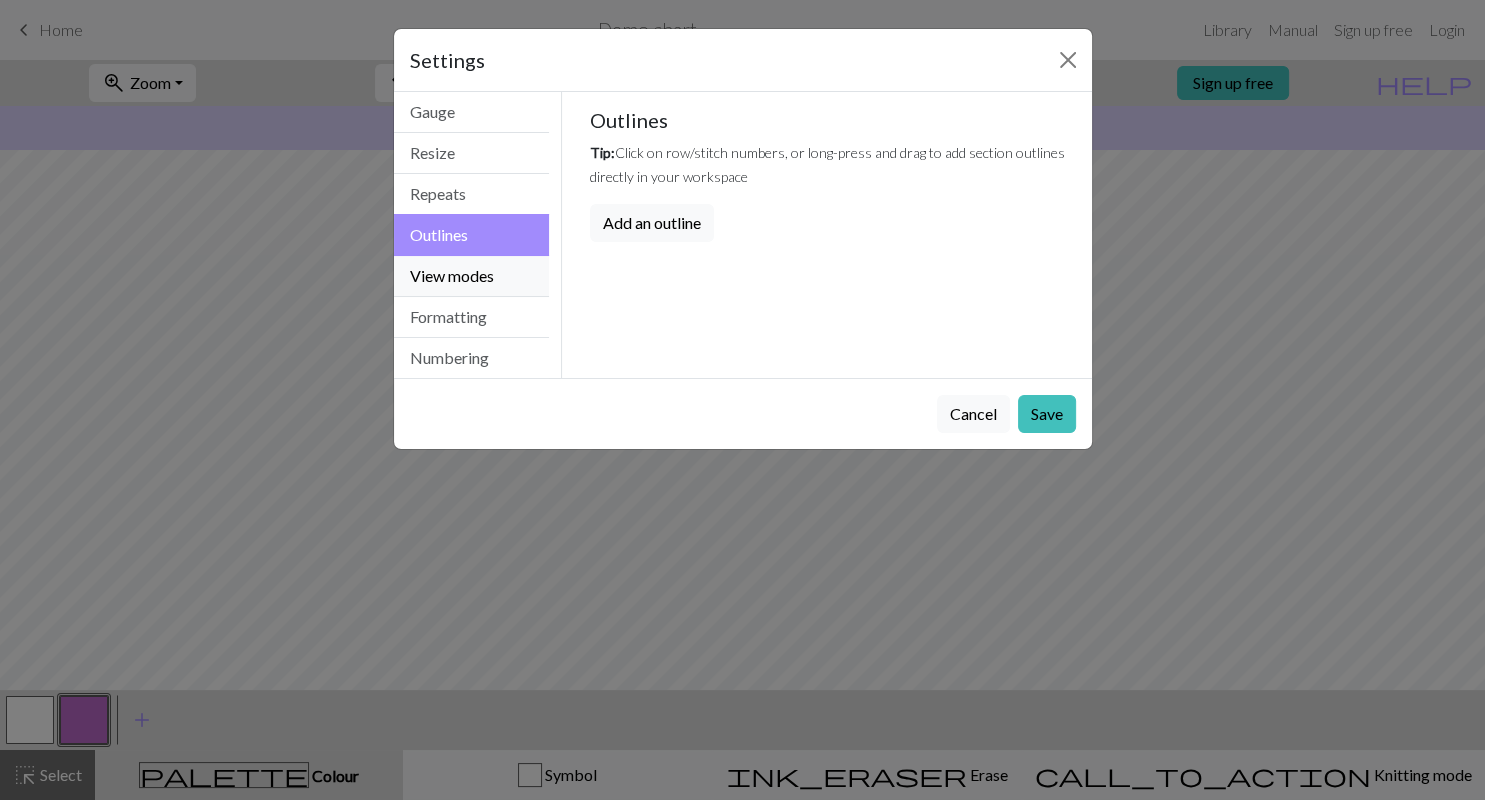 click on "View modes" at bounding box center [472, 276] 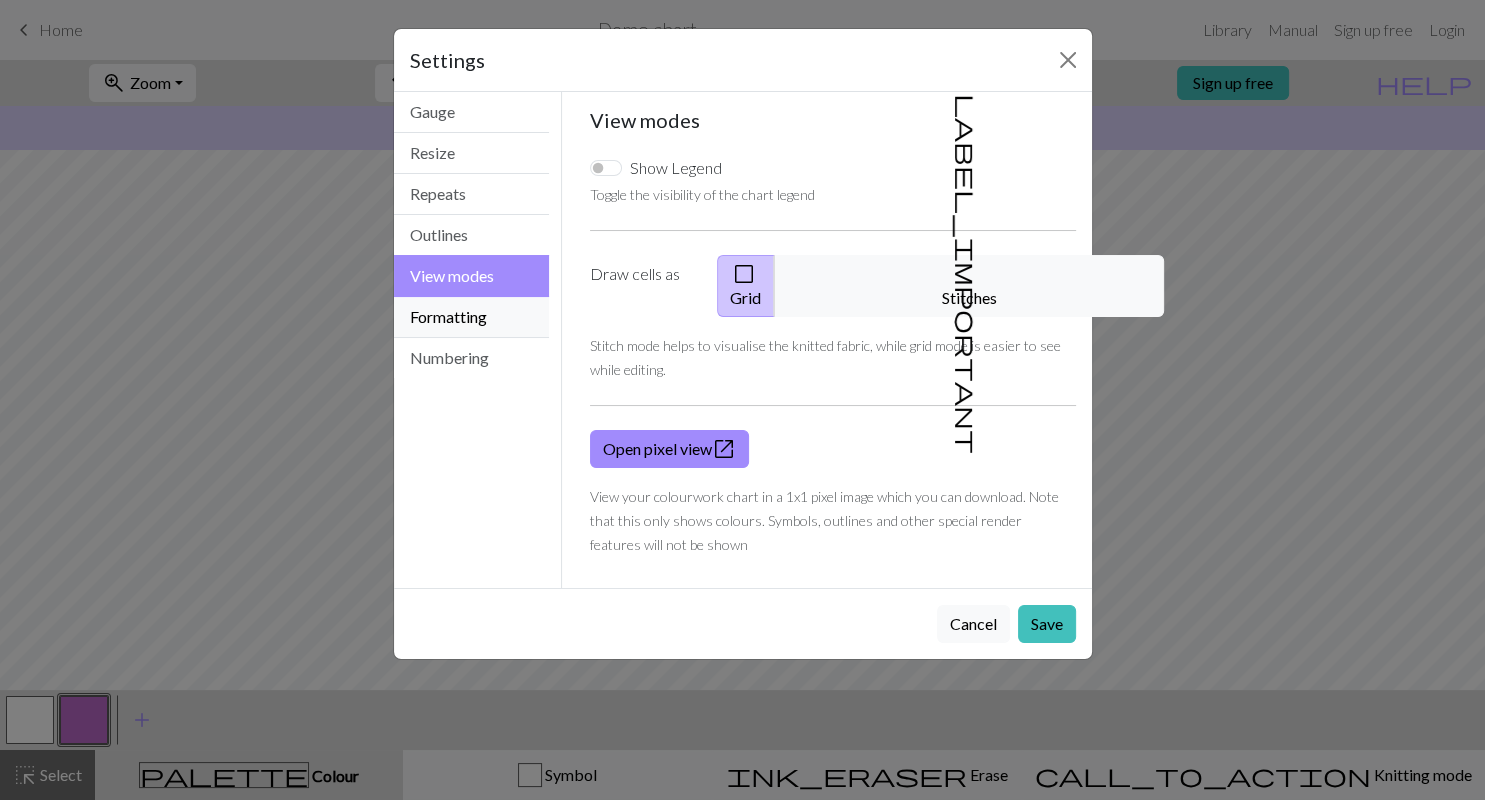 click on "Formatting" at bounding box center [472, 317] 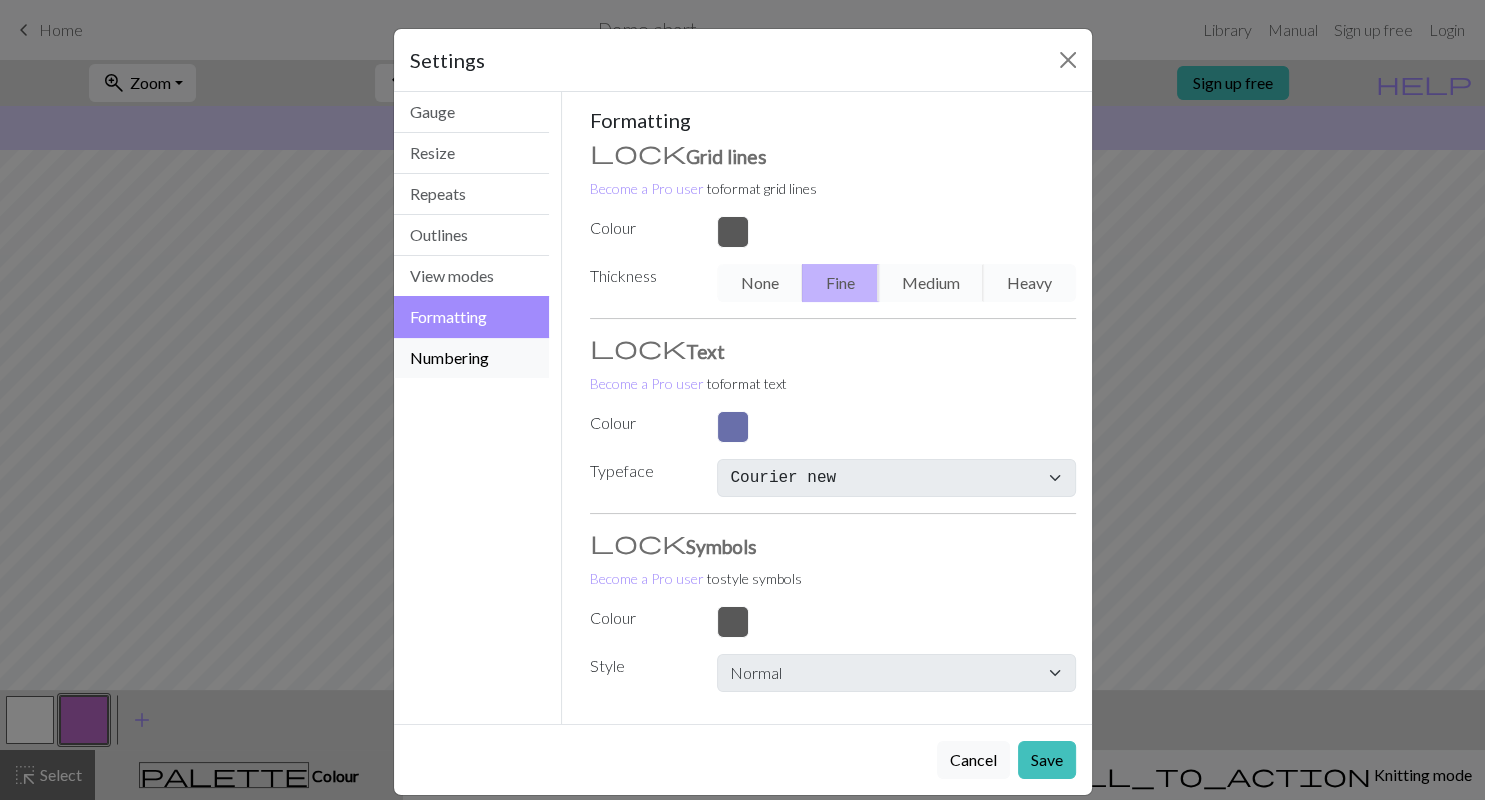 click on "Numbering" at bounding box center (472, 358) 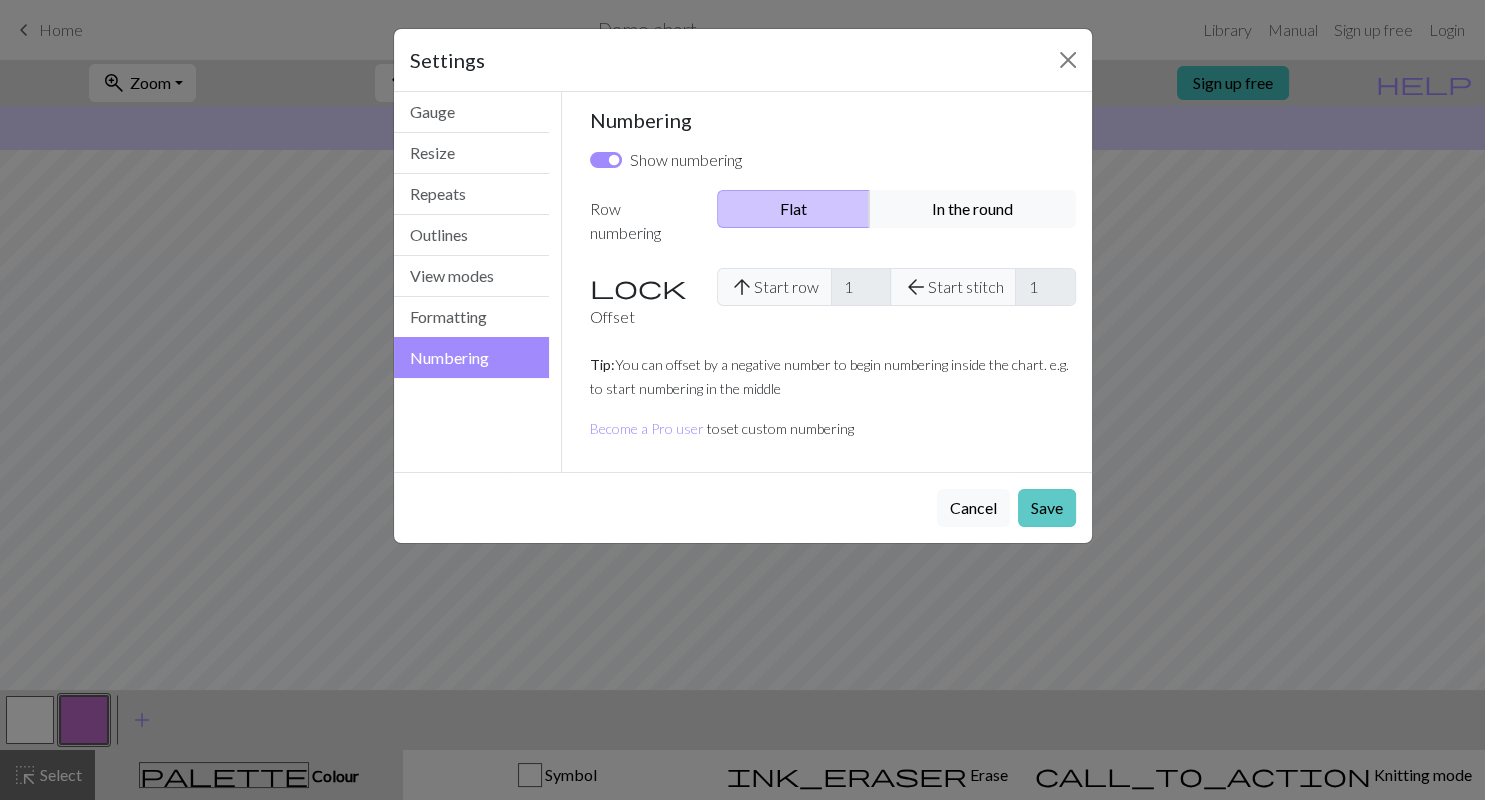 click on "Save" at bounding box center (1047, 508) 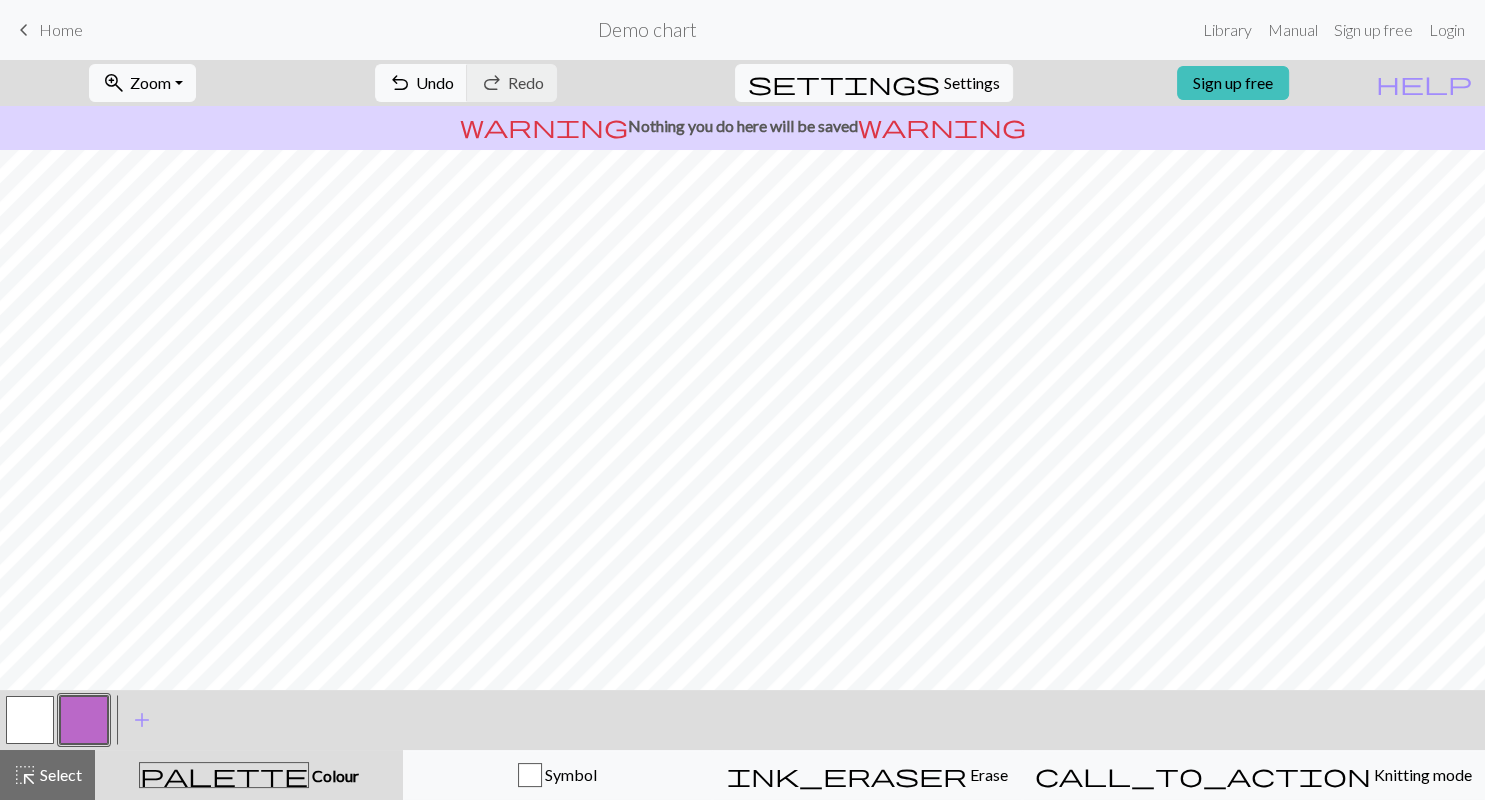 click at bounding box center (30, 720) 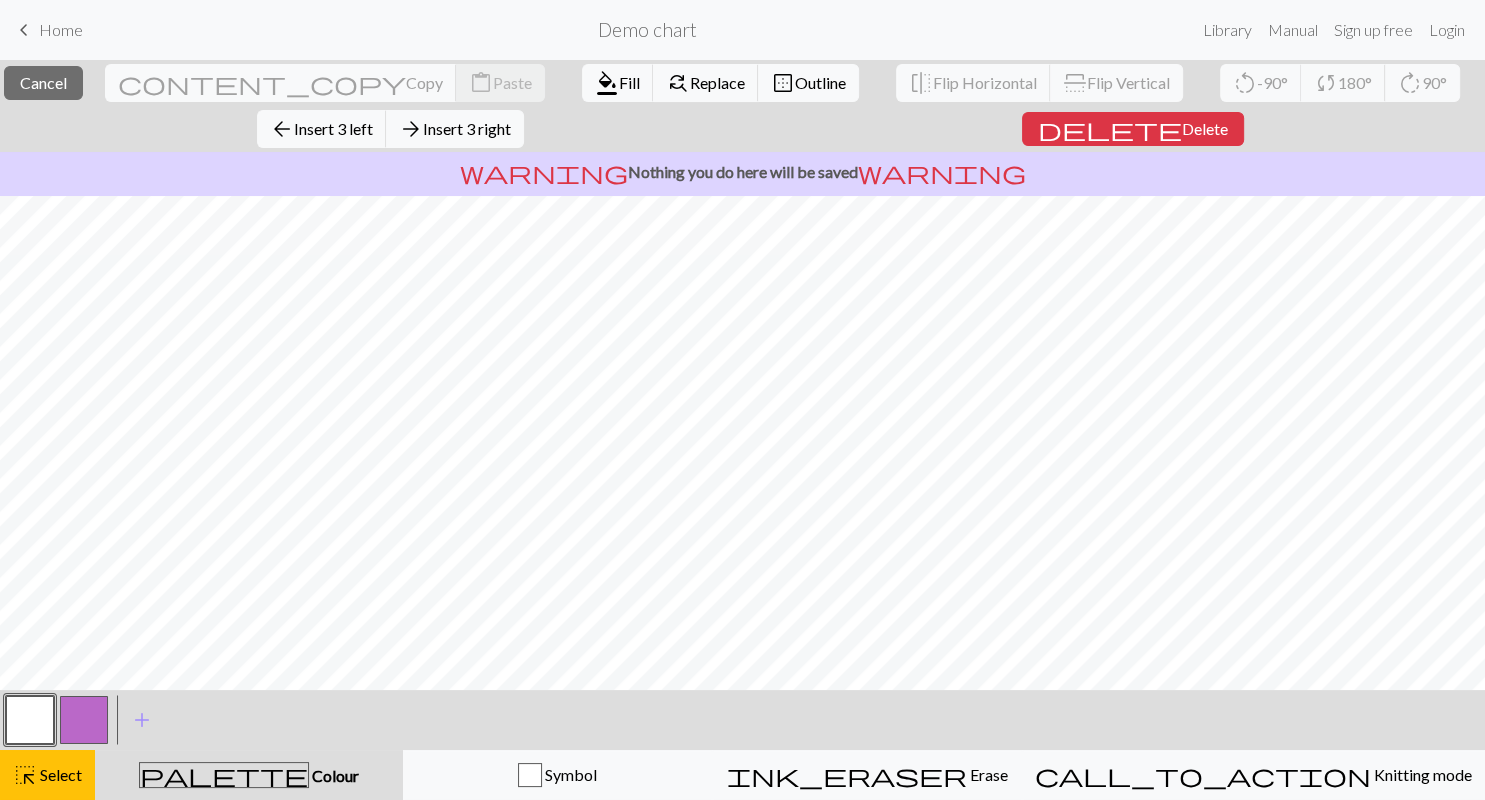 click at bounding box center (30, 720) 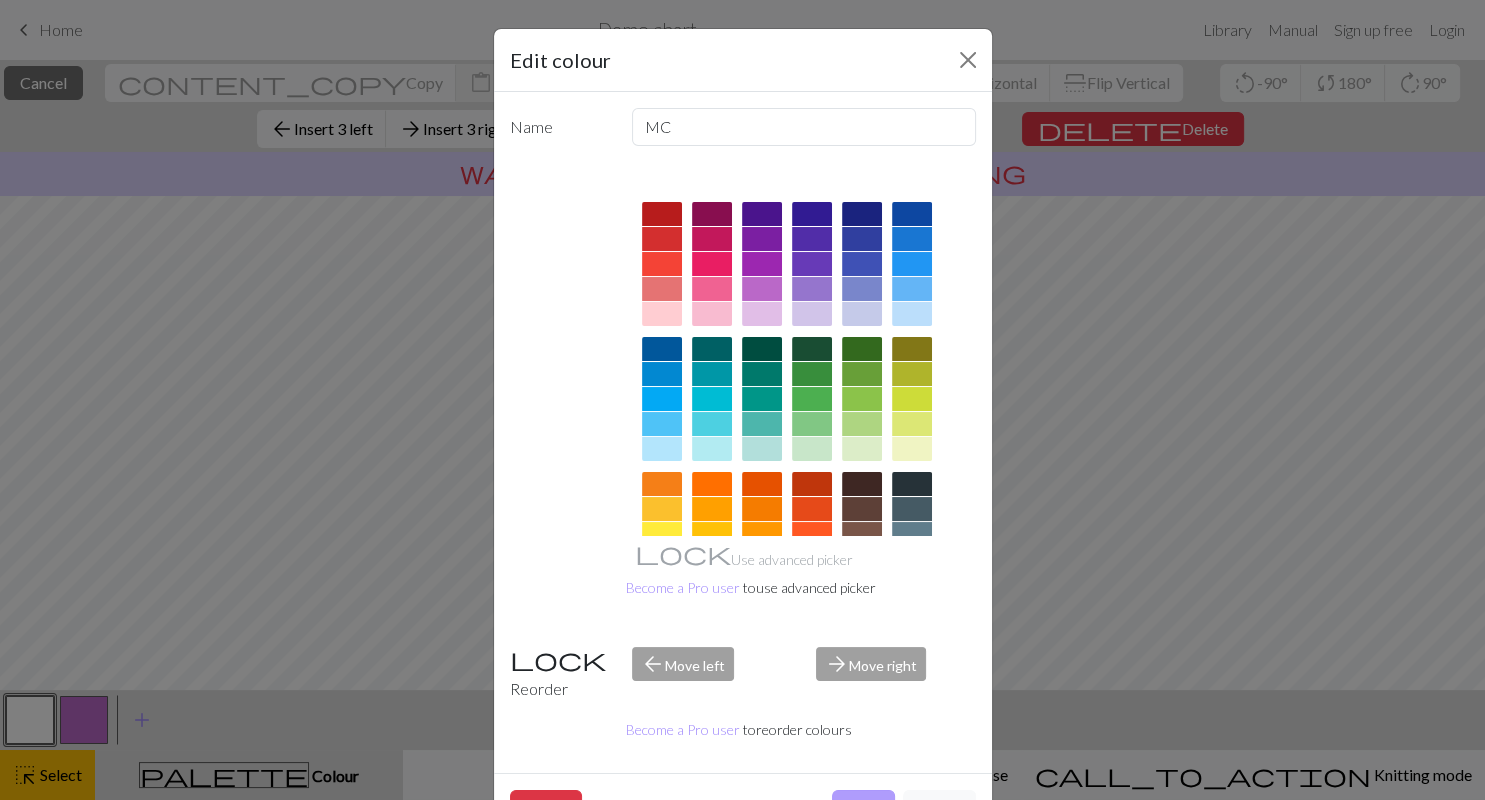 click on "Done" at bounding box center (863, 809) 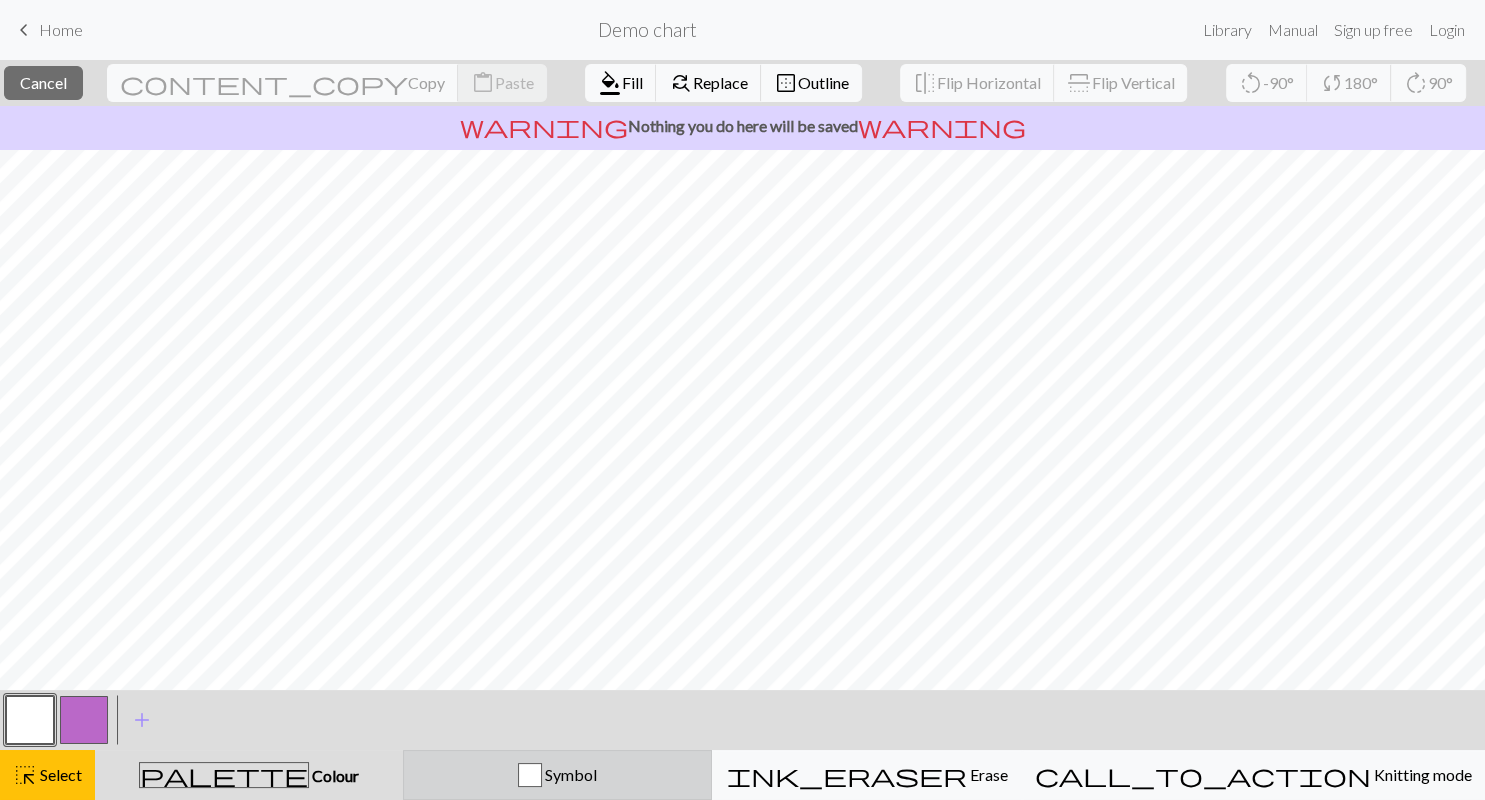 click on "Symbol" at bounding box center [569, 774] 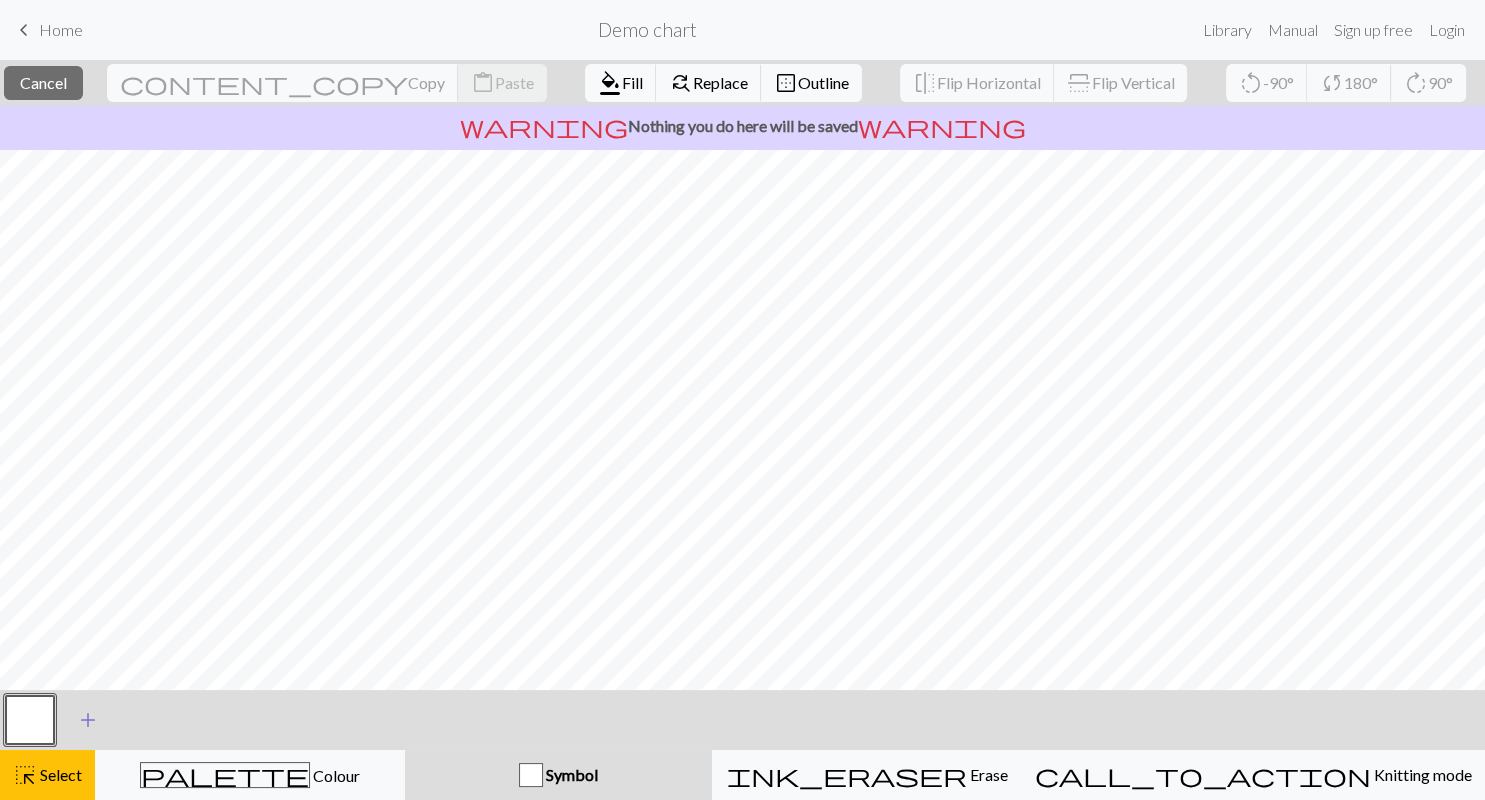 click on "add" at bounding box center [88, 720] 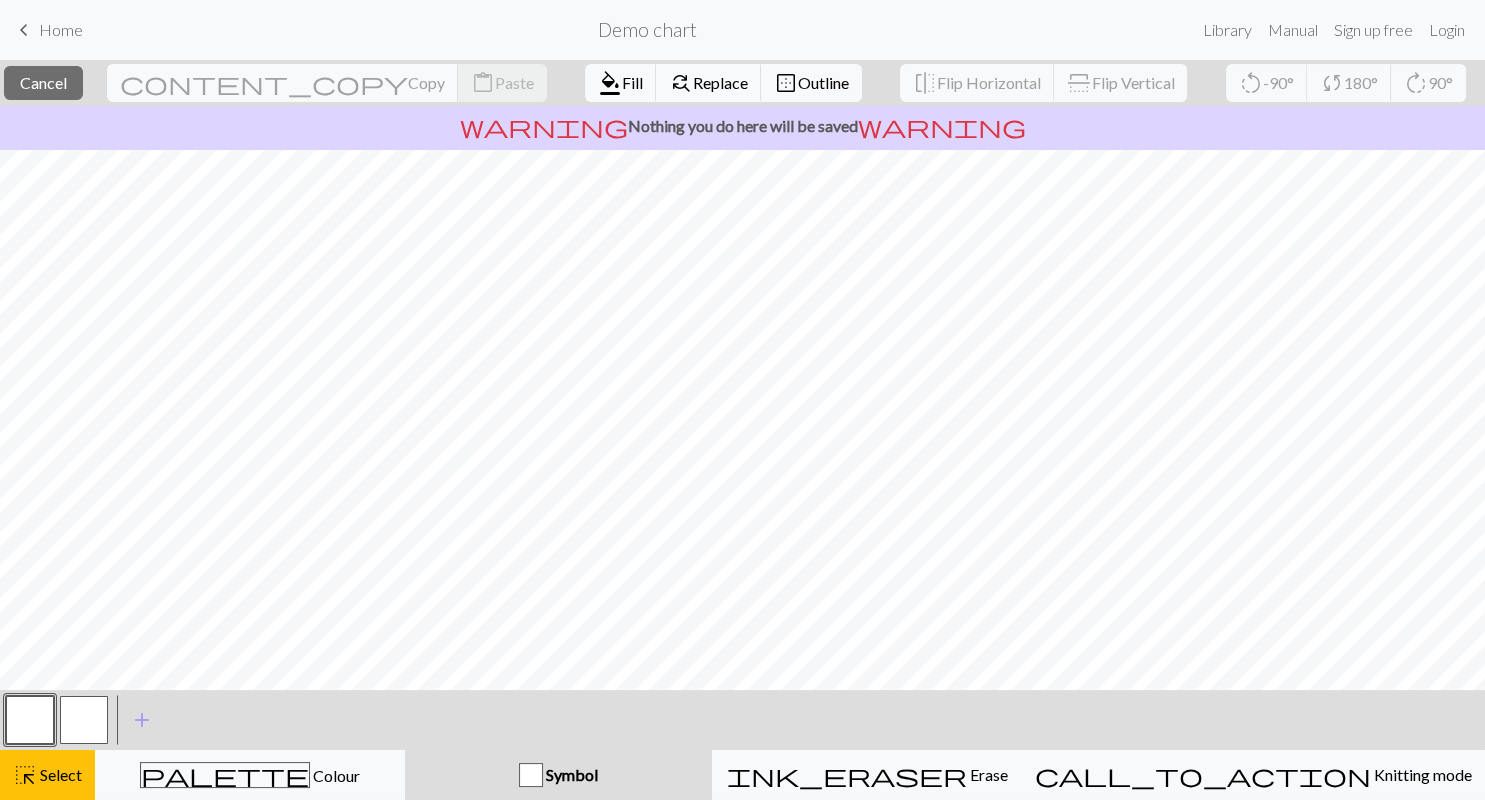 click at bounding box center (84, 720) 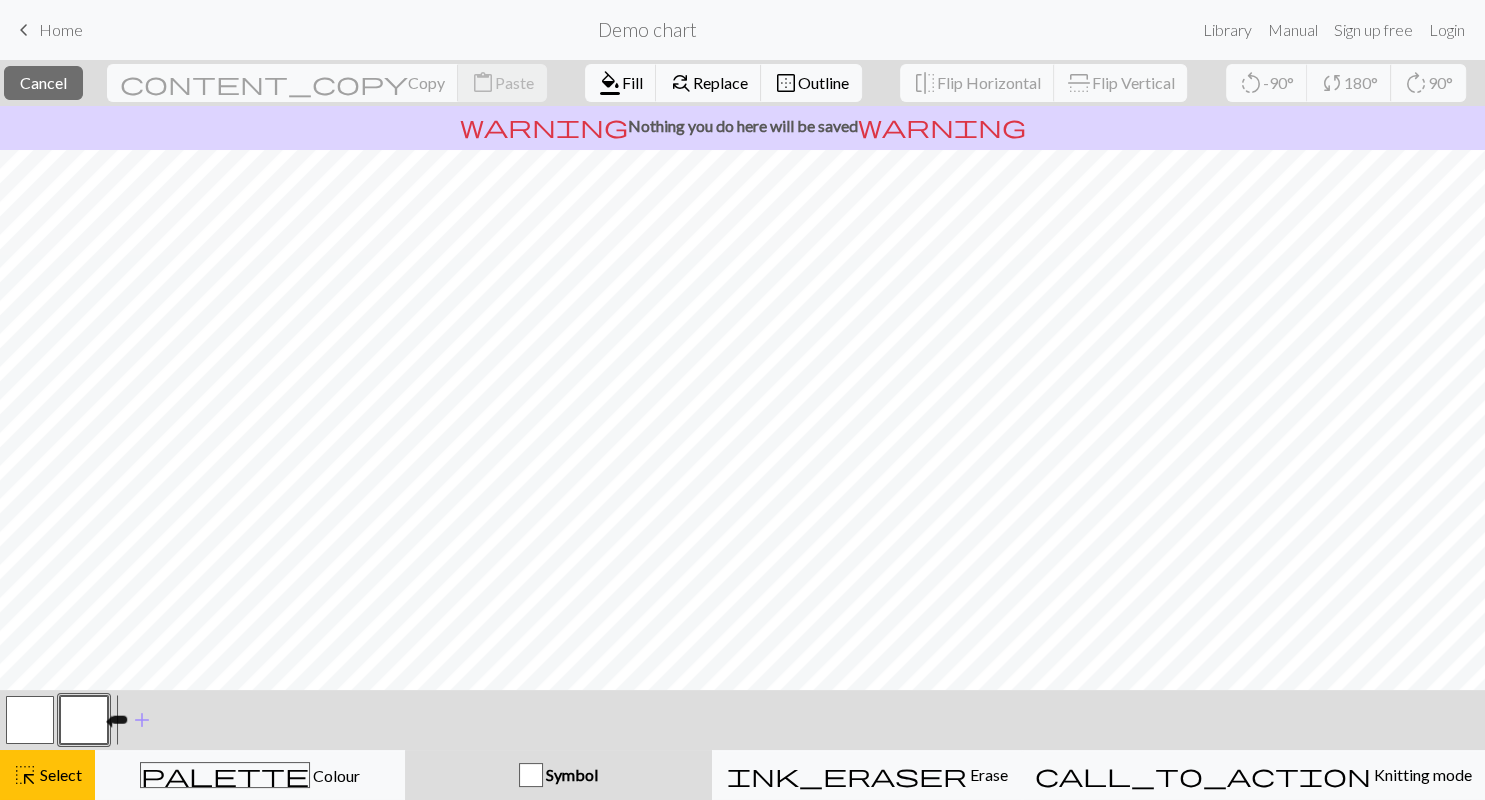 click at bounding box center (84, 720) 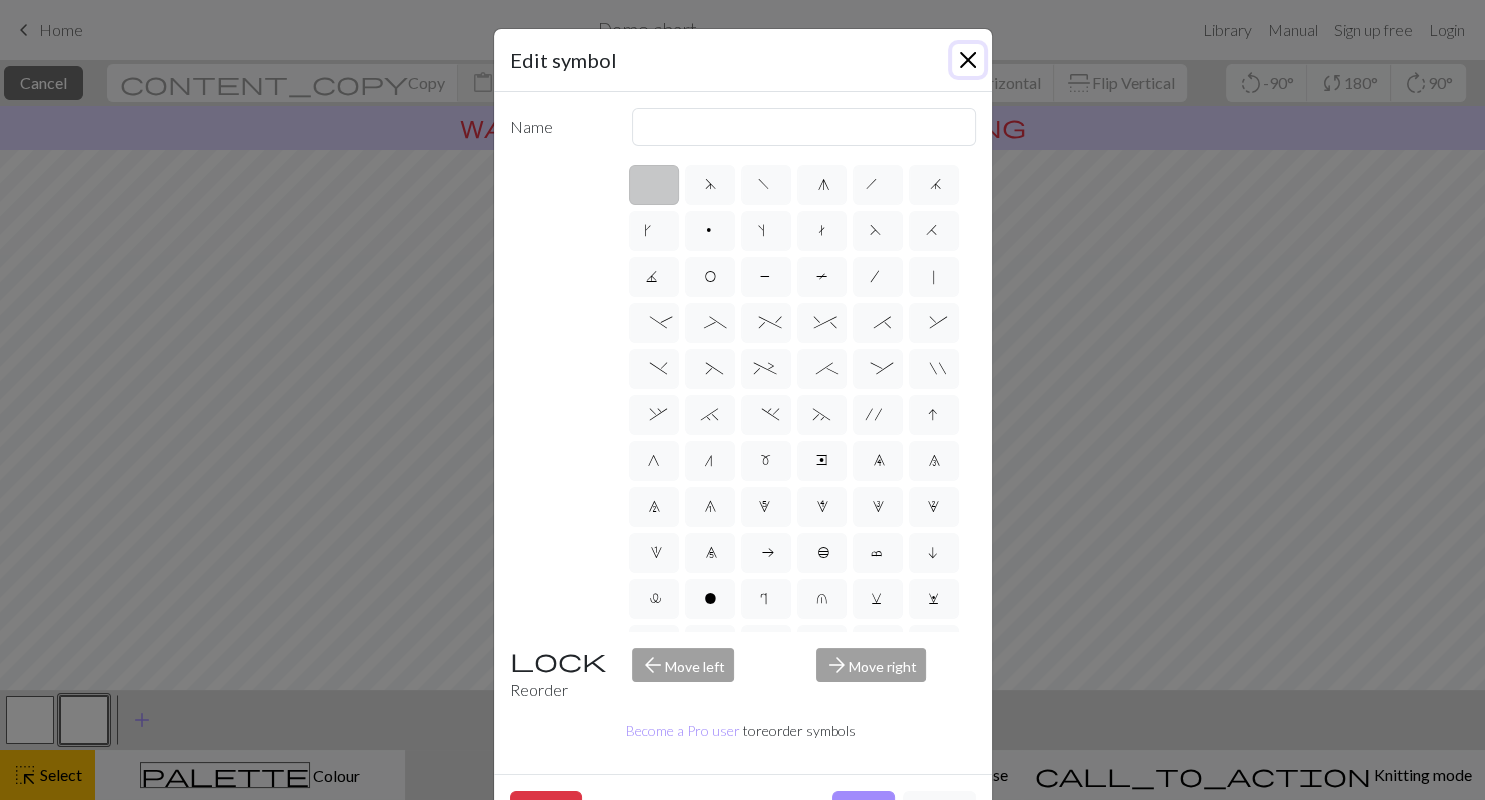click at bounding box center (968, 60) 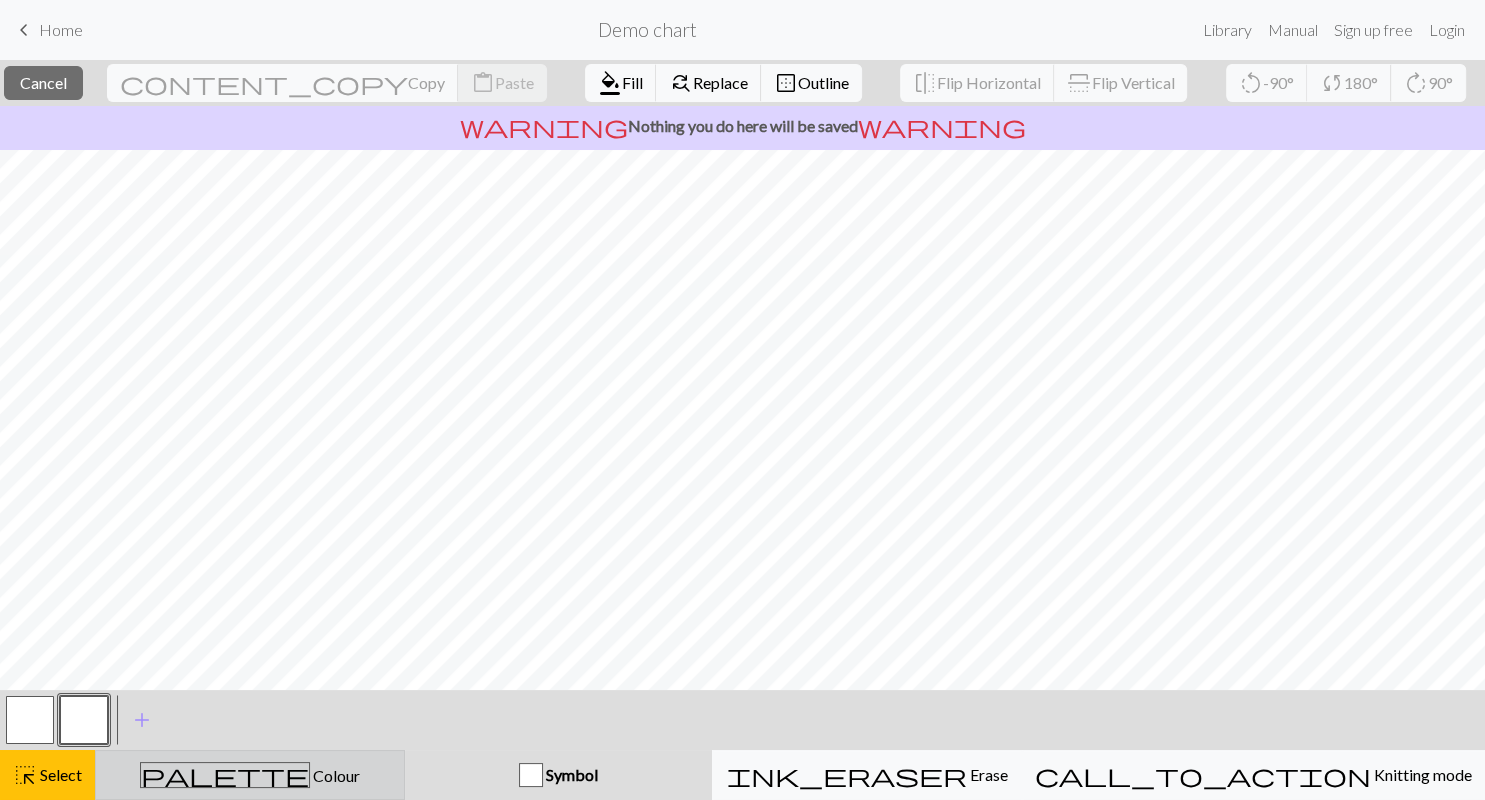 click on "palette" at bounding box center (225, 775) 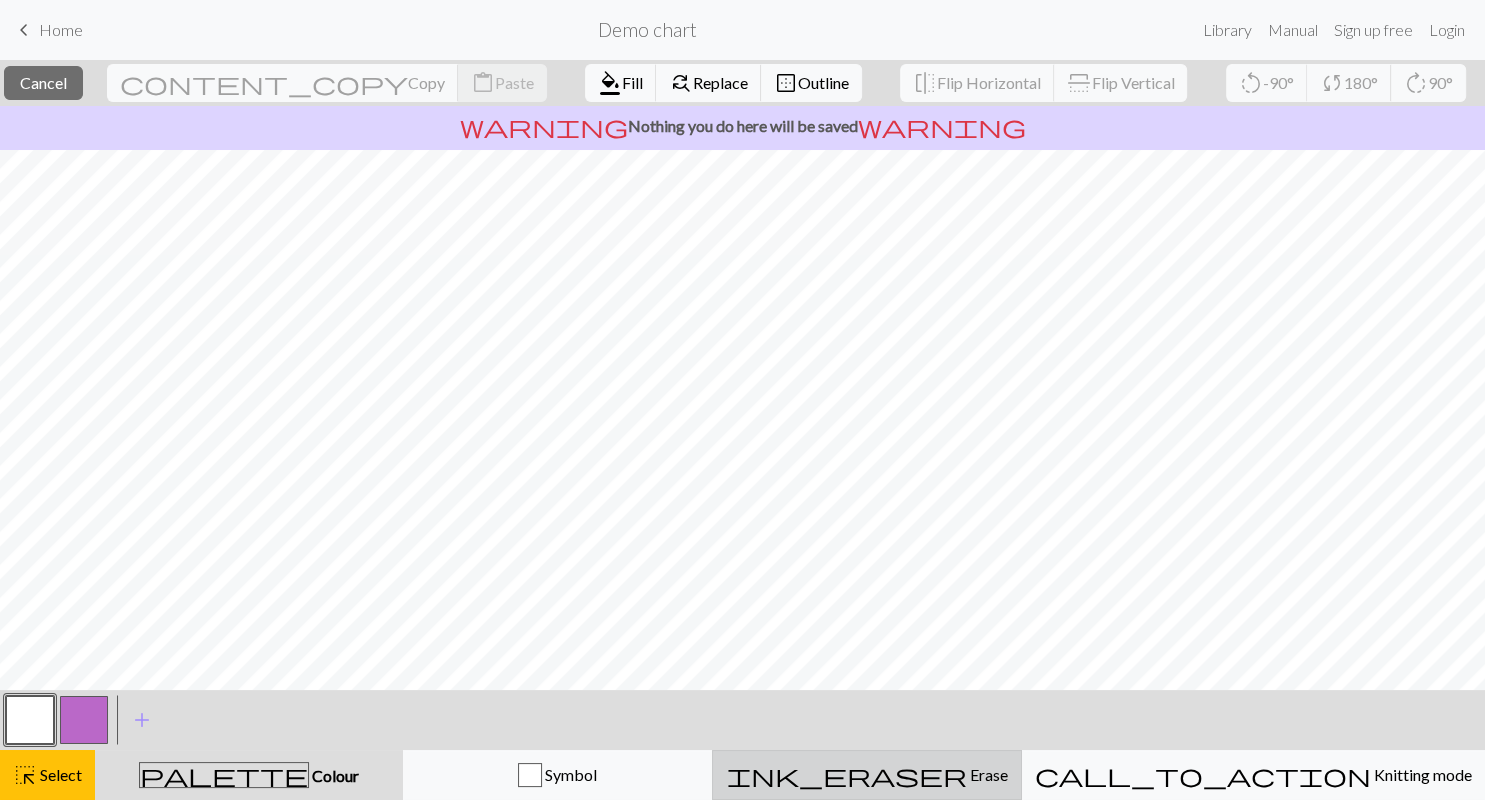 click on "ink_eraser   Erase   Erase" at bounding box center (867, 775) 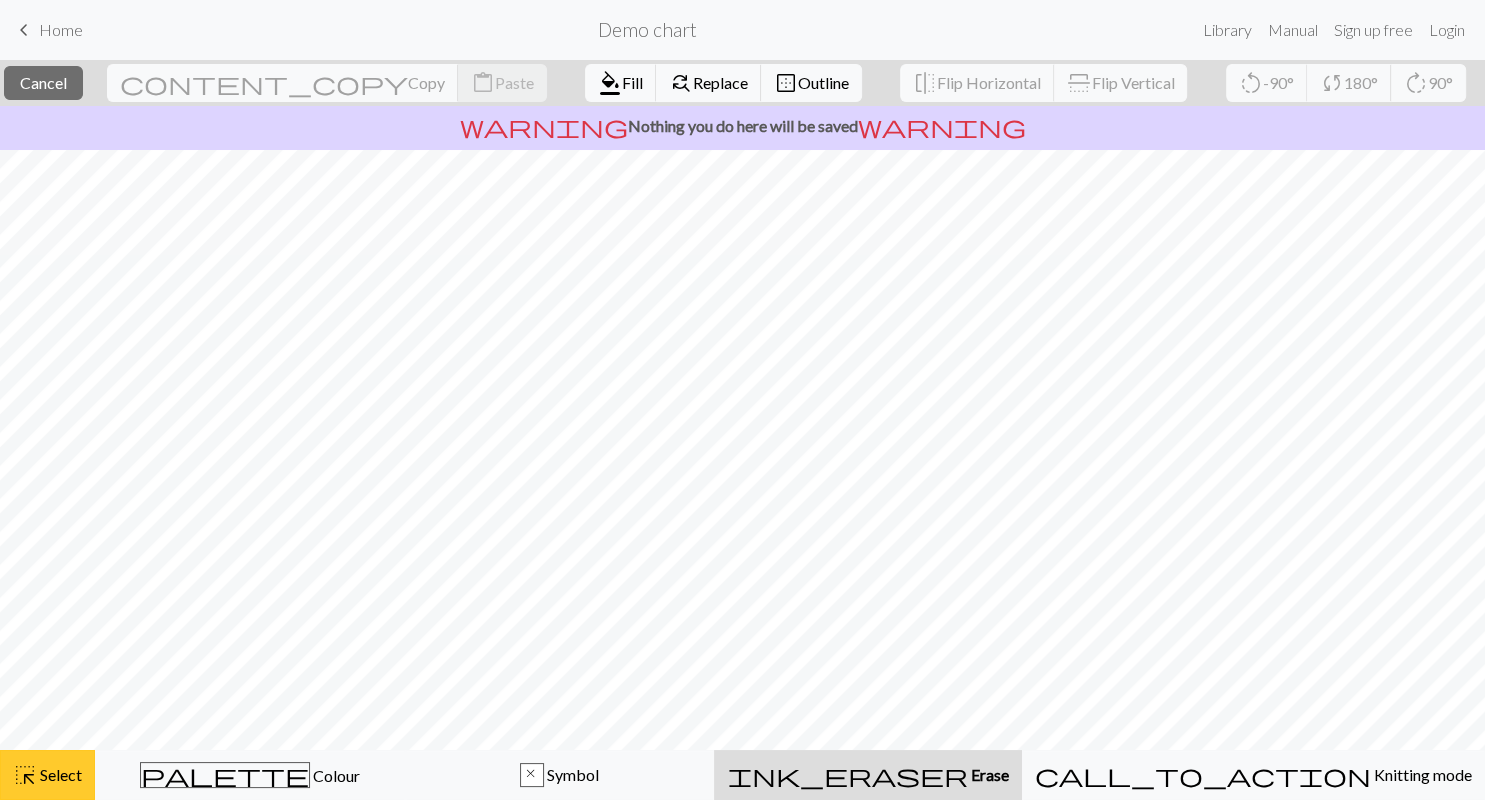 click on "Select" at bounding box center (59, 774) 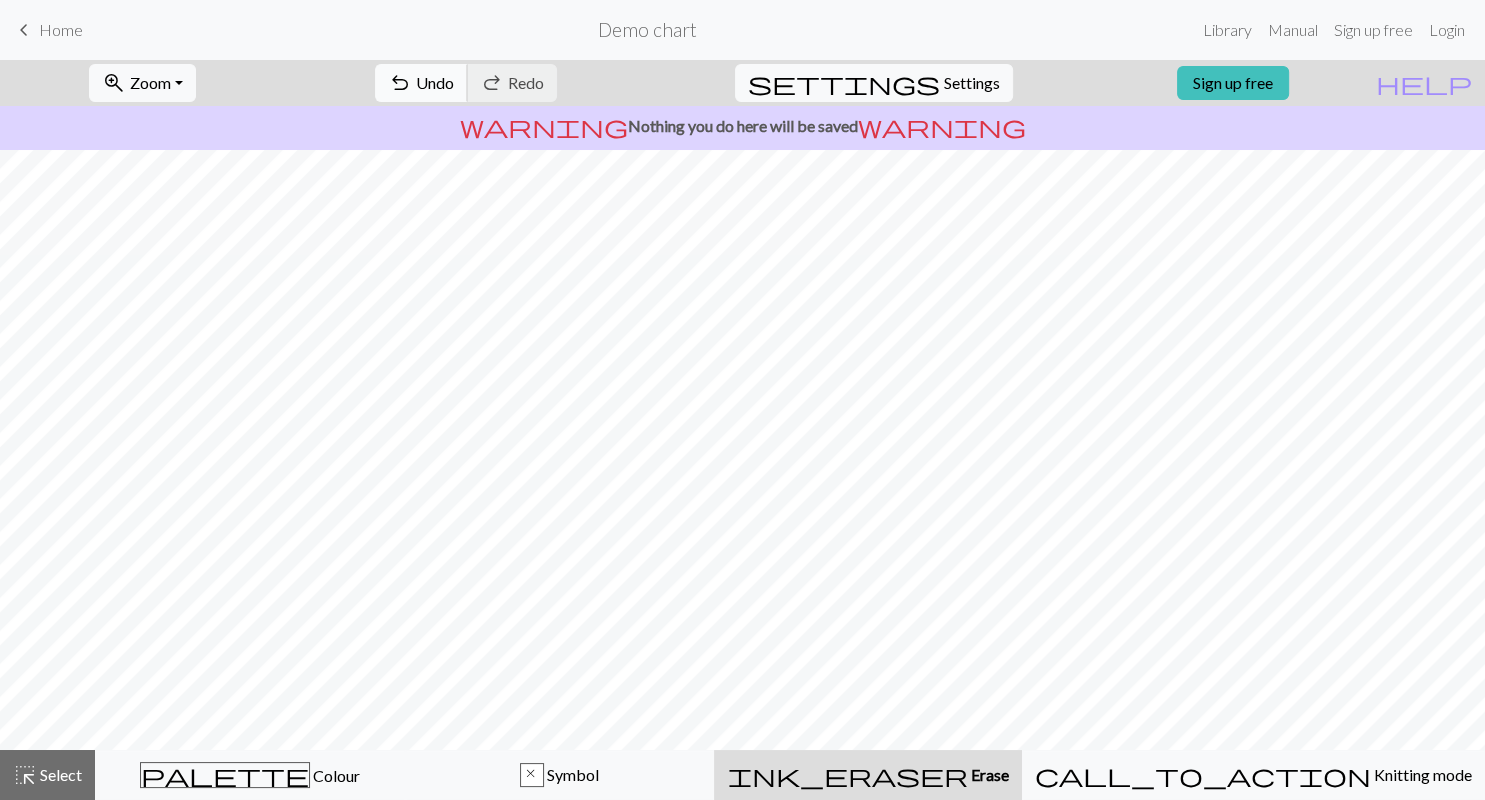 click on "Undo" at bounding box center (435, 82) 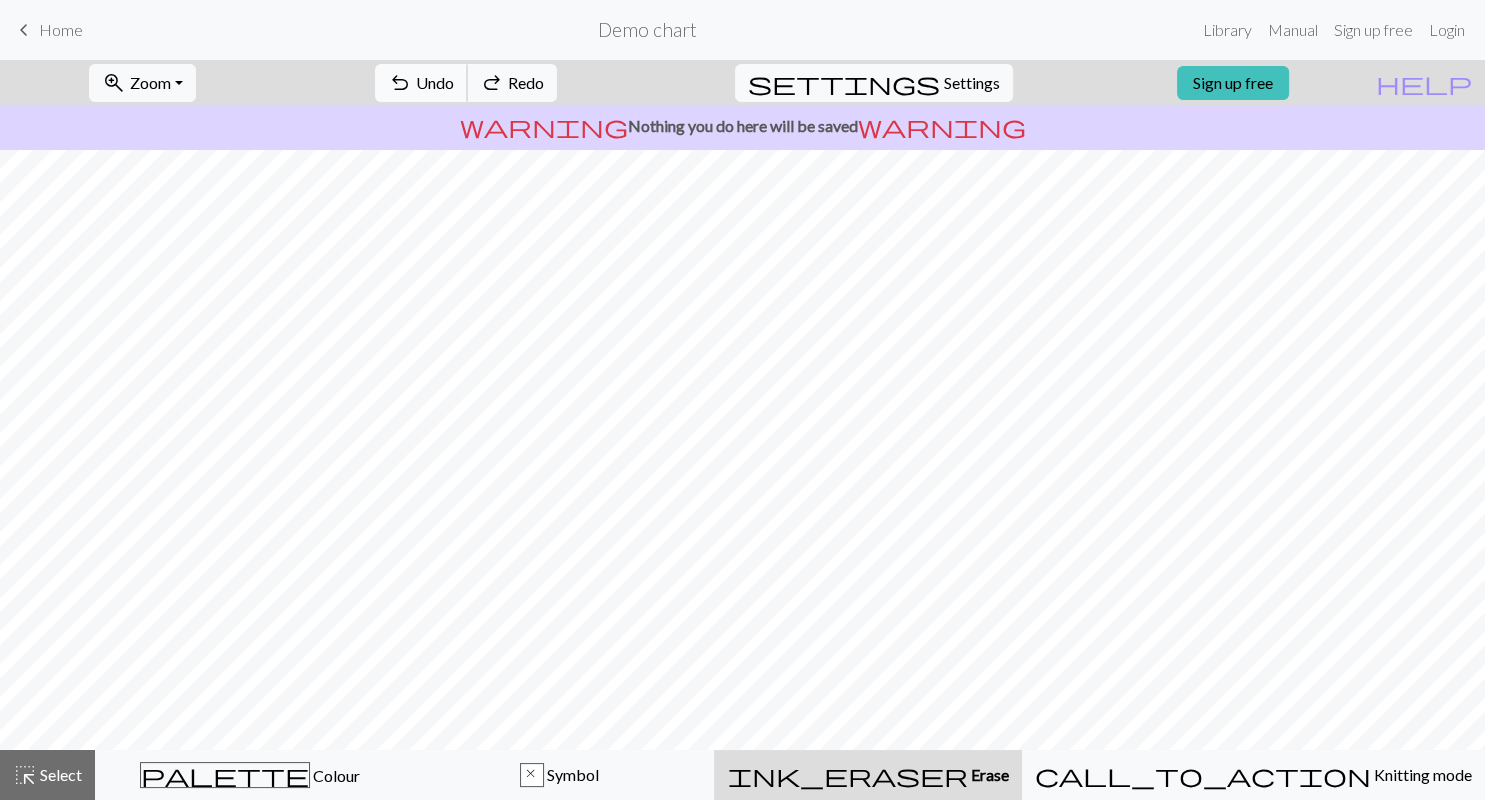 click on "Undo" at bounding box center (435, 82) 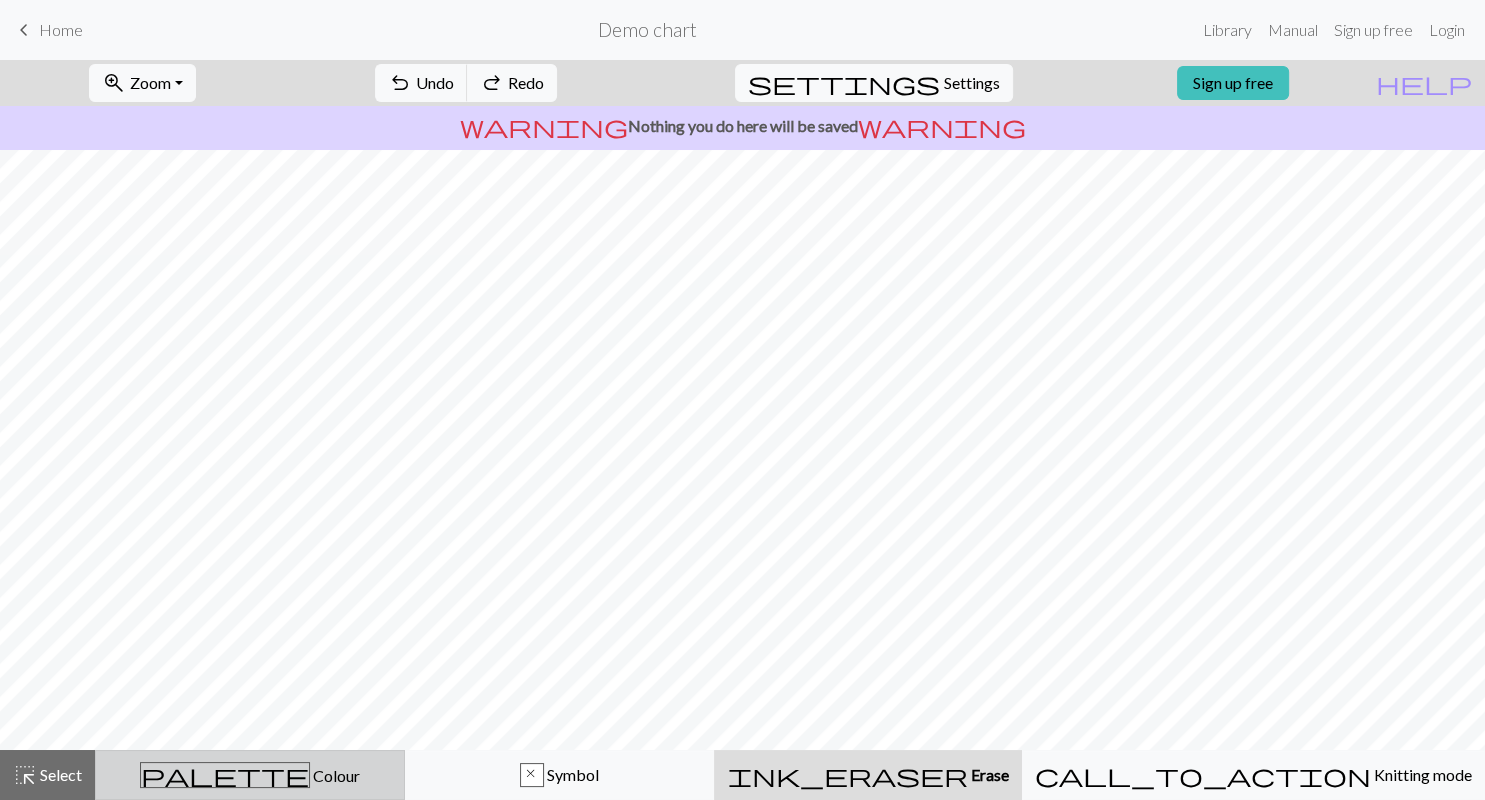 click on "Colour" at bounding box center (335, 775) 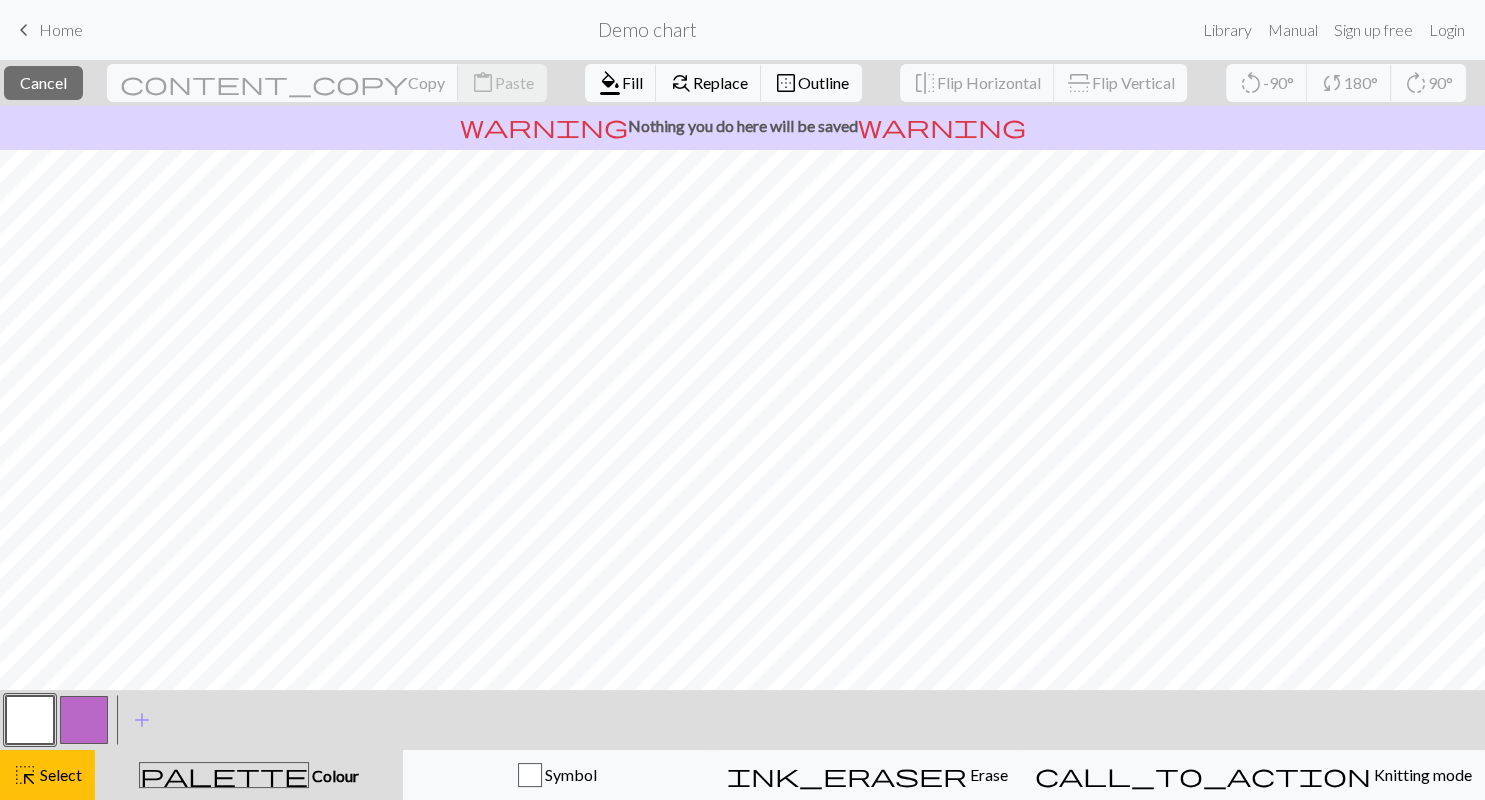 click at bounding box center (30, 720) 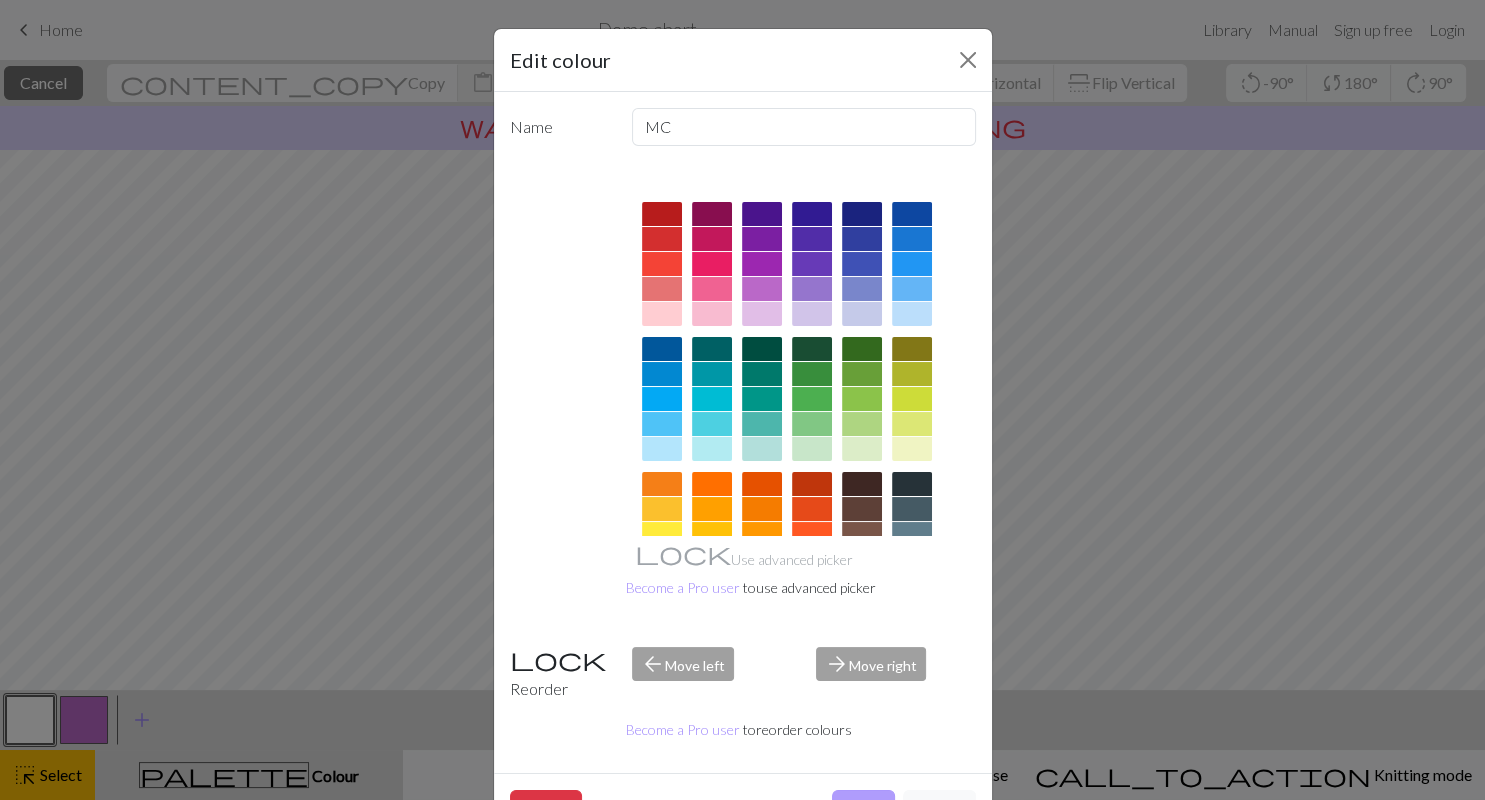 click on "Done" at bounding box center [863, 809] 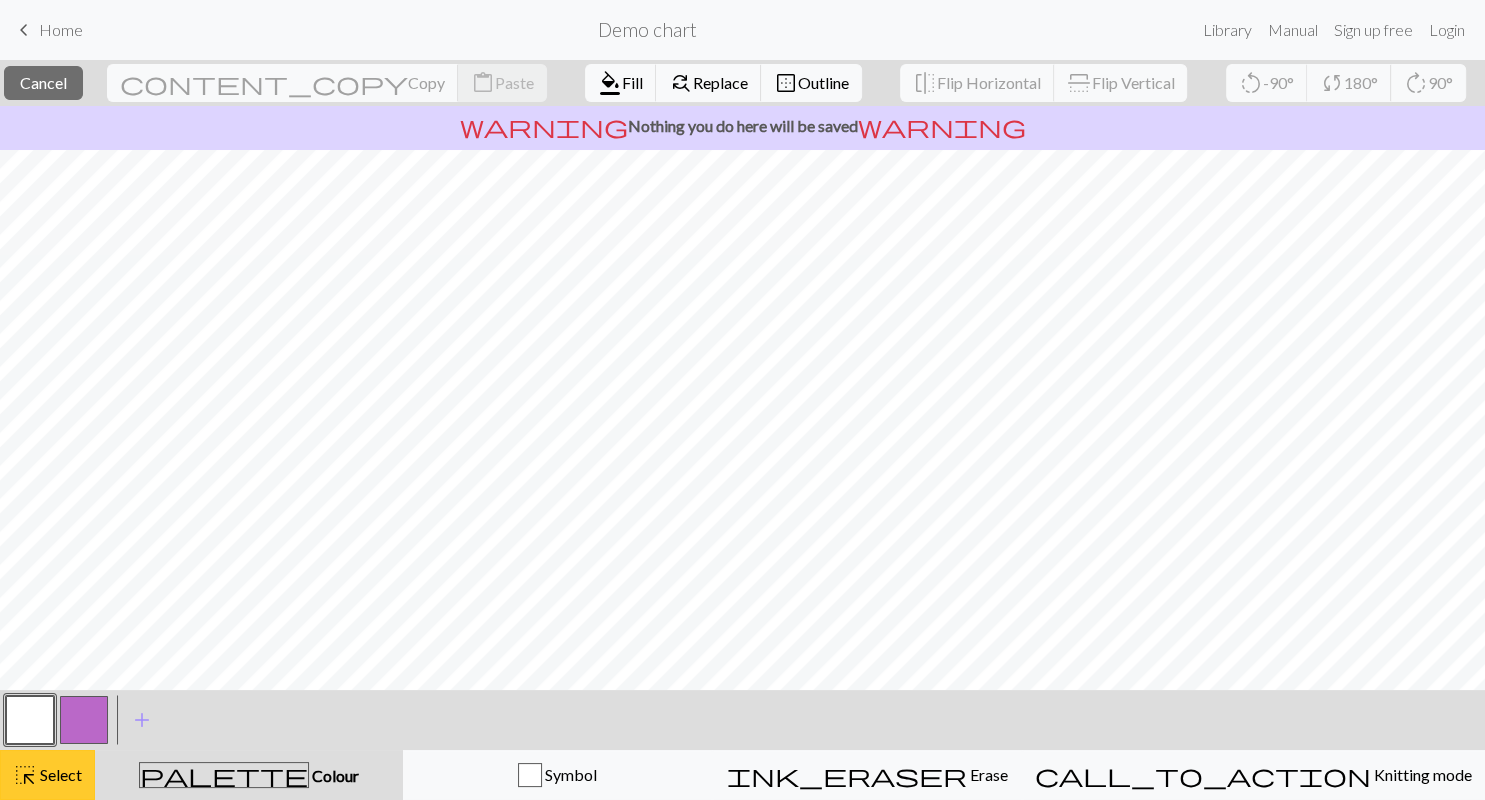 click on "Select" at bounding box center (59, 774) 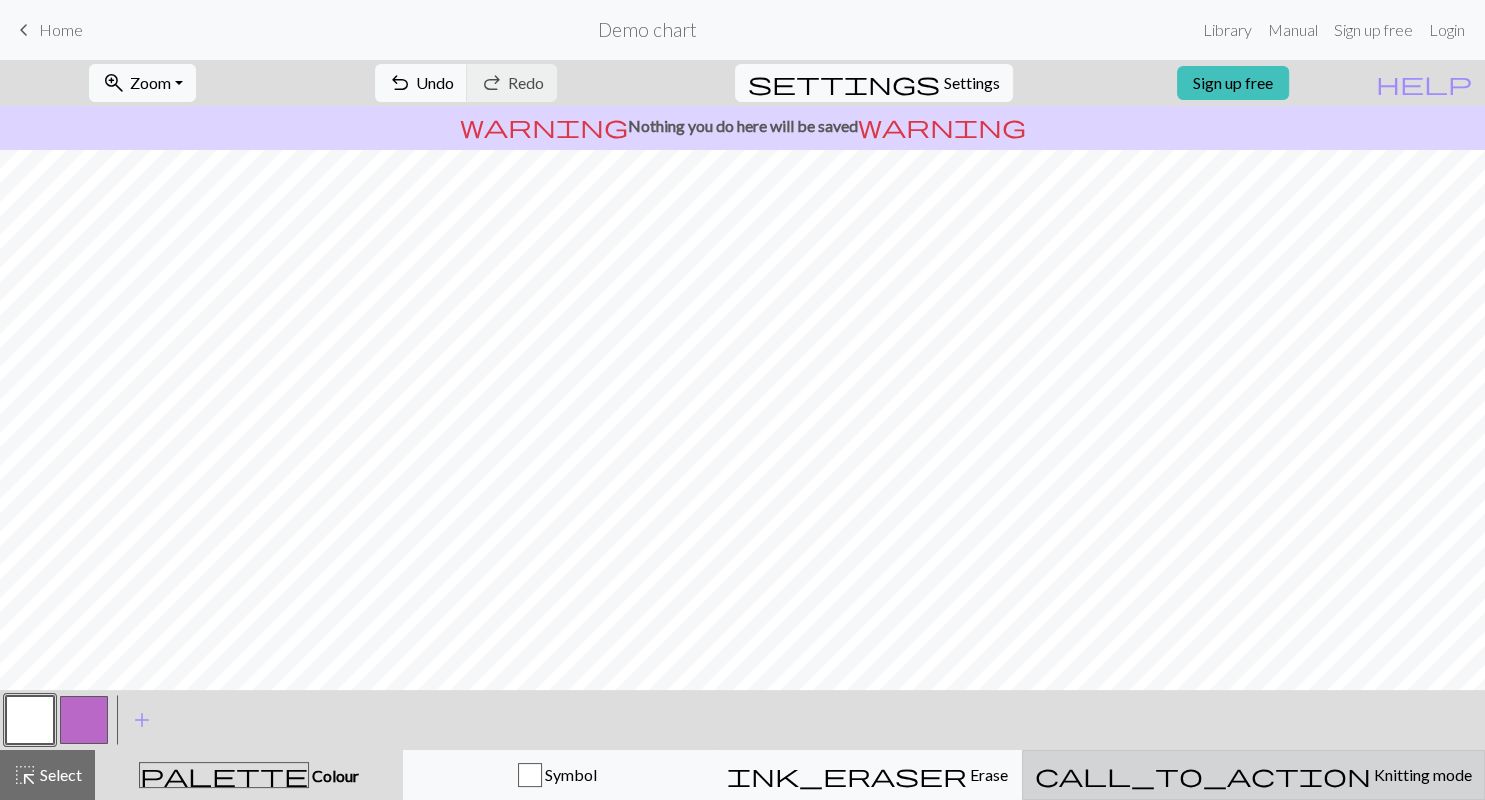 click on "Knitting mode" at bounding box center [1421, 774] 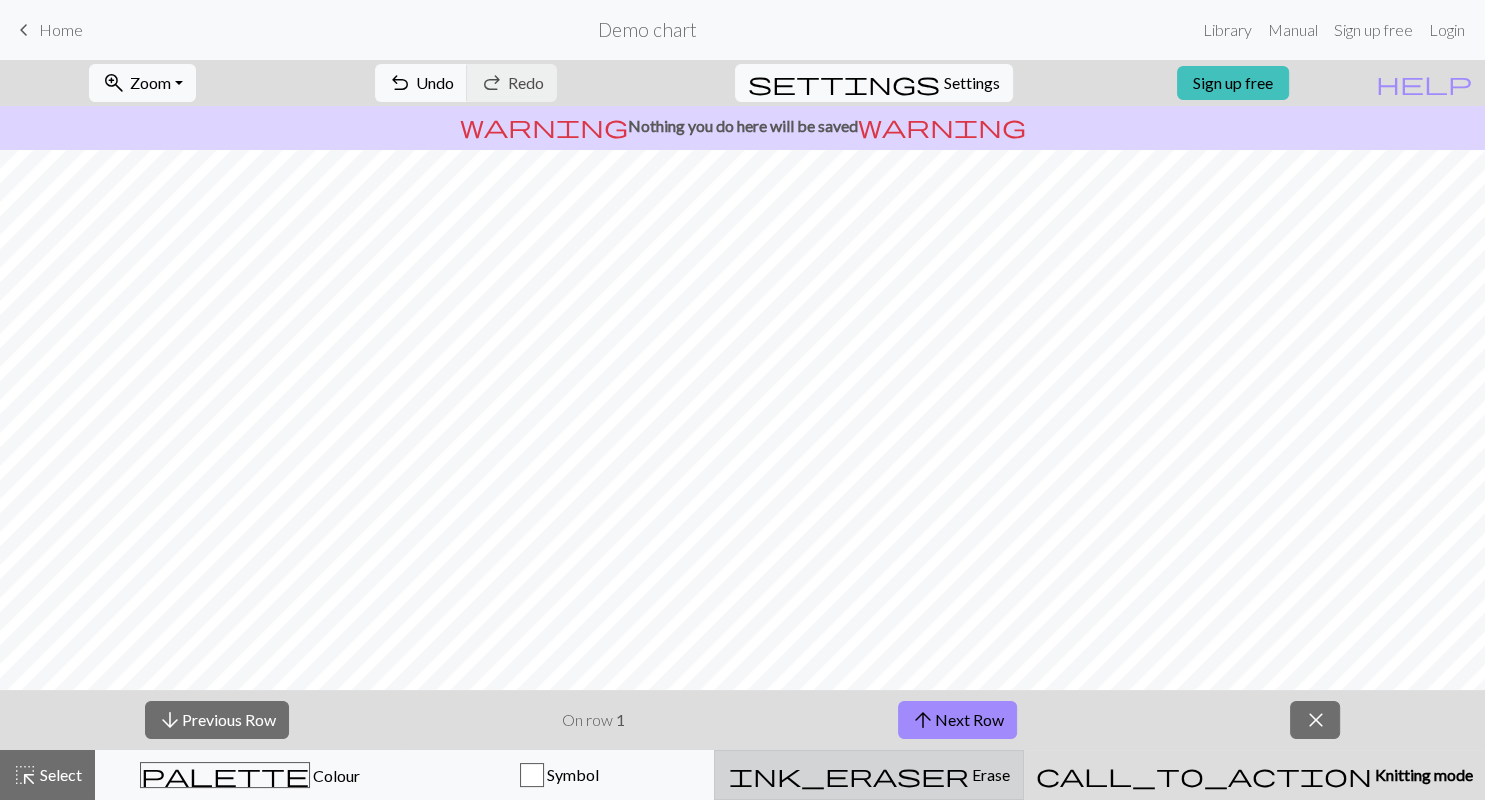 click on "ink_eraser   Erase   Erase" at bounding box center [869, 775] 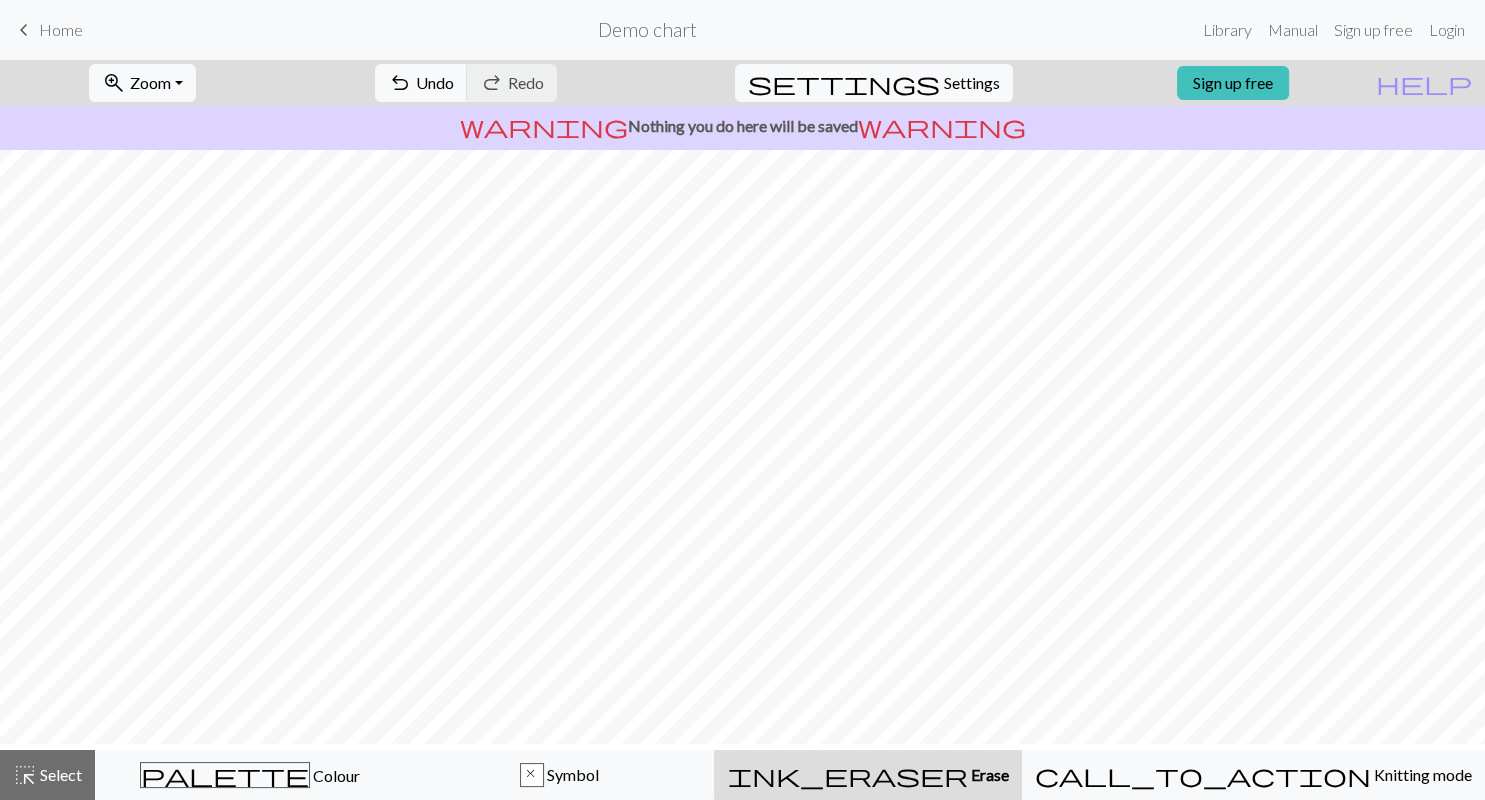 scroll, scrollTop: 404, scrollLeft: 0, axis: vertical 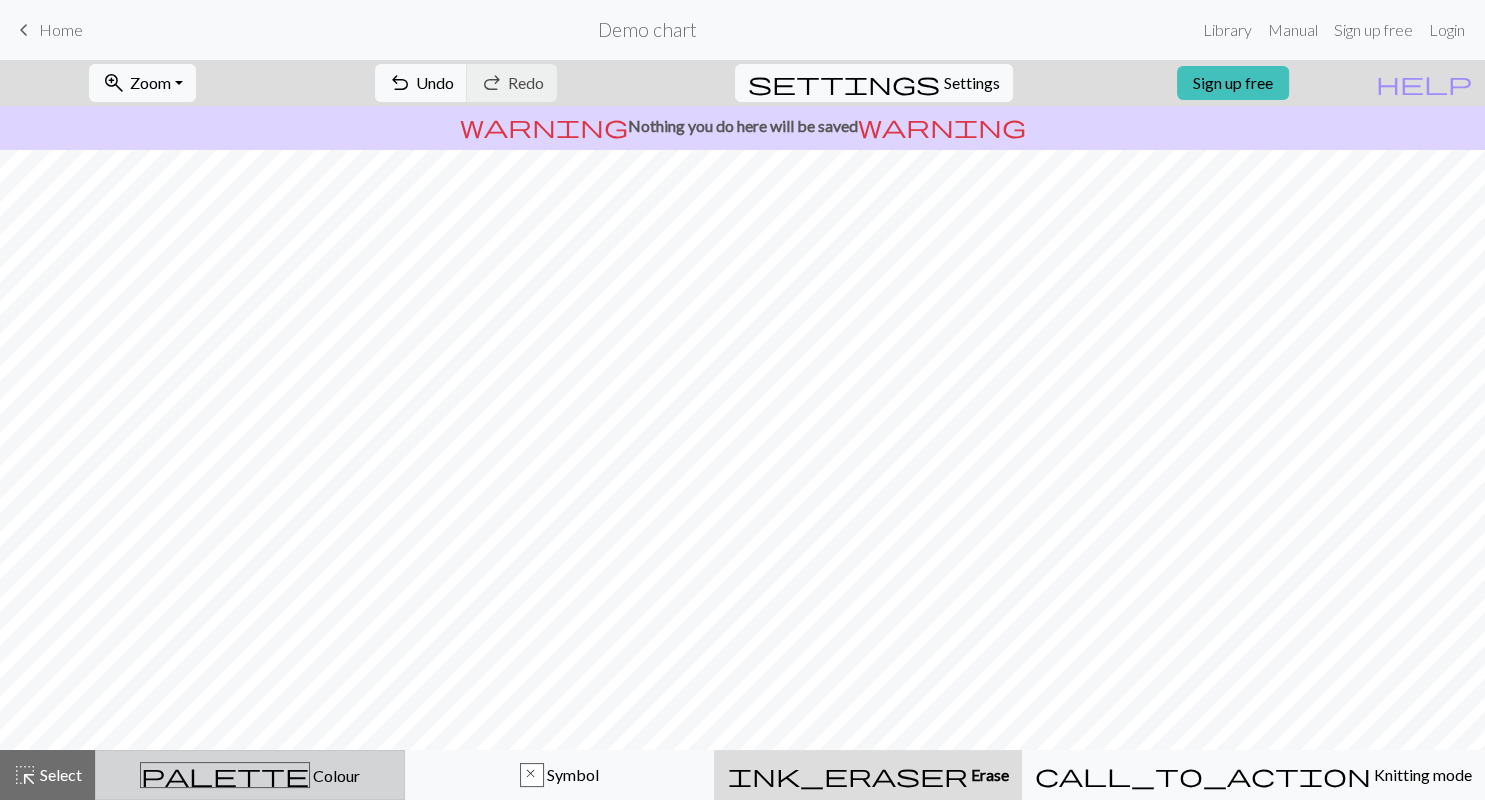 click on "palette" at bounding box center [225, 775] 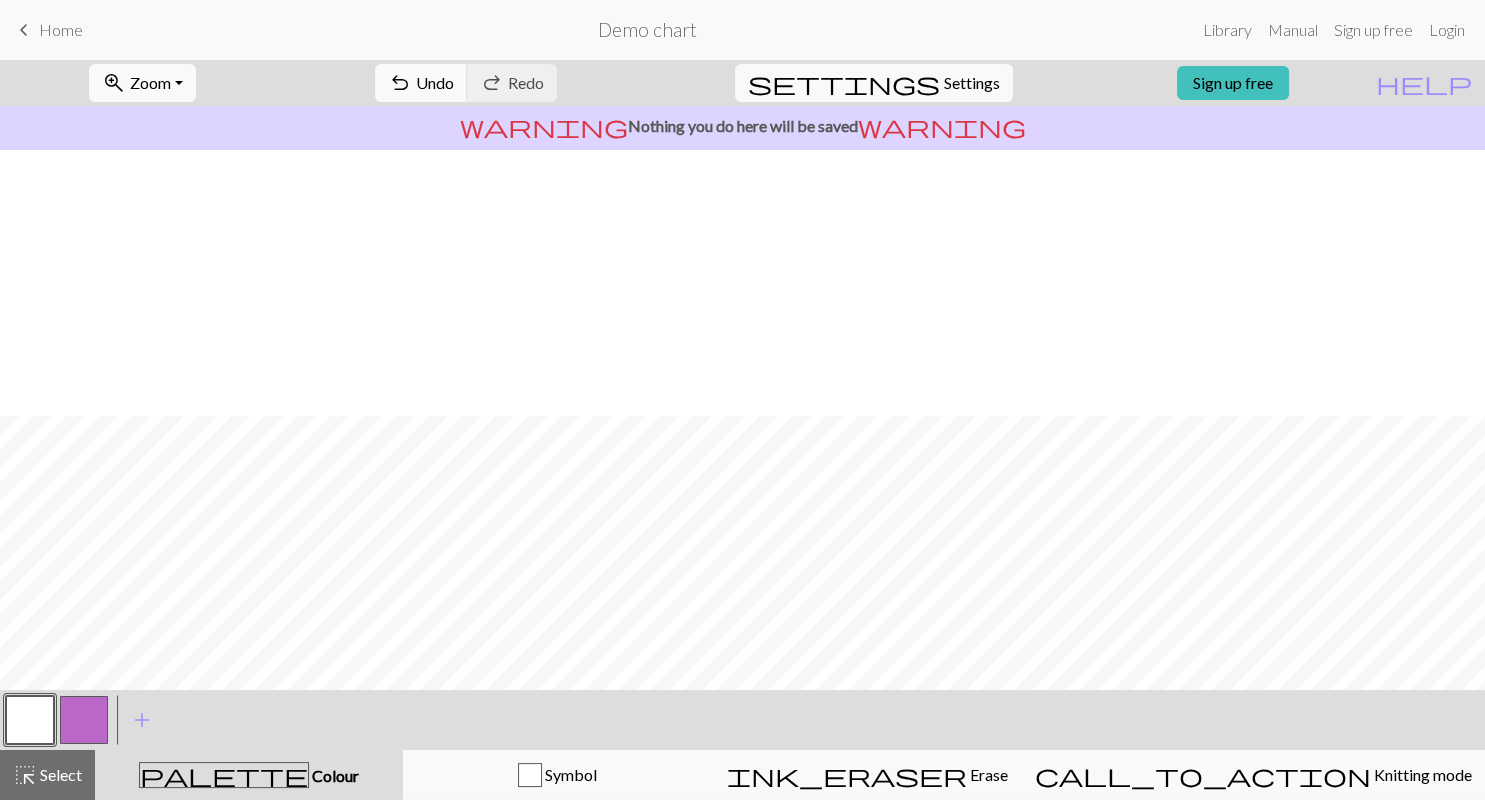scroll, scrollTop: 670, scrollLeft: 0, axis: vertical 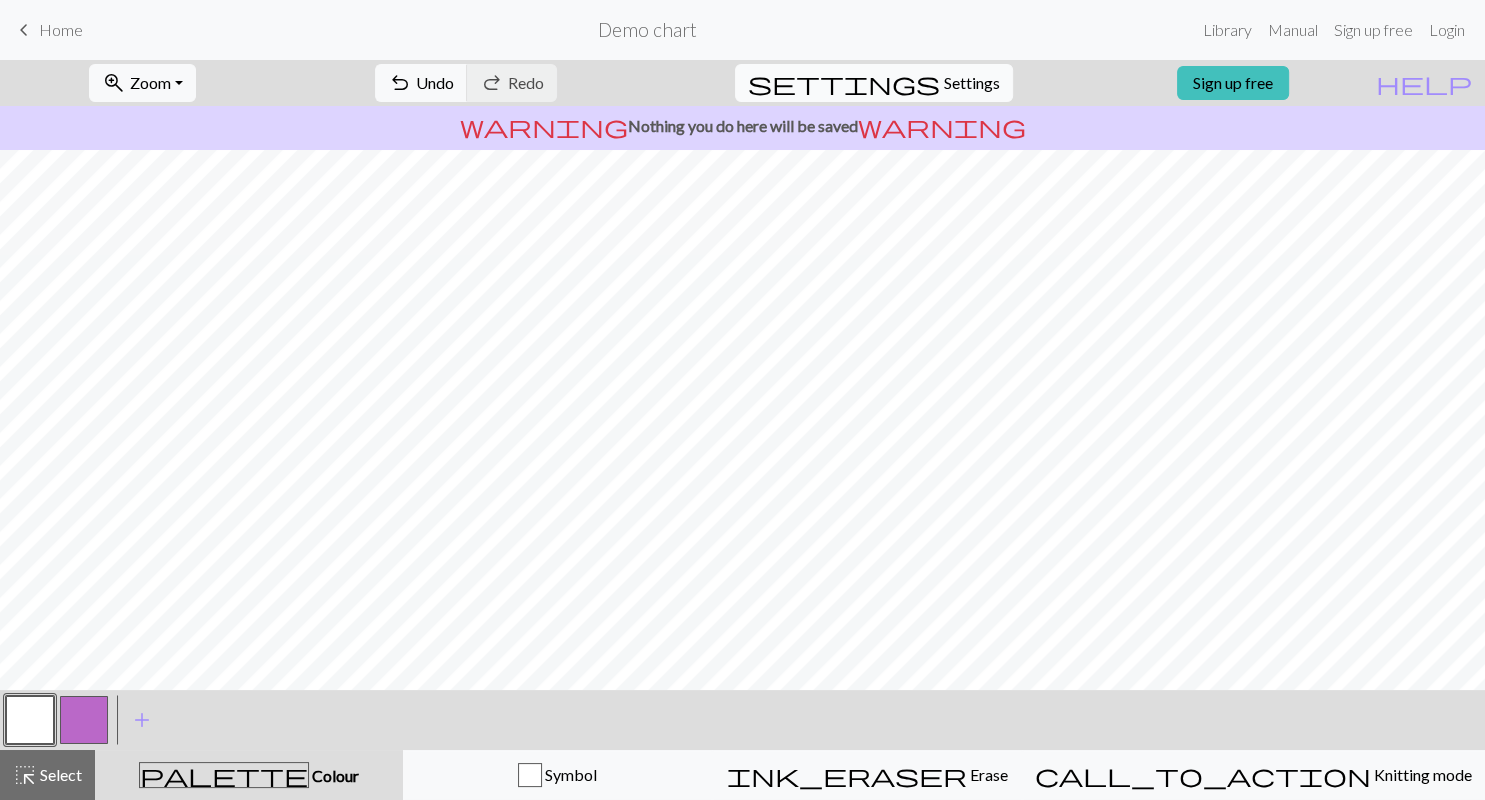 click on "Settings" at bounding box center [972, 83] 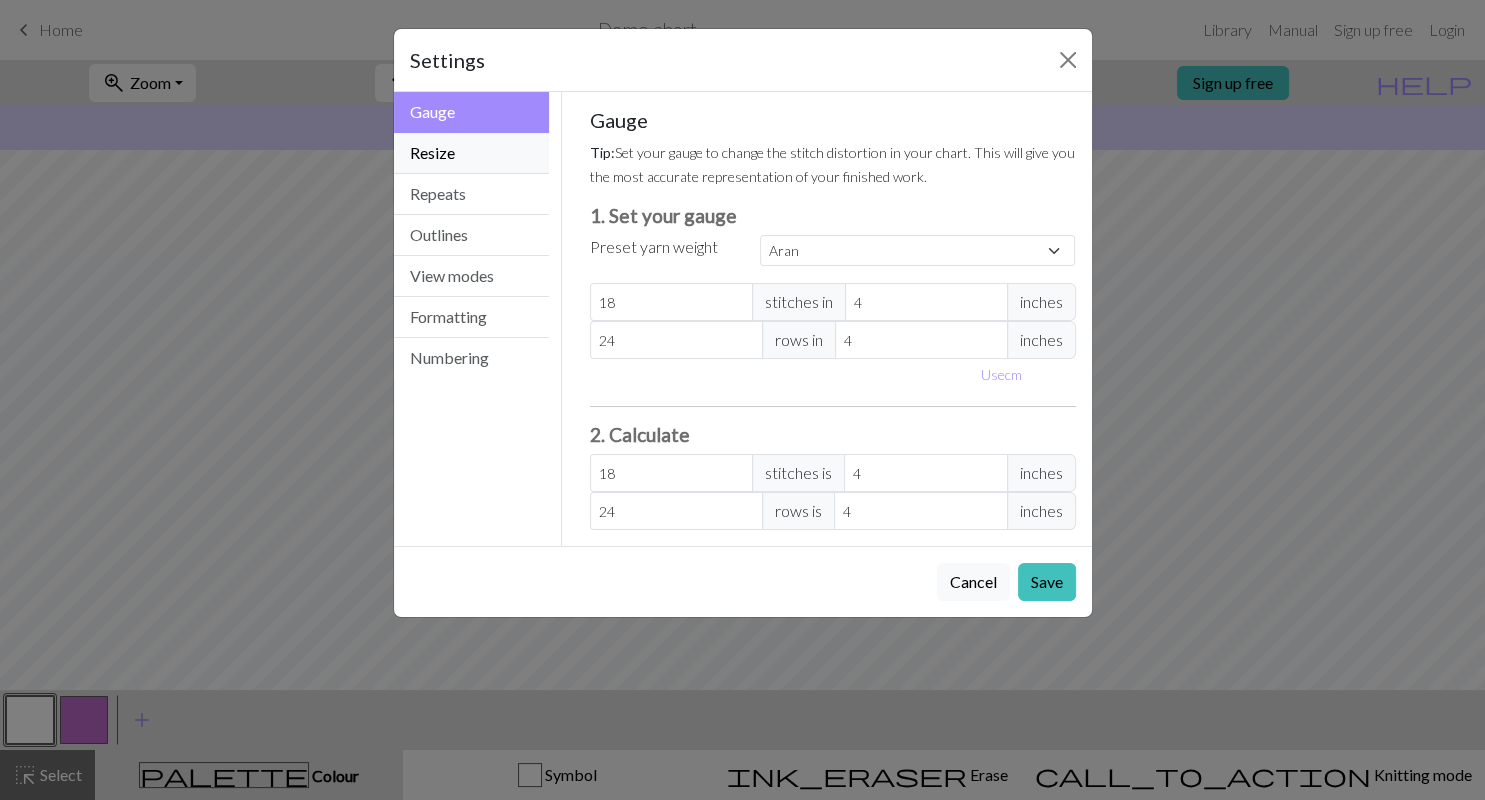 click on "Resize" at bounding box center [472, 153] 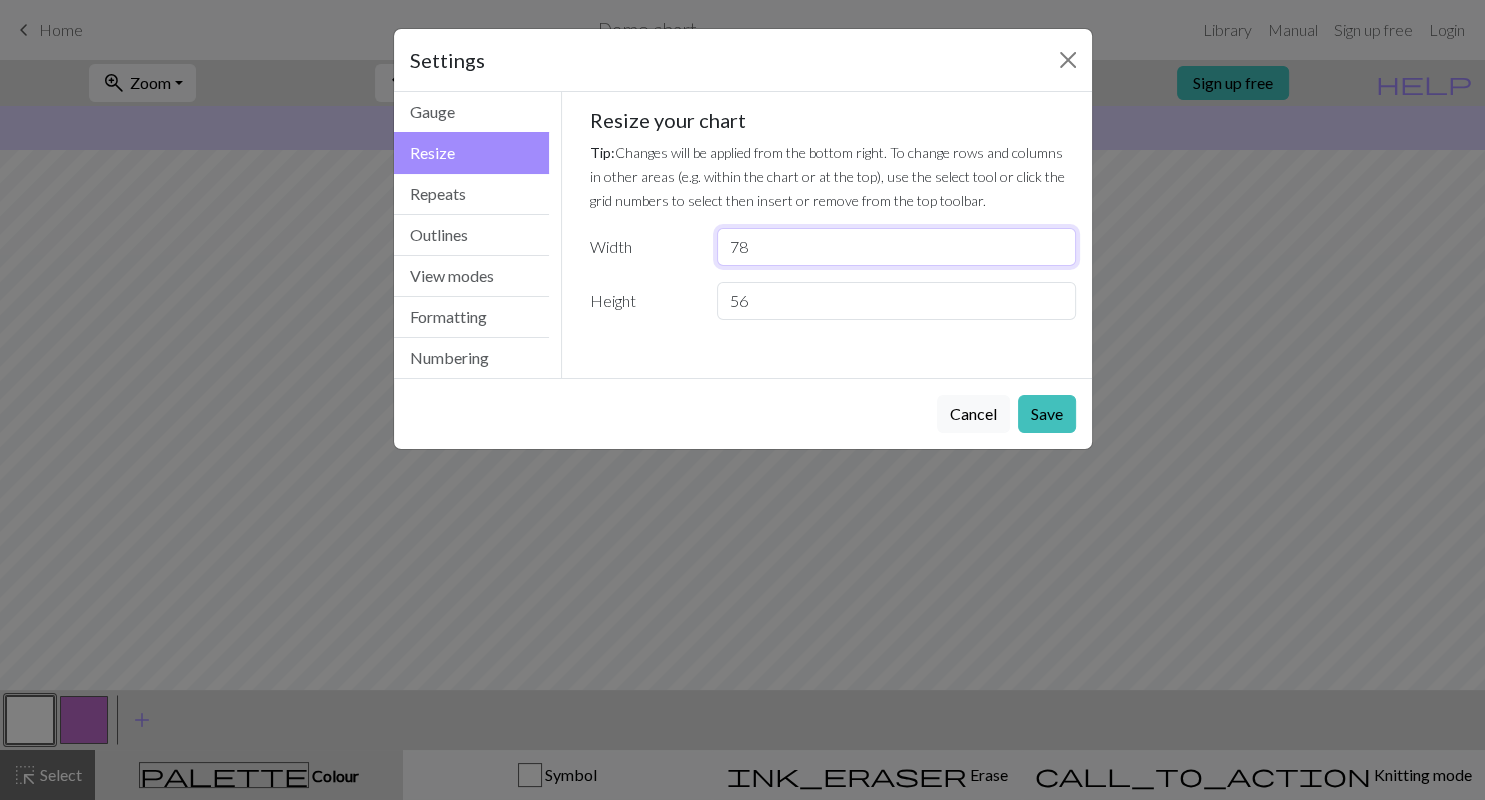 click on "78" at bounding box center (896, 247) 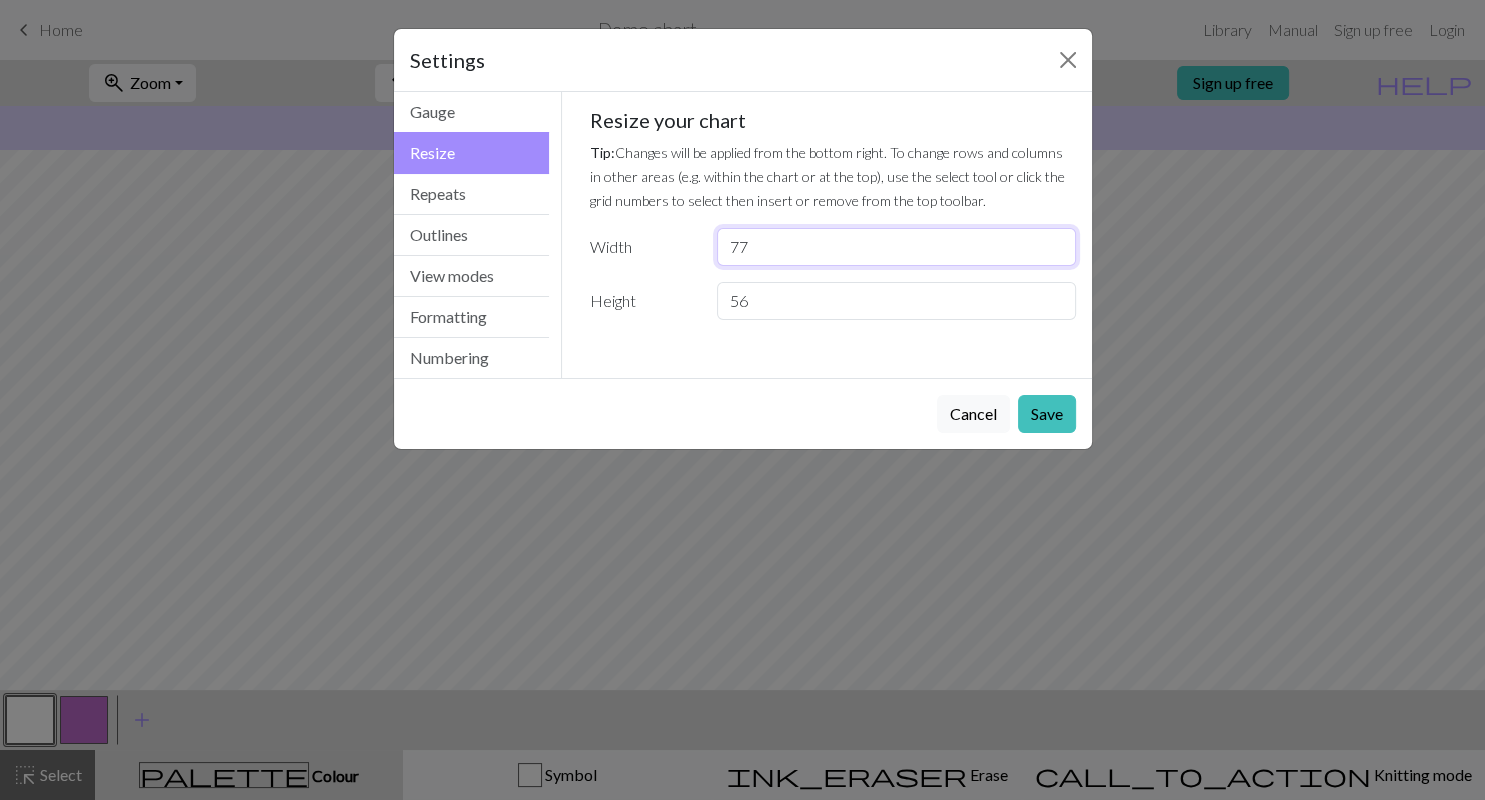 click on "77" at bounding box center [896, 247] 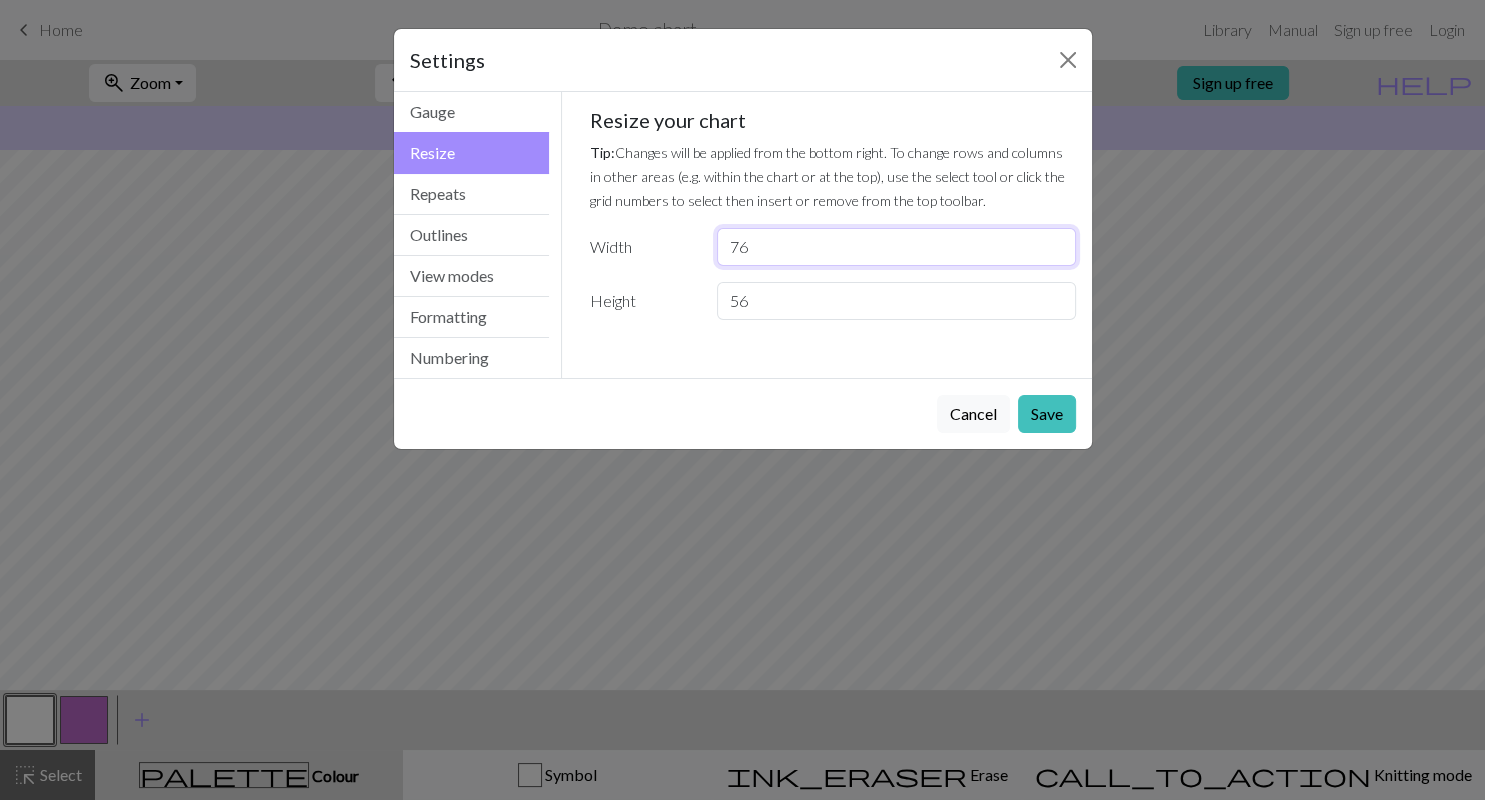 click on "76" at bounding box center (896, 247) 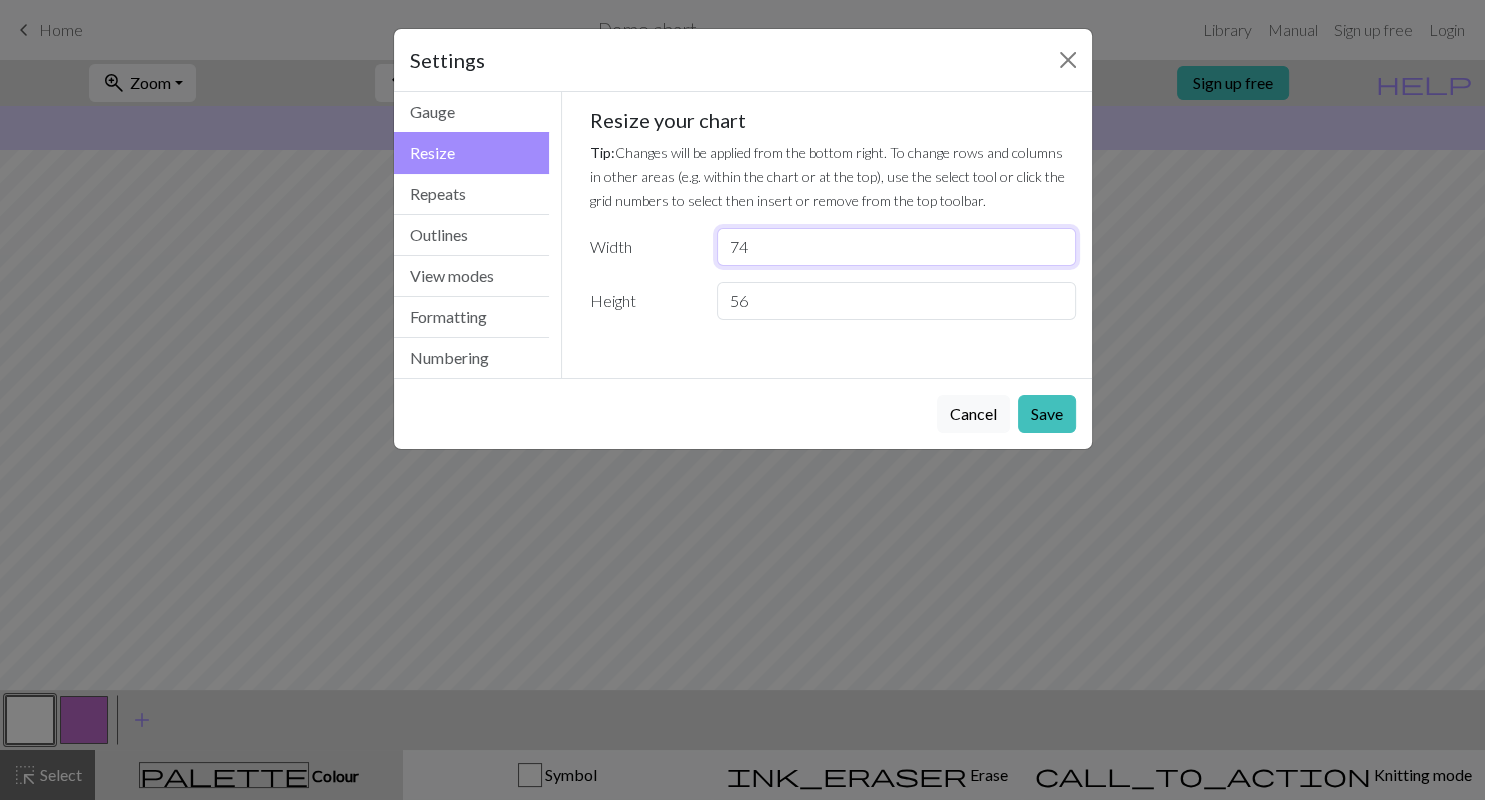 click on "74" at bounding box center (896, 247) 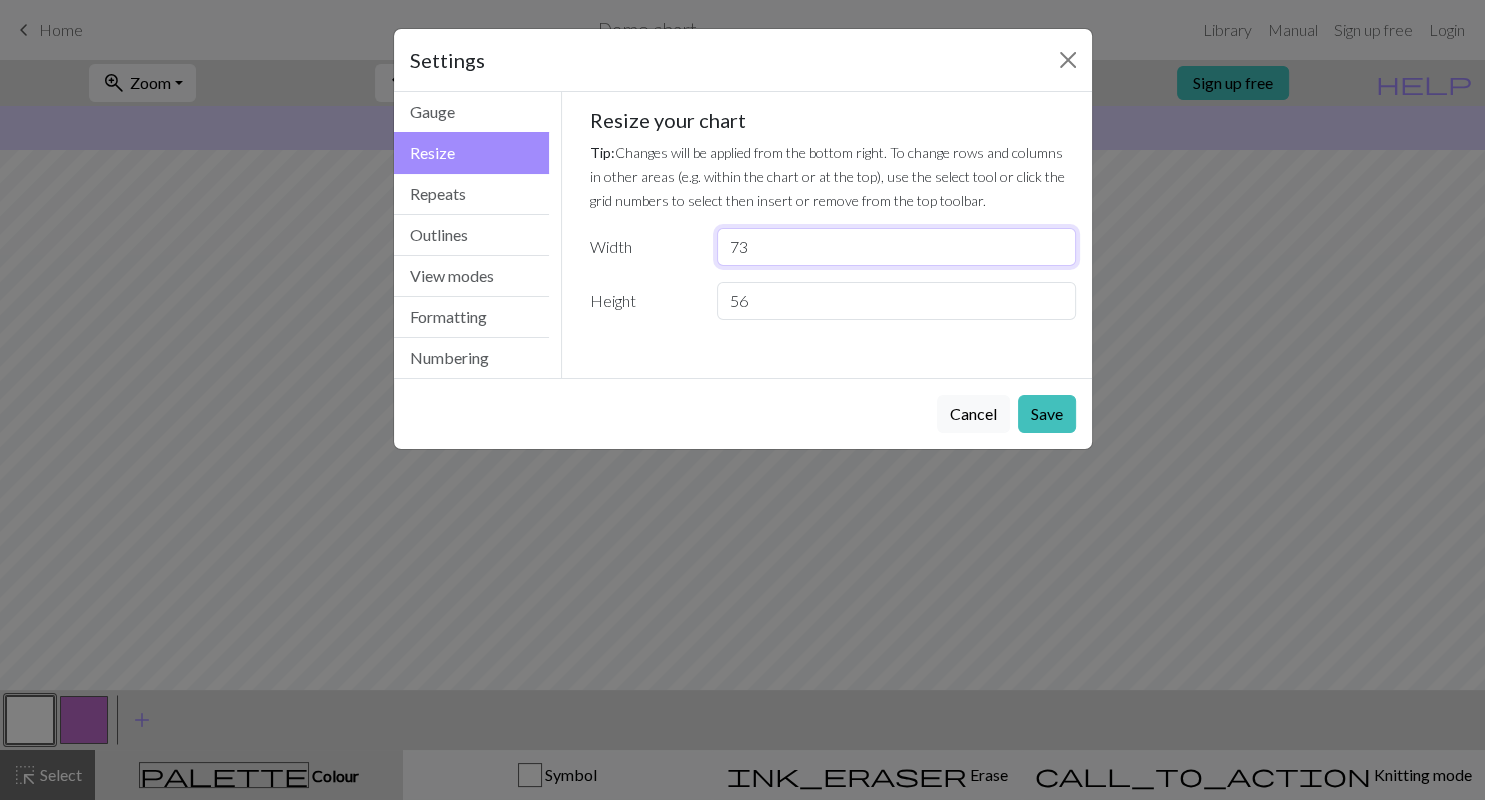 click on "72" at bounding box center [896, 247] 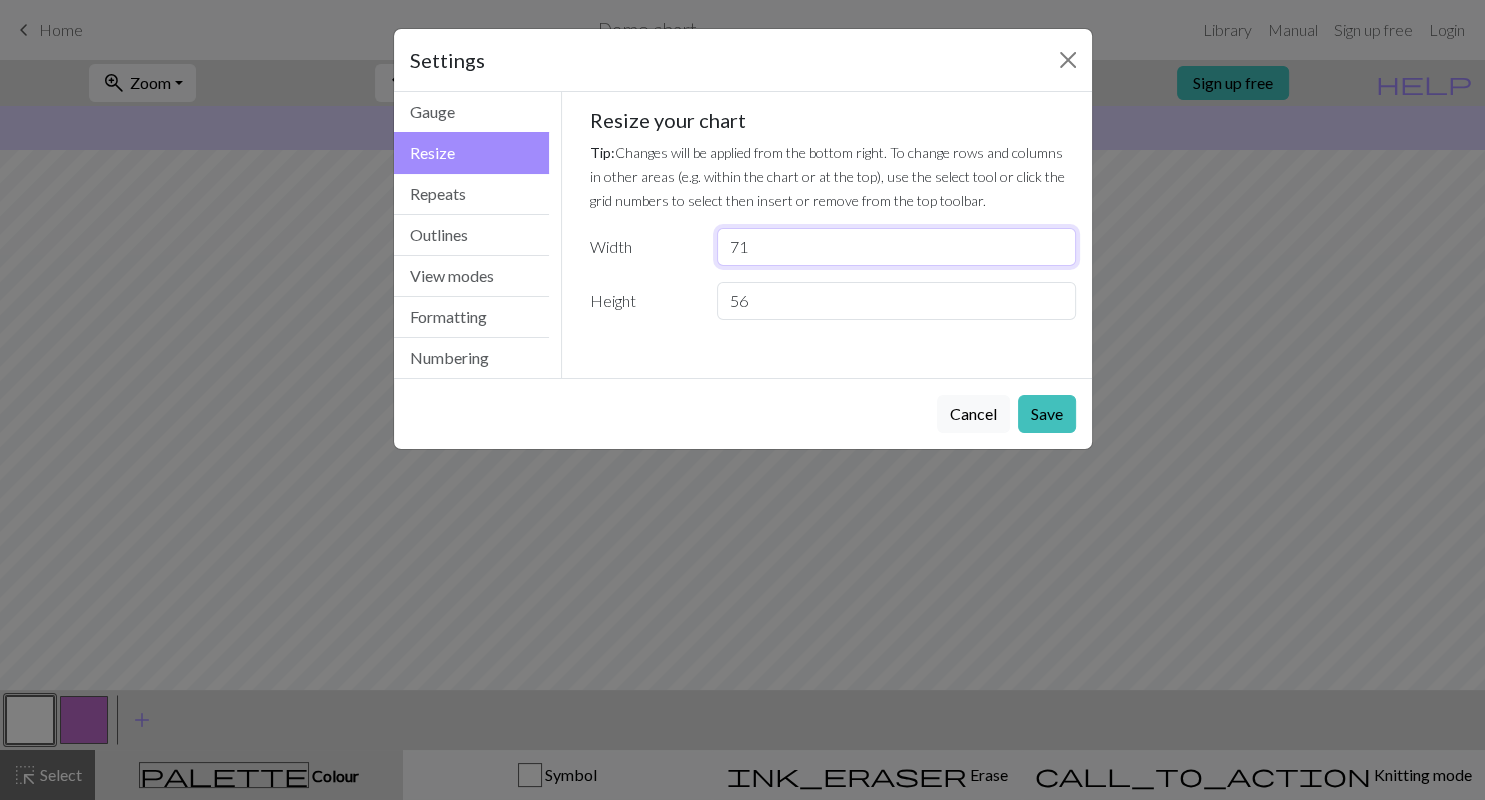 click on "71" at bounding box center (896, 247) 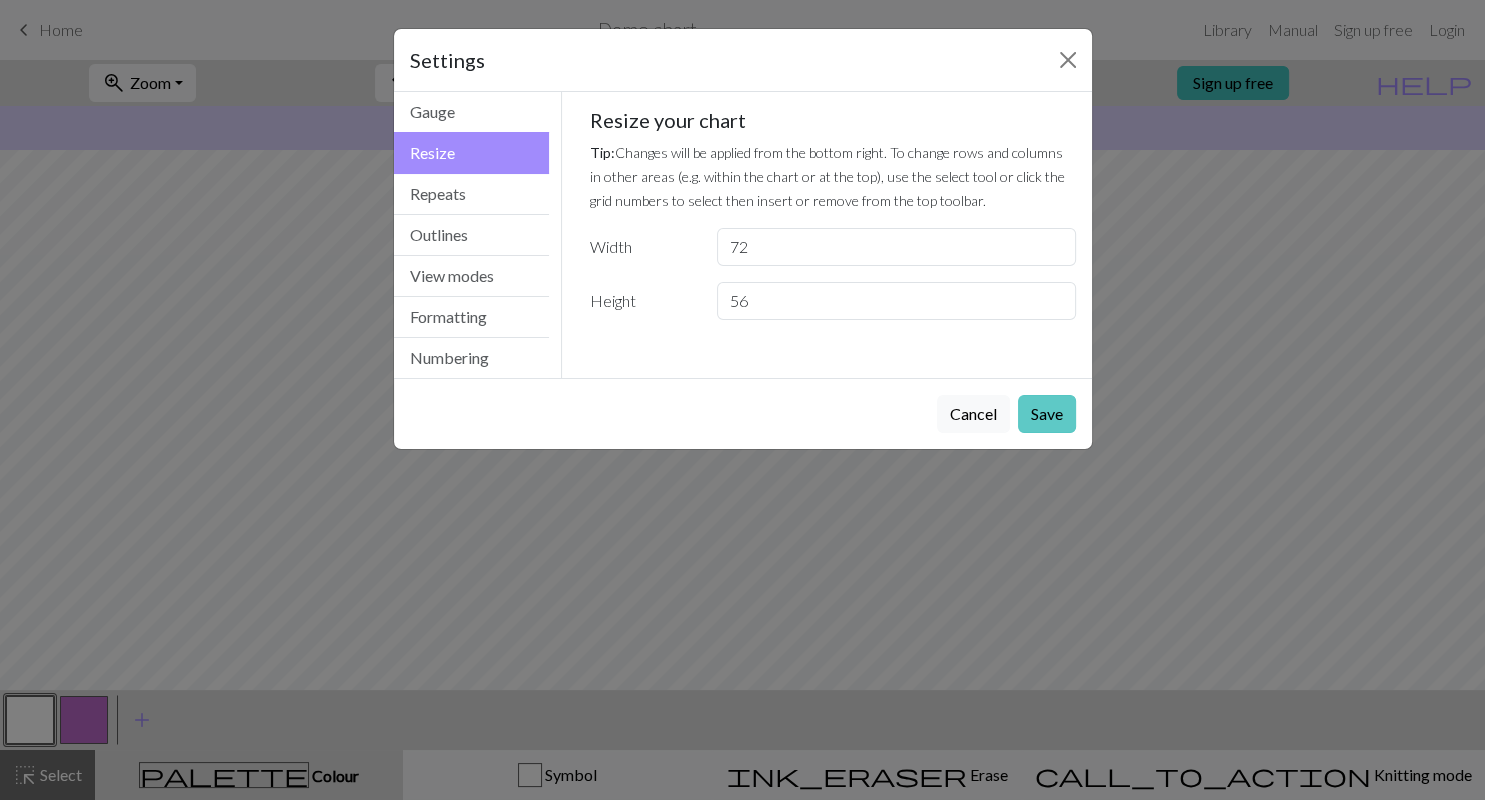 click on "Save" at bounding box center (1047, 414) 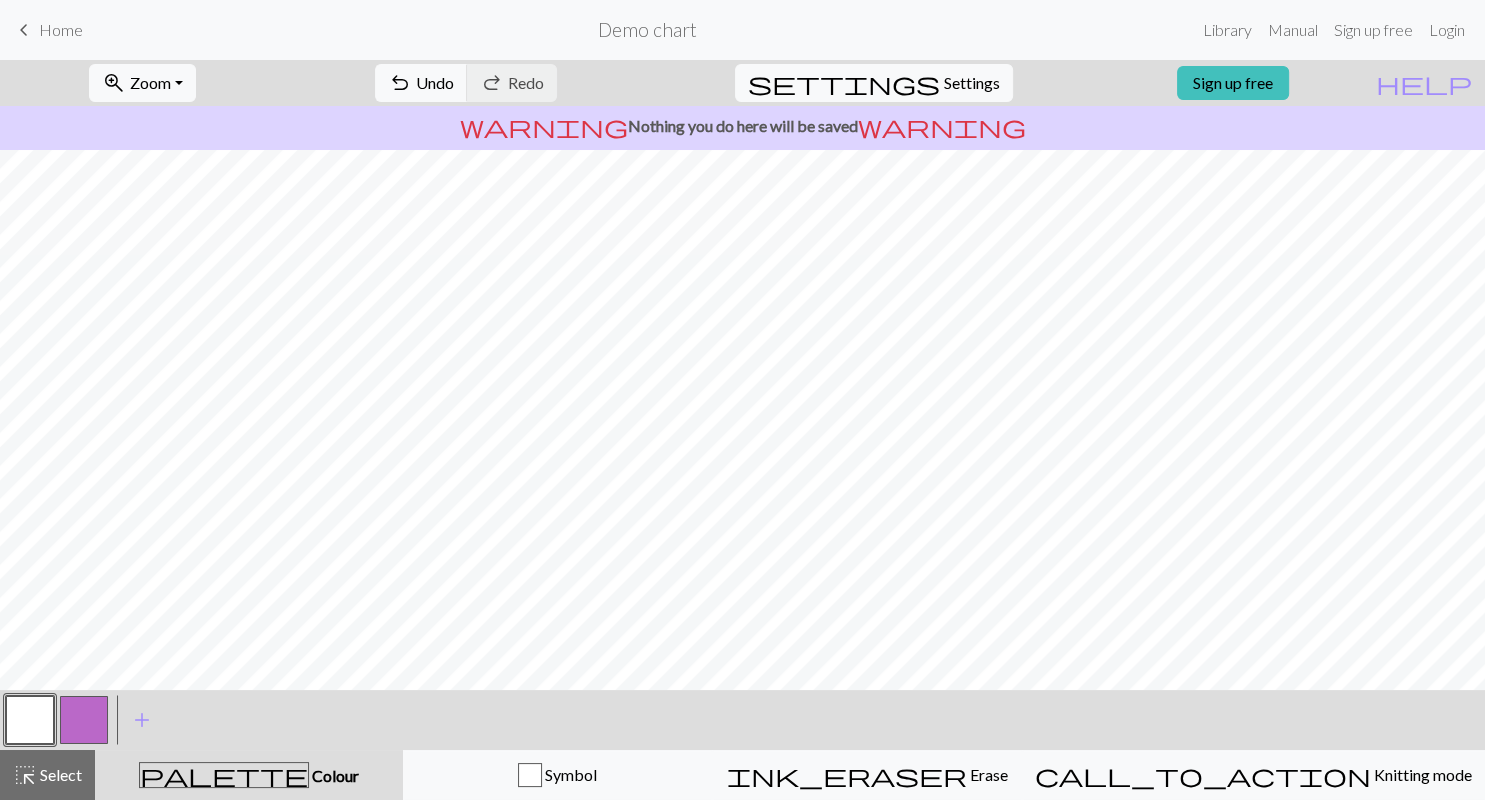 click at bounding box center [84, 720] 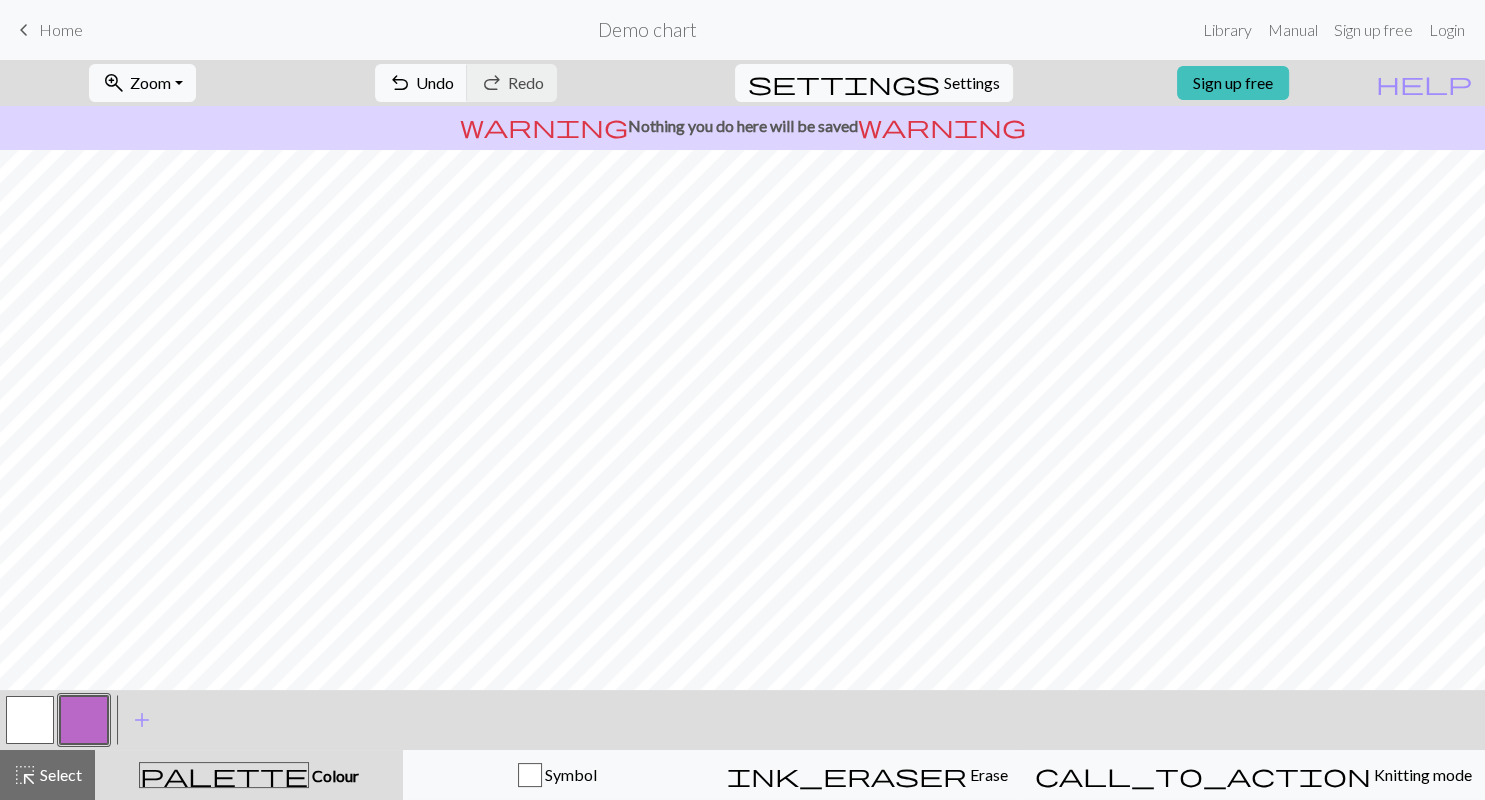 click at bounding box center (30, 720) 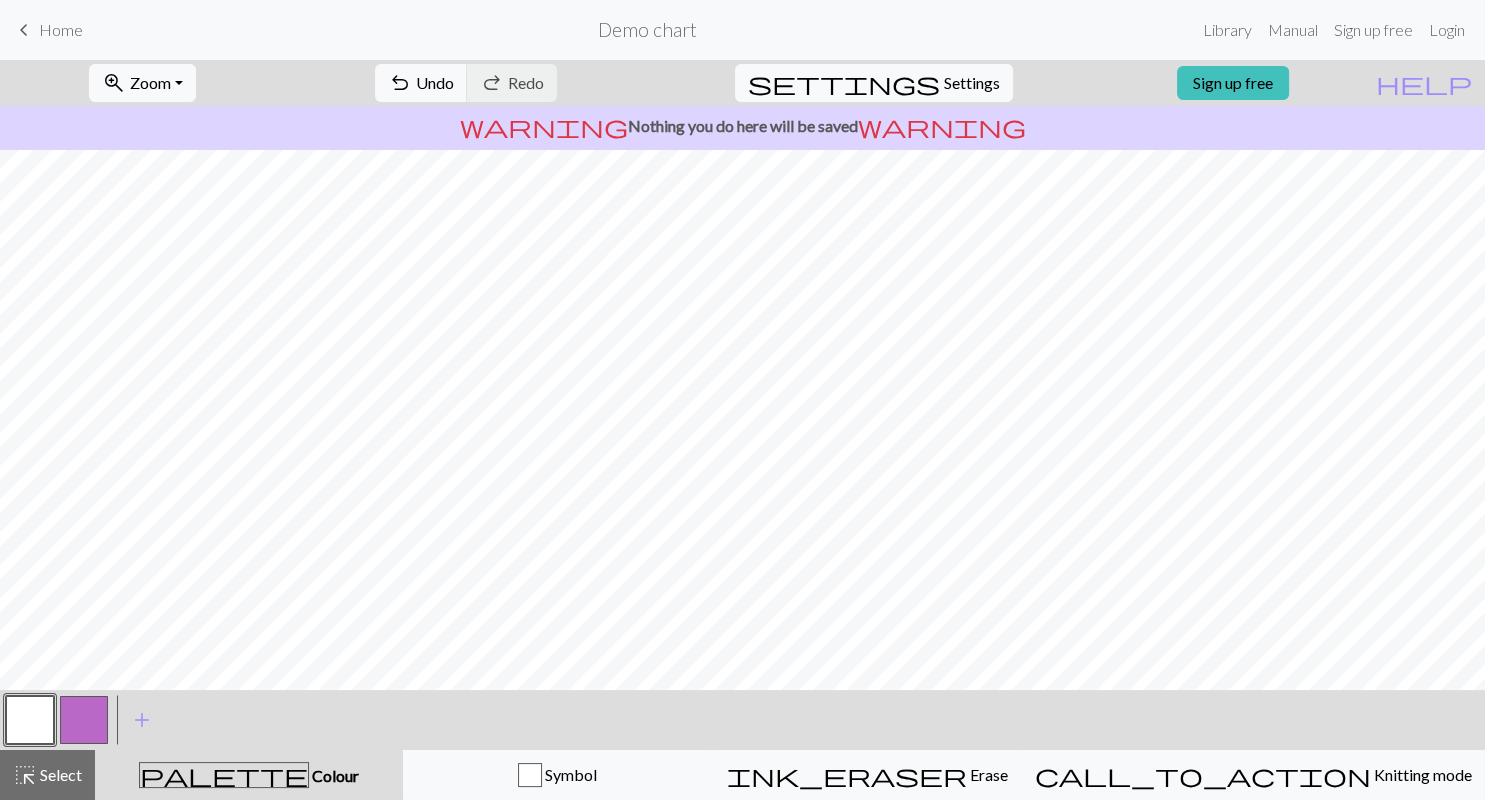 click at bounding box center (84, 720) 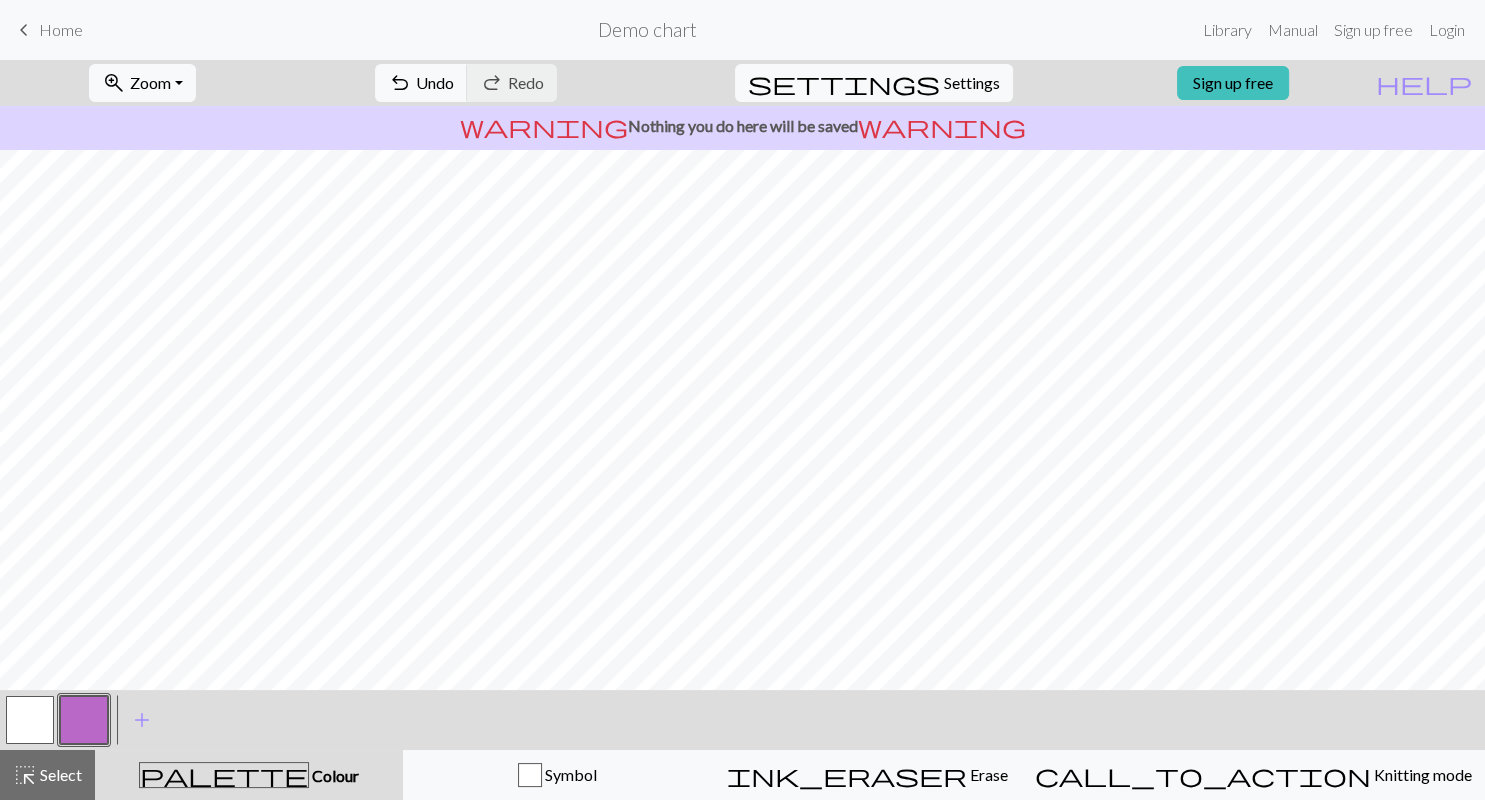 click at bounding box center (30, 720) 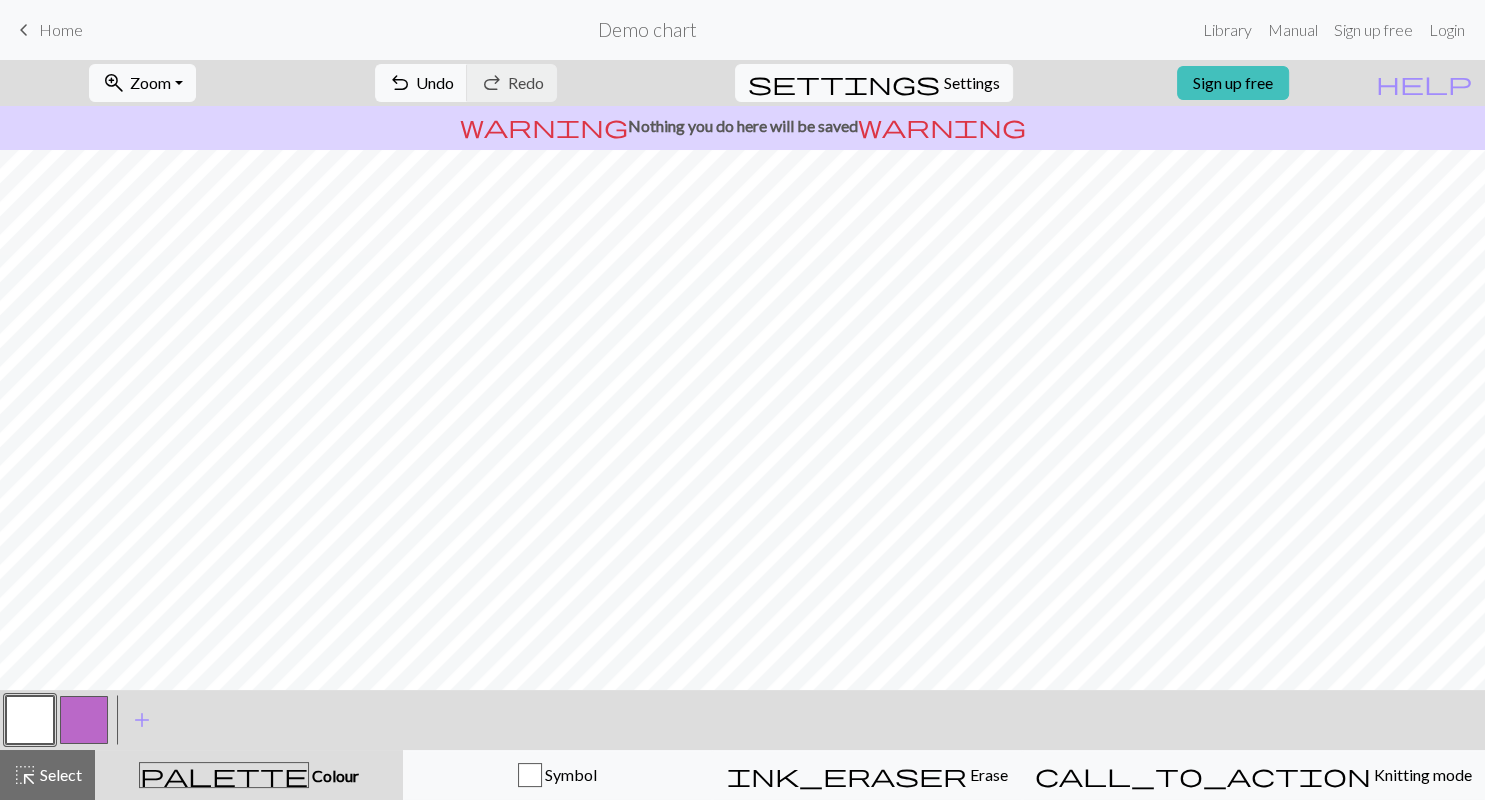 click at bounding box center (84, 720) 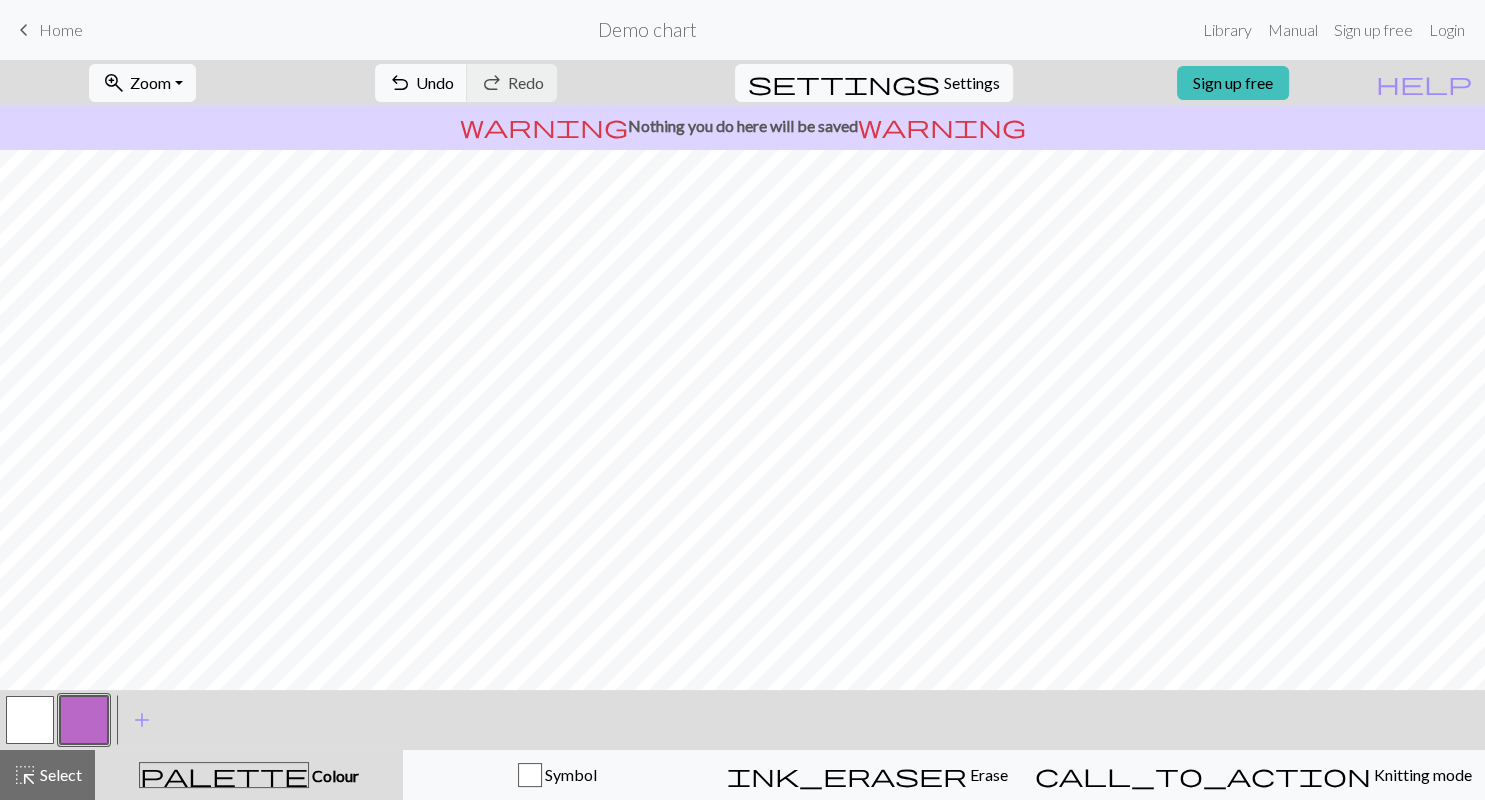 click at bounding box center (30, 720) 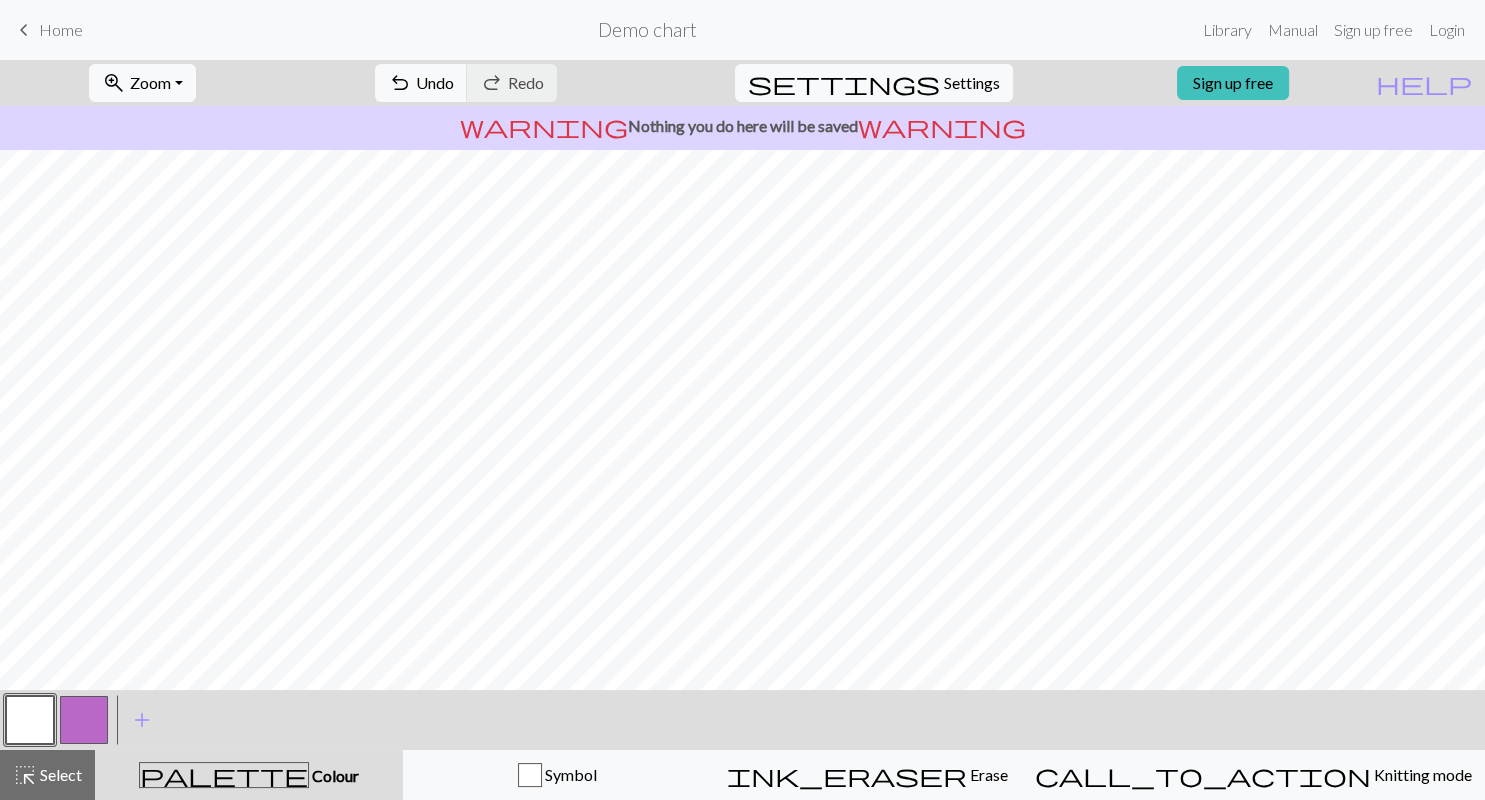 click at bounding box center (84, 720) 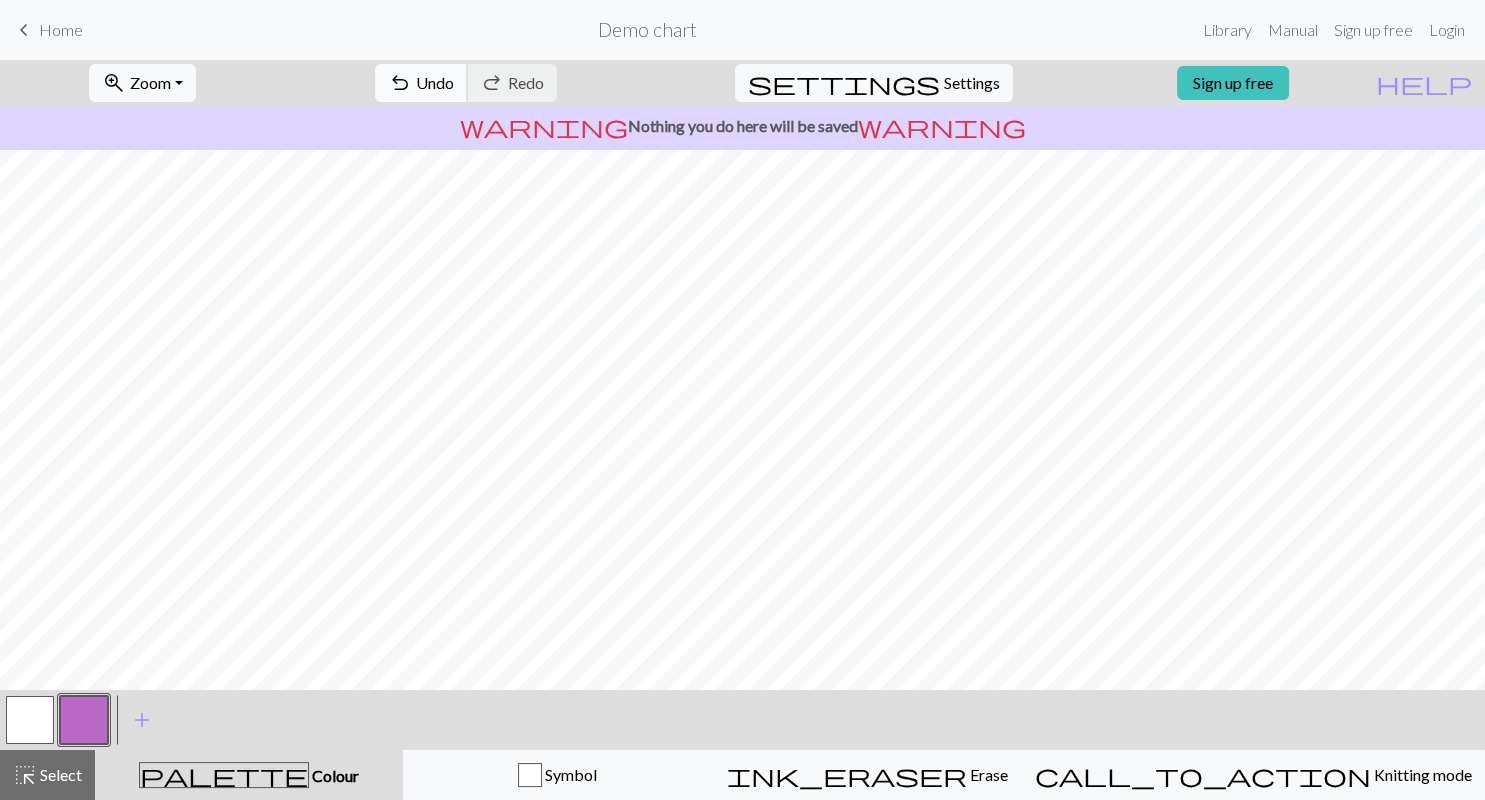 click on "Undo" at bounding box center (435, 82) 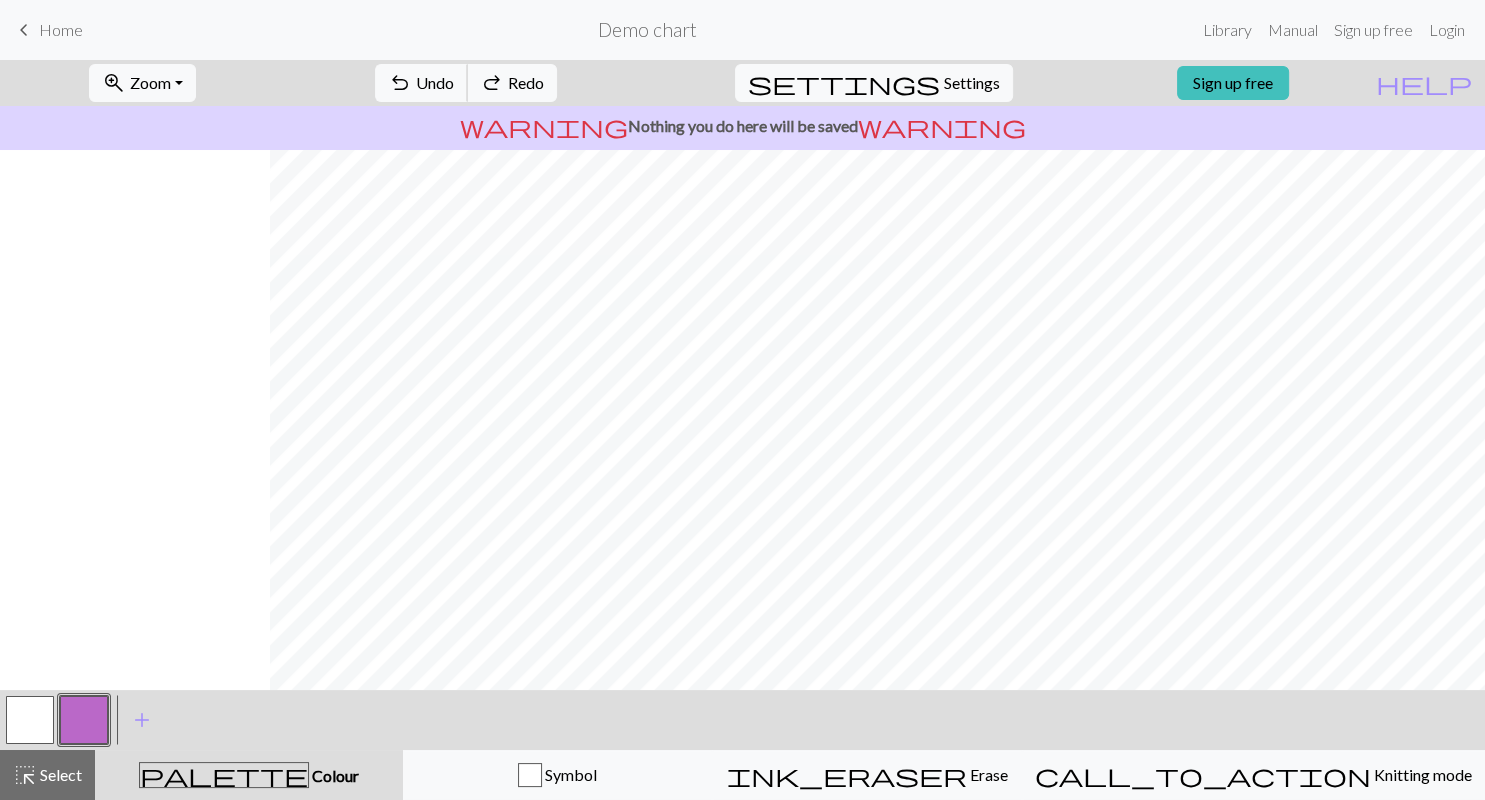 scroll, scrollTop: 670, scrollLeft: 538, axis: both 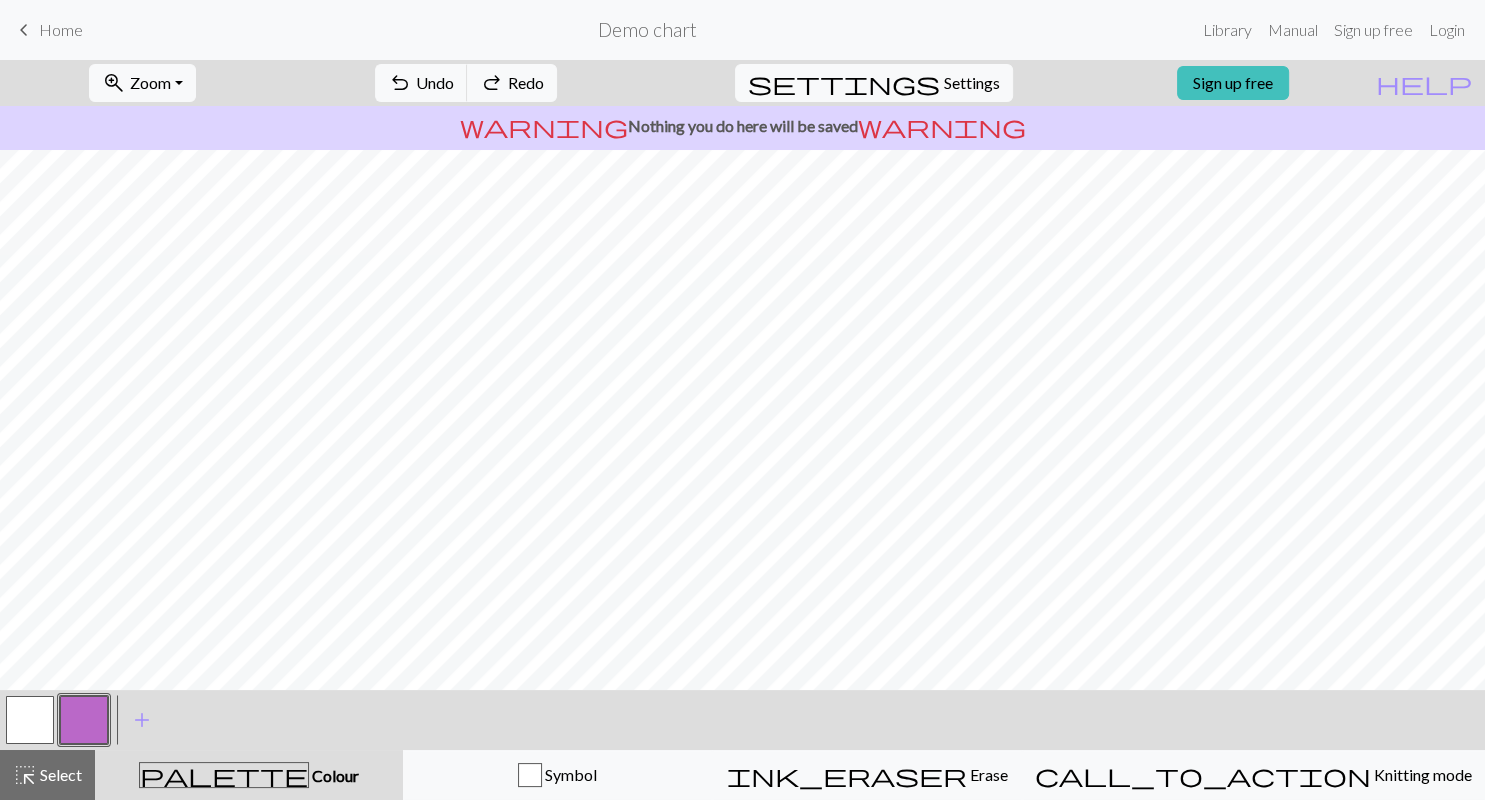 click at bounding box center [30, 720] 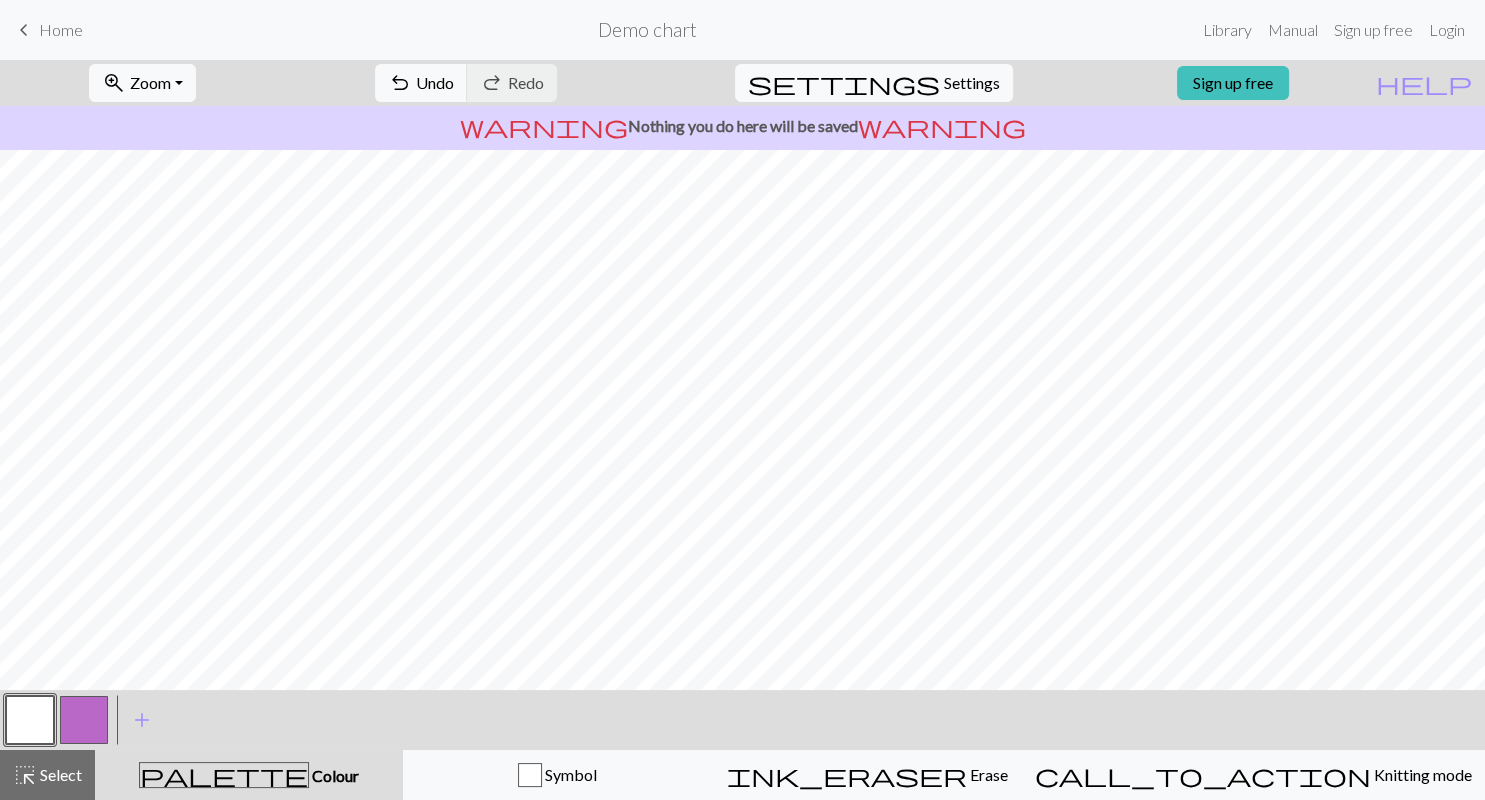 click at bounding box center (84, 720) 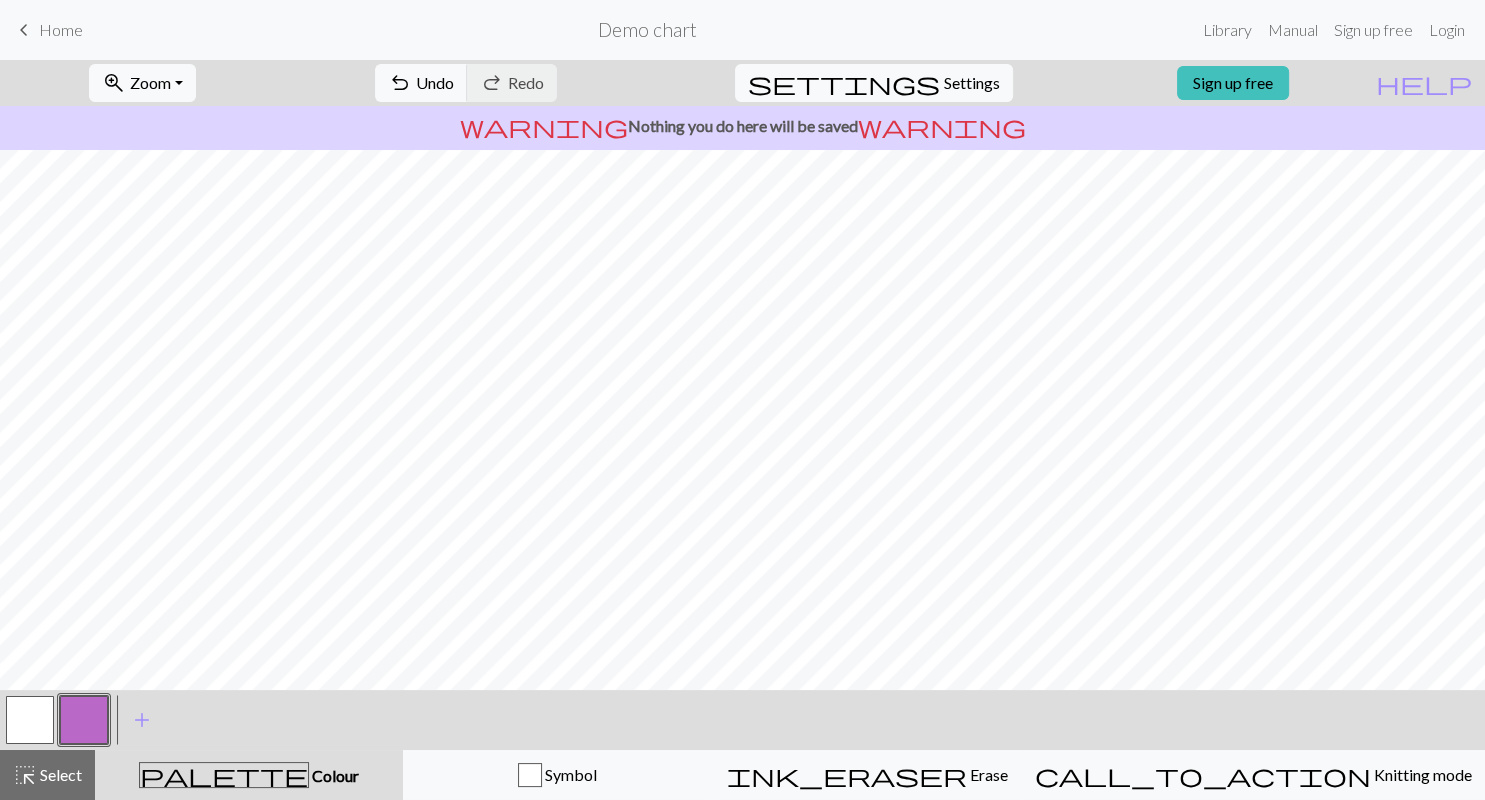 click at bounding box center [30, 720] 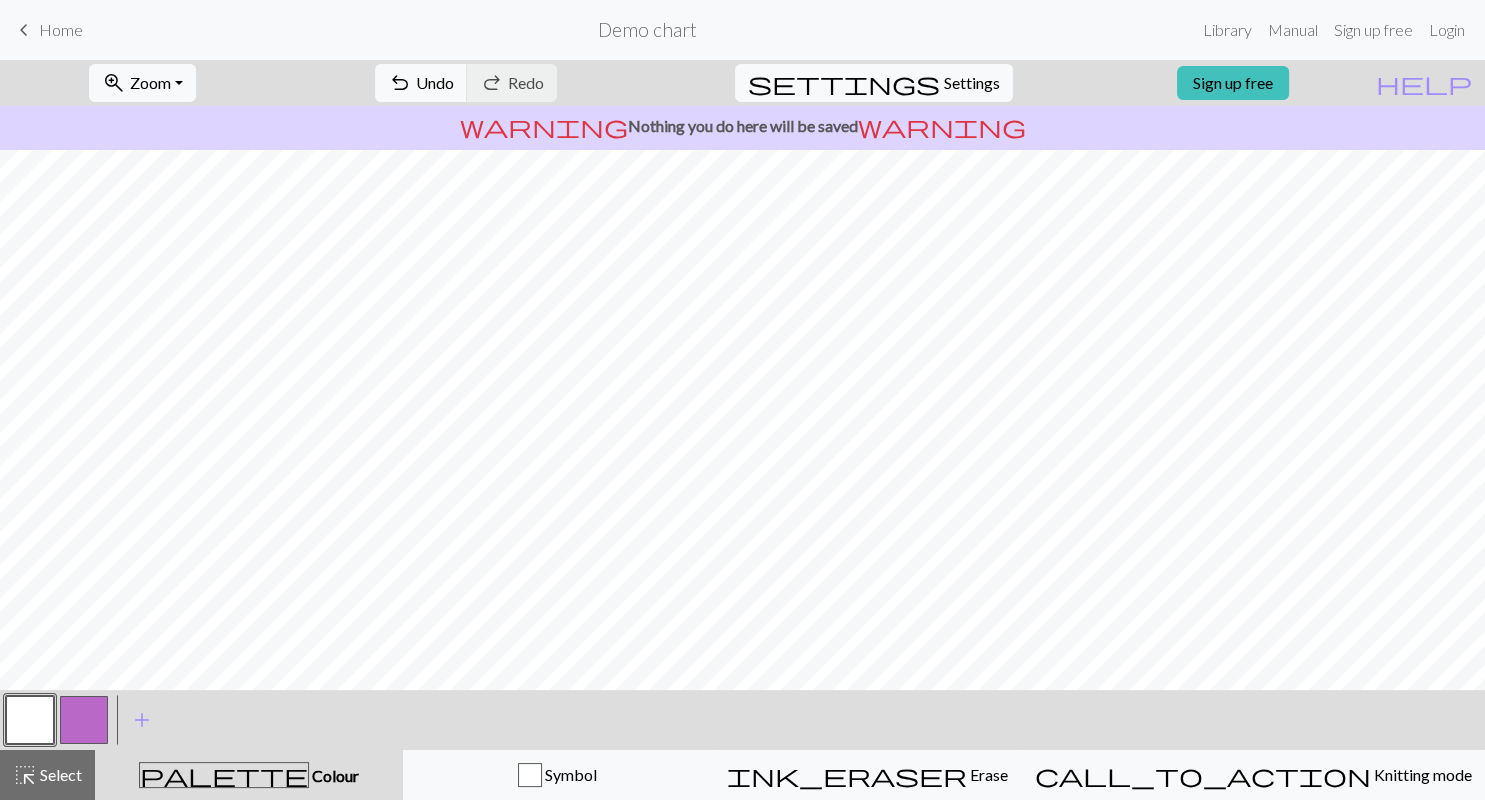 click at bounding box center [84, 720] 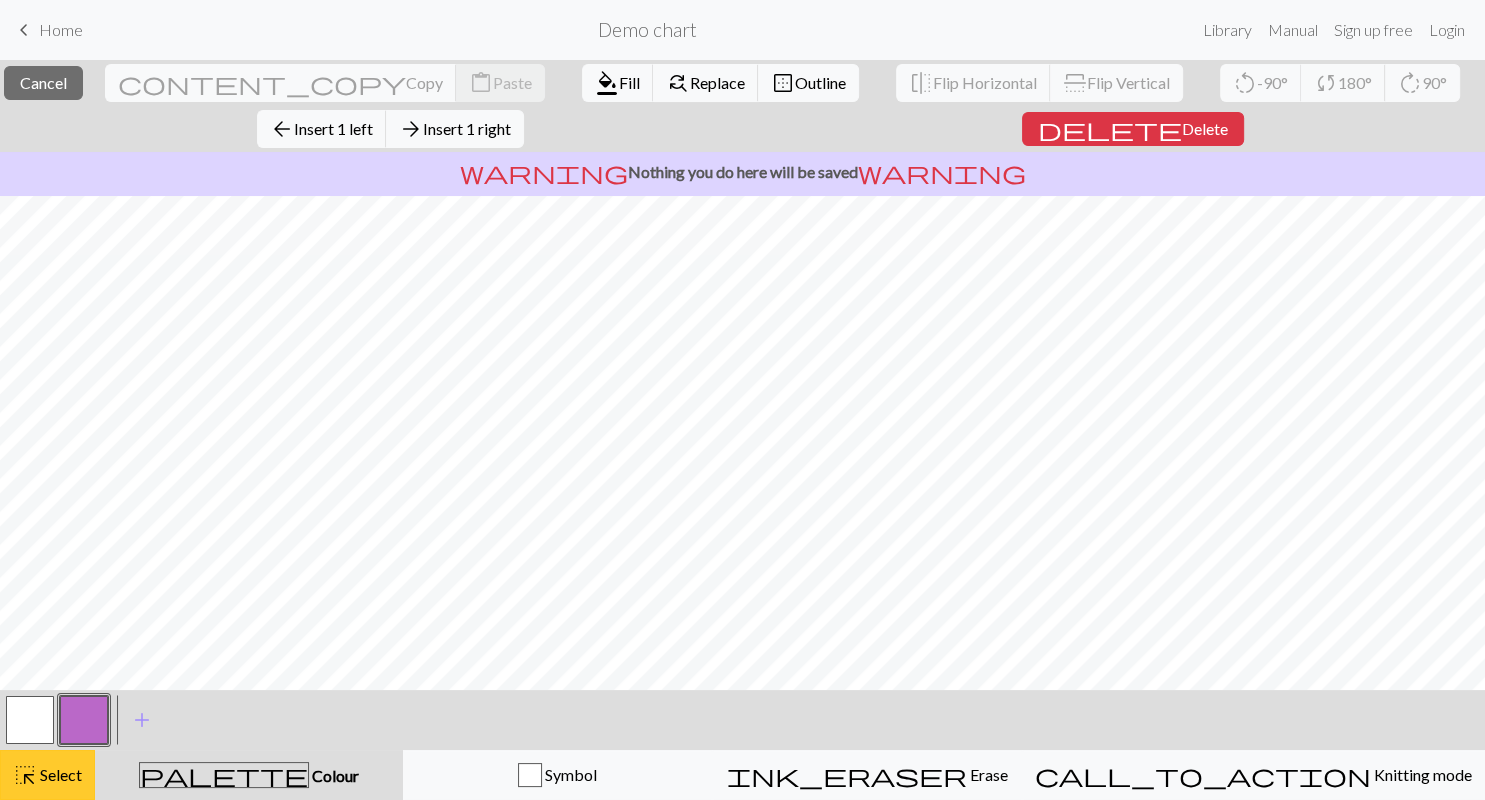 click on "Select" at bounding box center [59, 774] 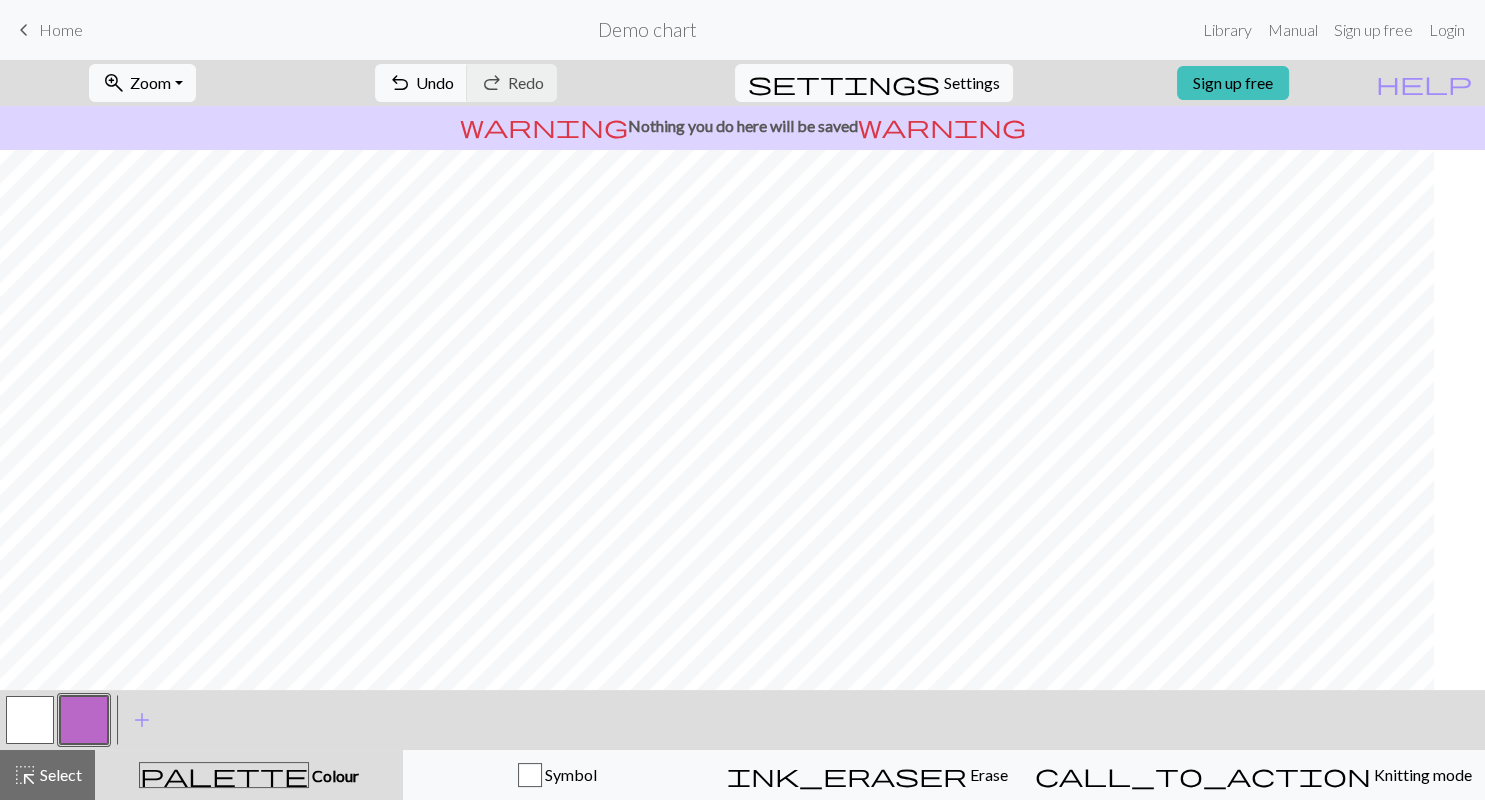 scroll, scrollTop: 670, scrollLeft: 0, axis: vertical 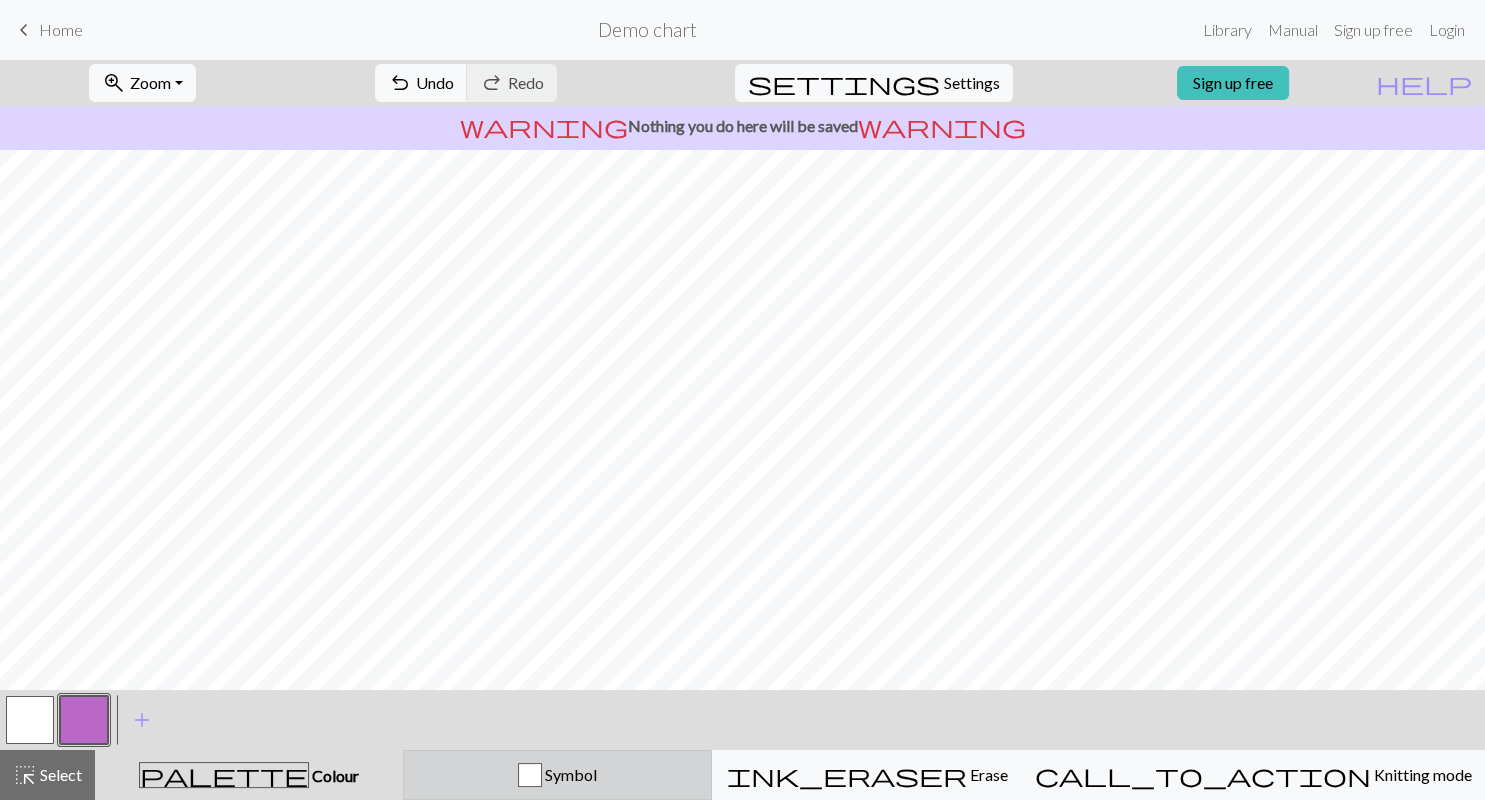 click on "Symbol" at bounding box center [569, 774] 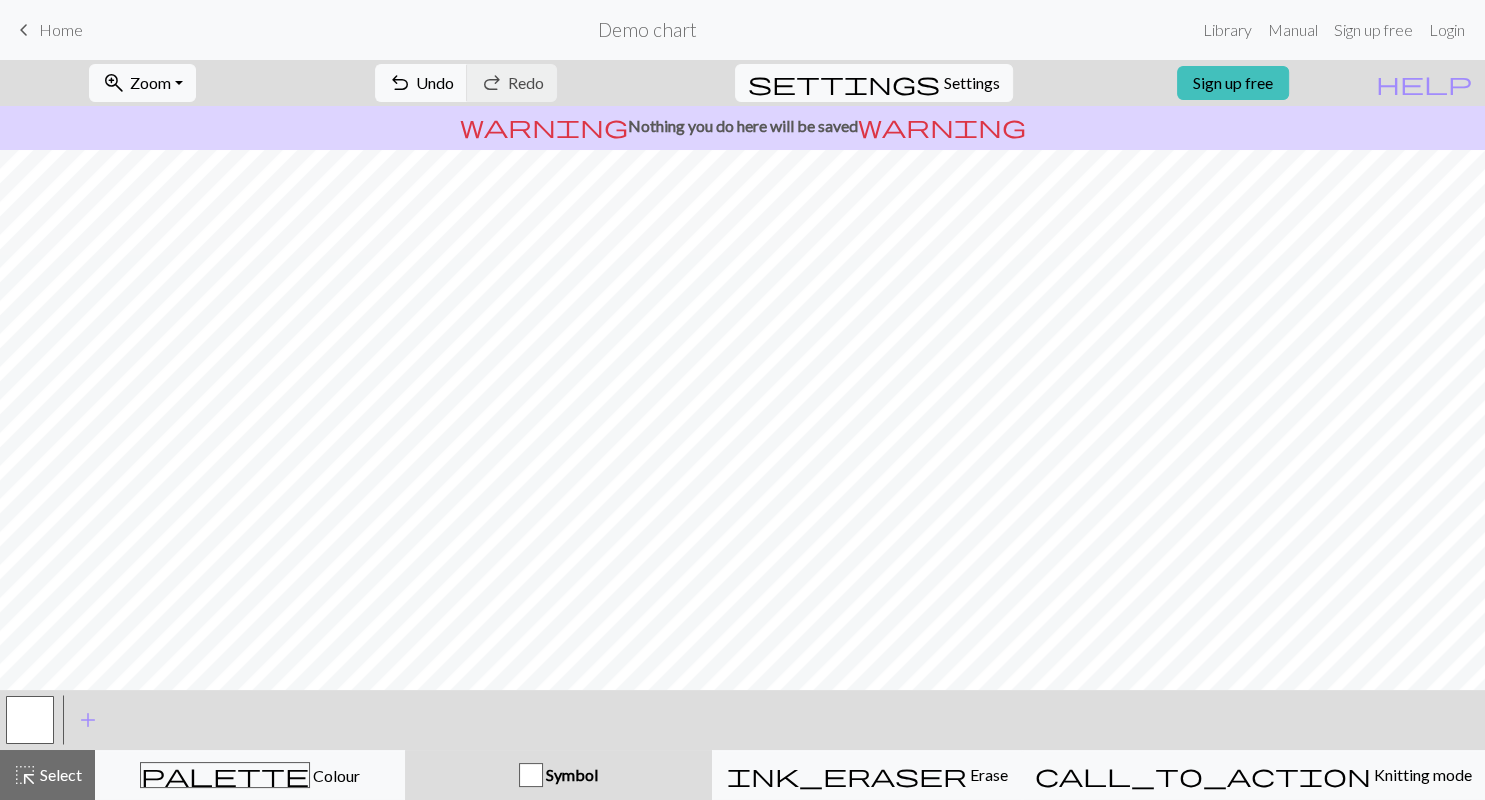 click at bounding box center (531, 775) 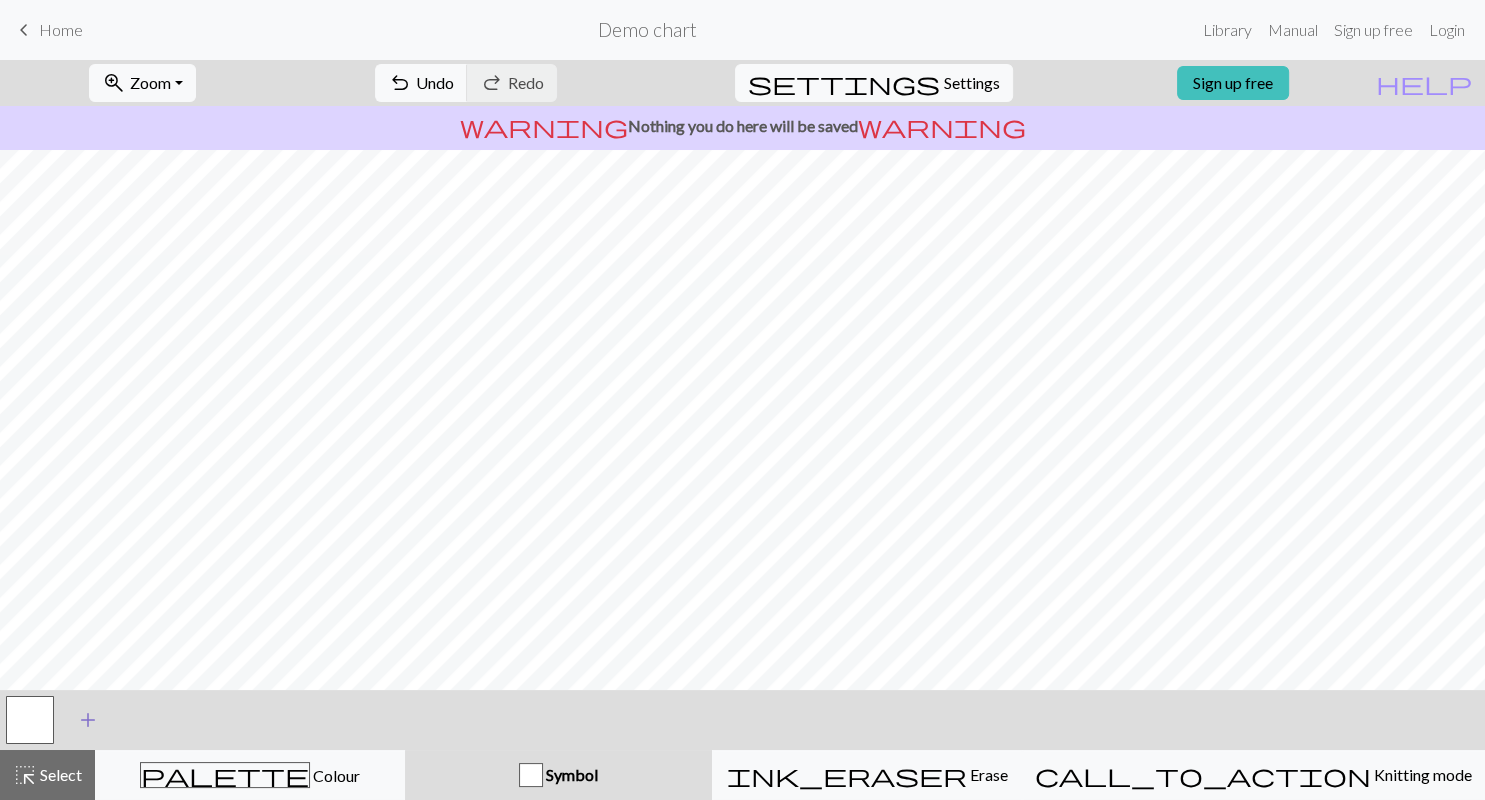 click on "add" at bounding box center [88, 720] 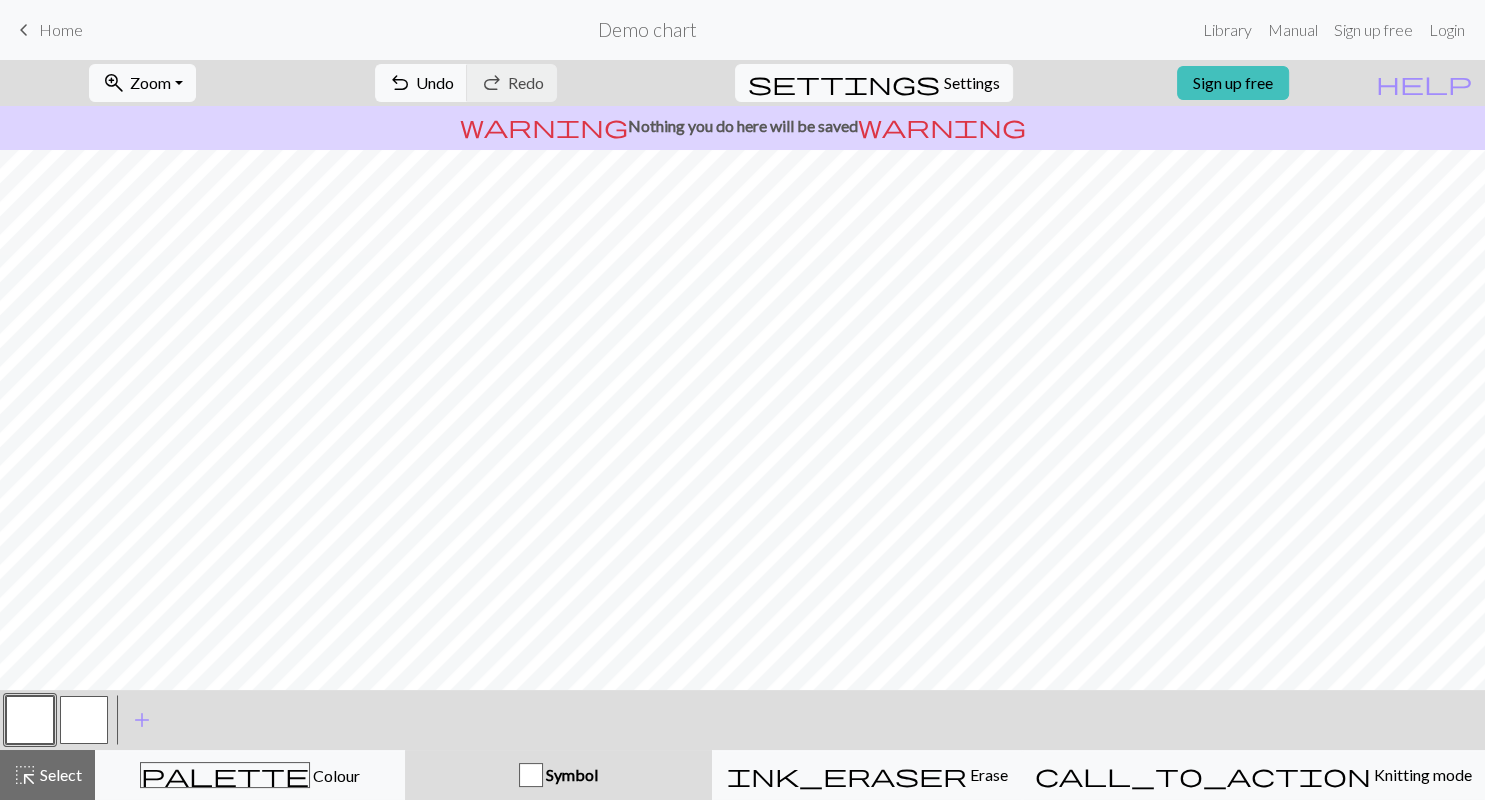 click at bounding box center (84, 720) 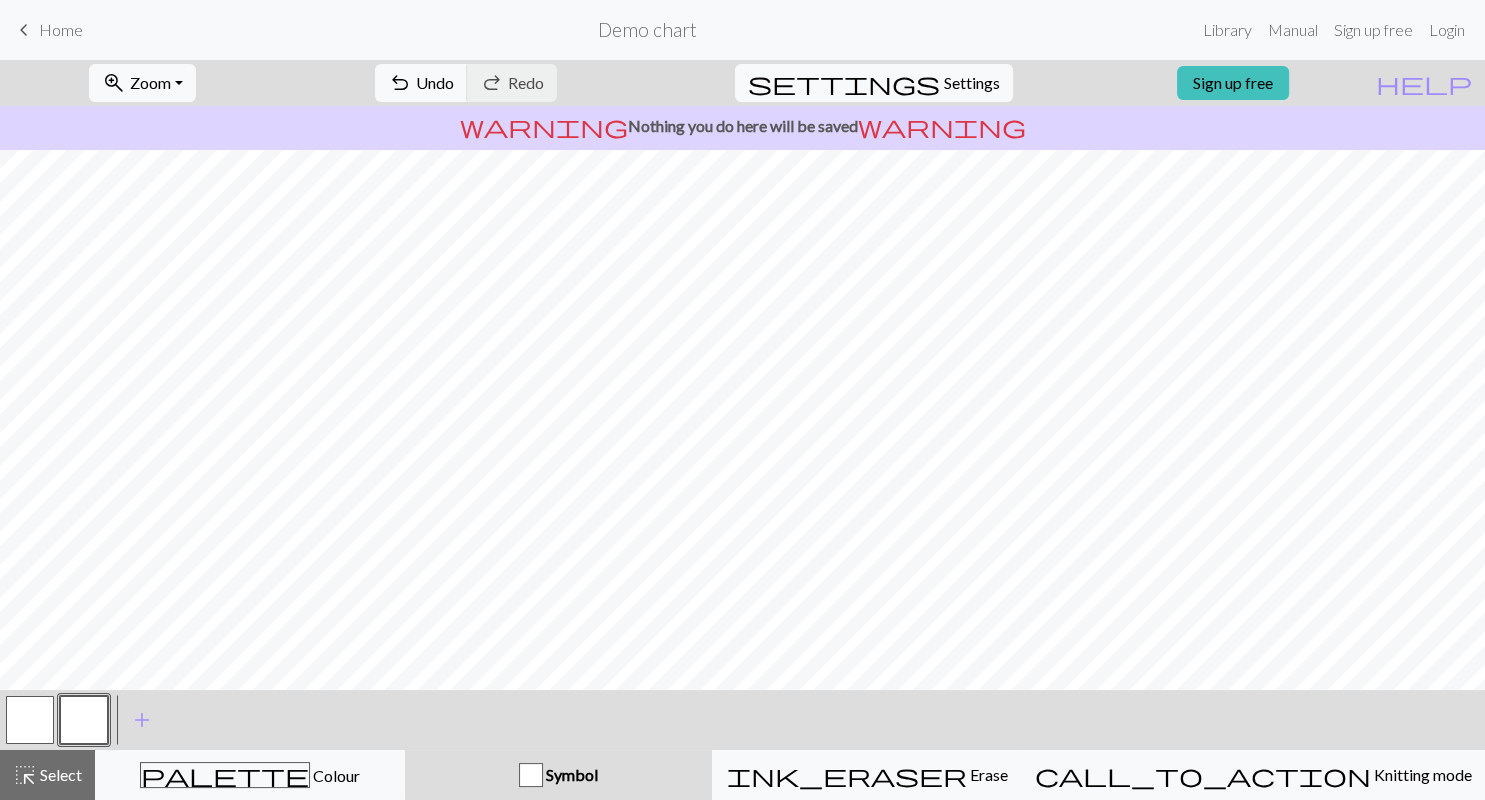 click at bounding box center (84, 720) 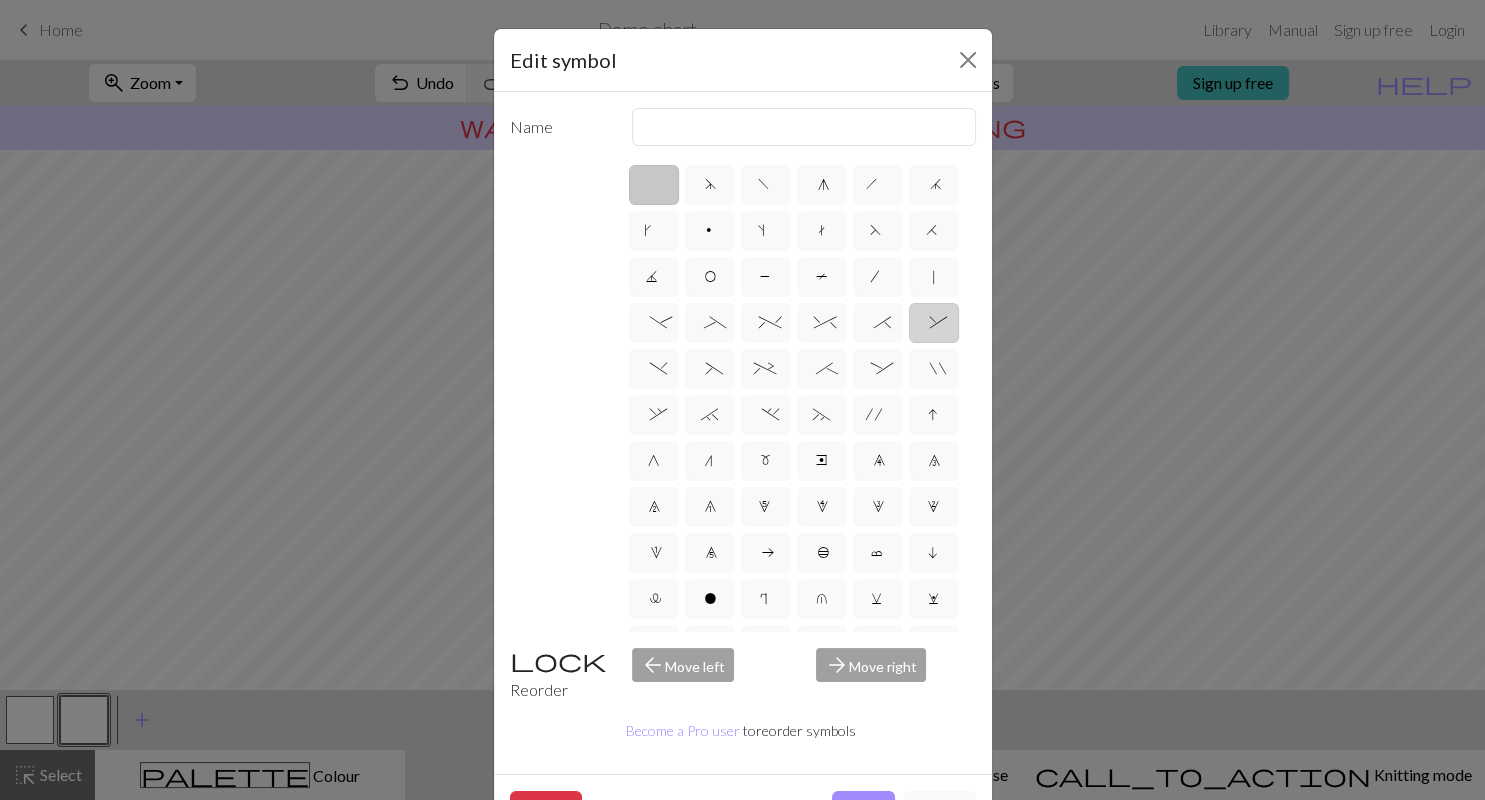 click on "&" at bounding box center (934, 325) 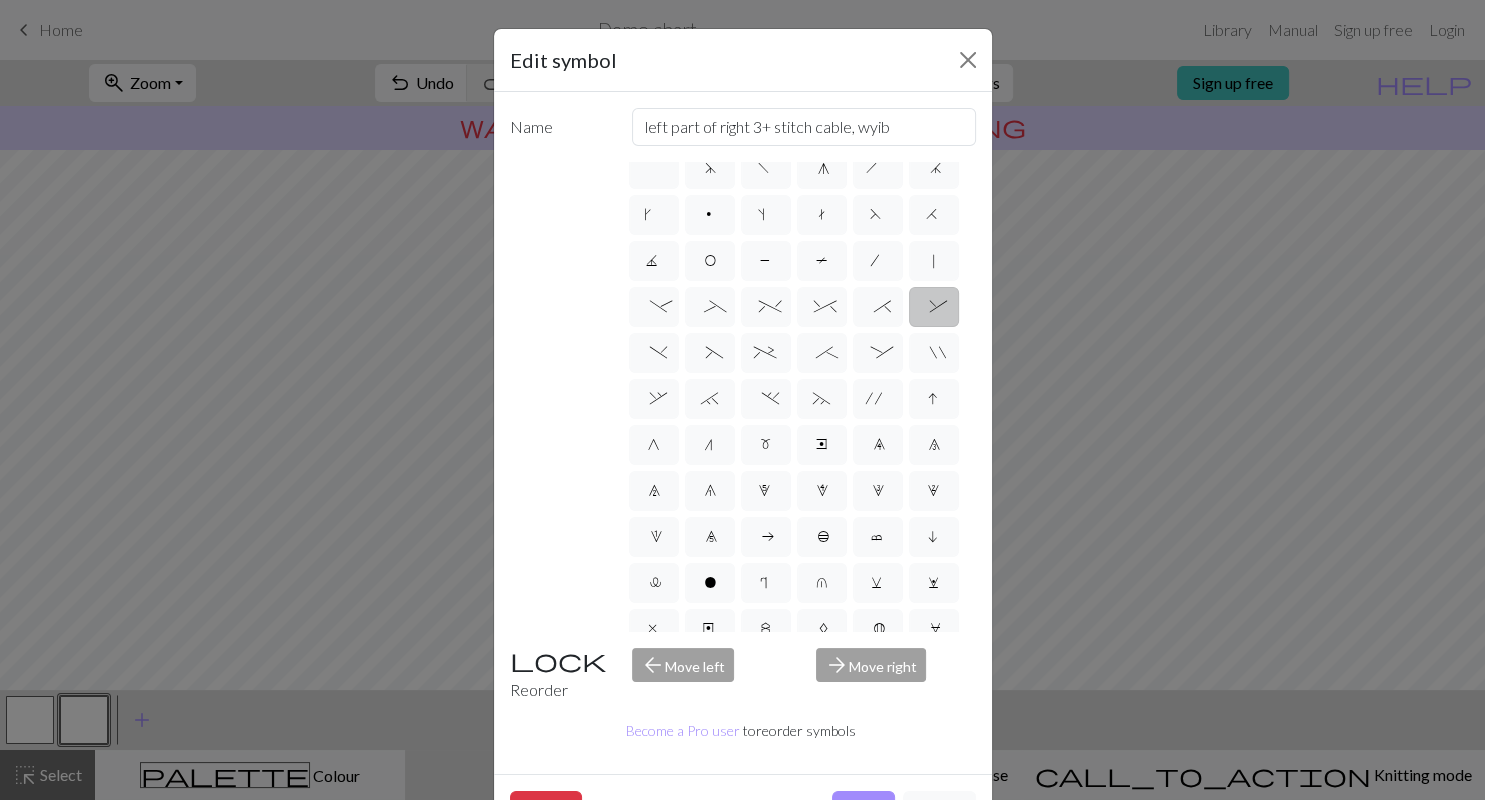 scroll, scrollTop: 0, scrollLeft: 0, axis: both 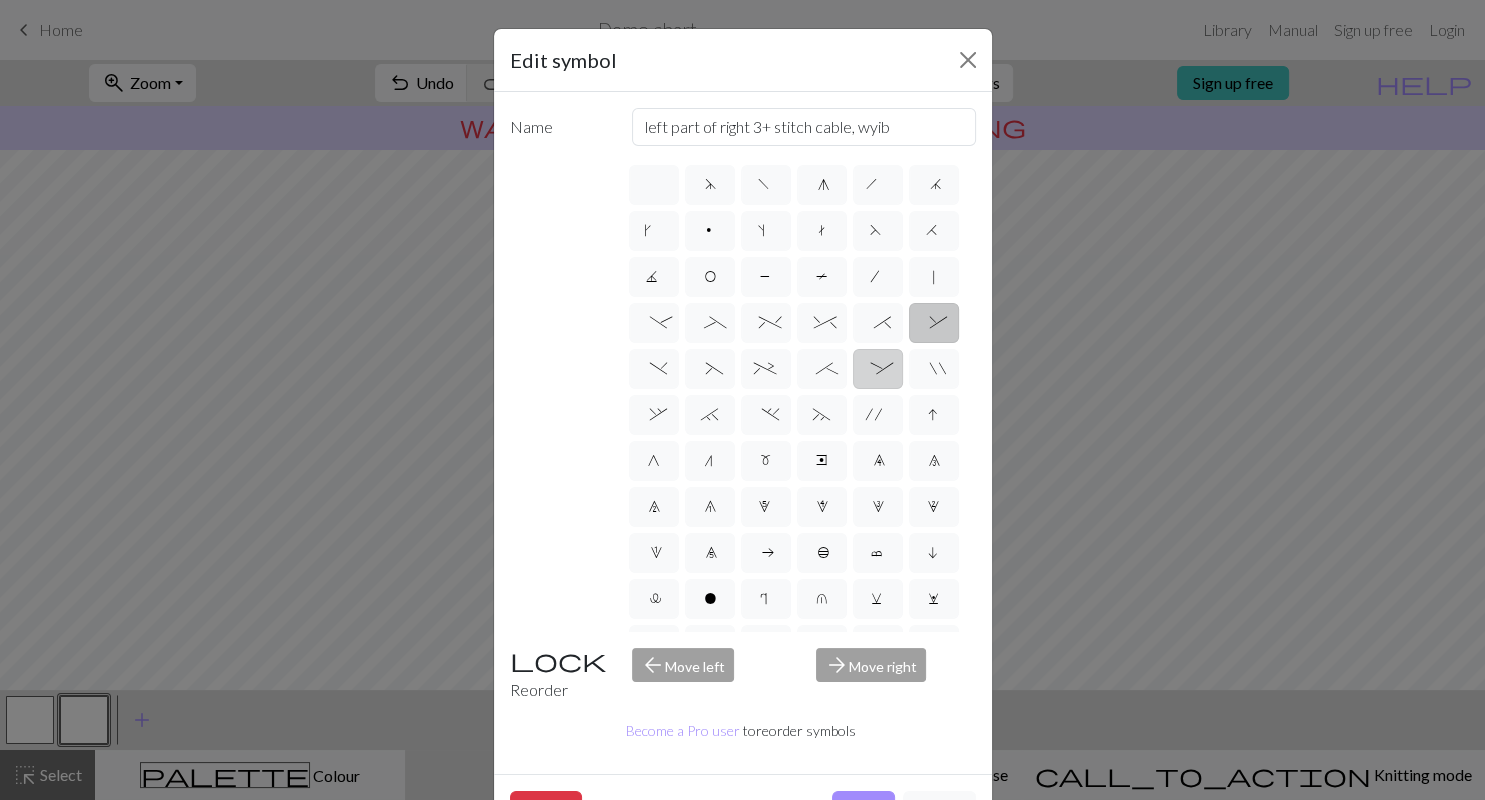 click on ":" at bounding box center [878, 371] 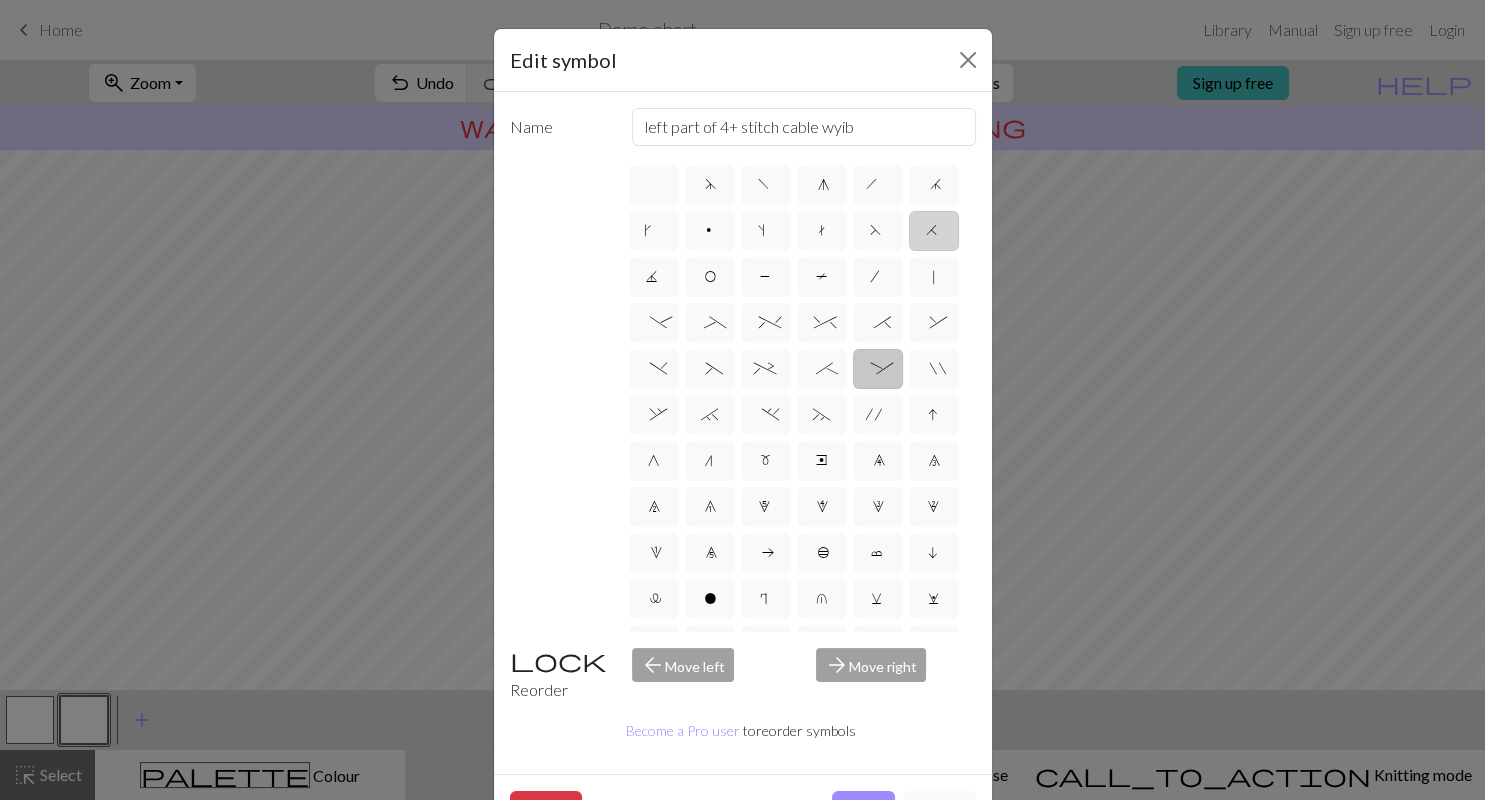 click on "H" at bounding box center [934, 233] 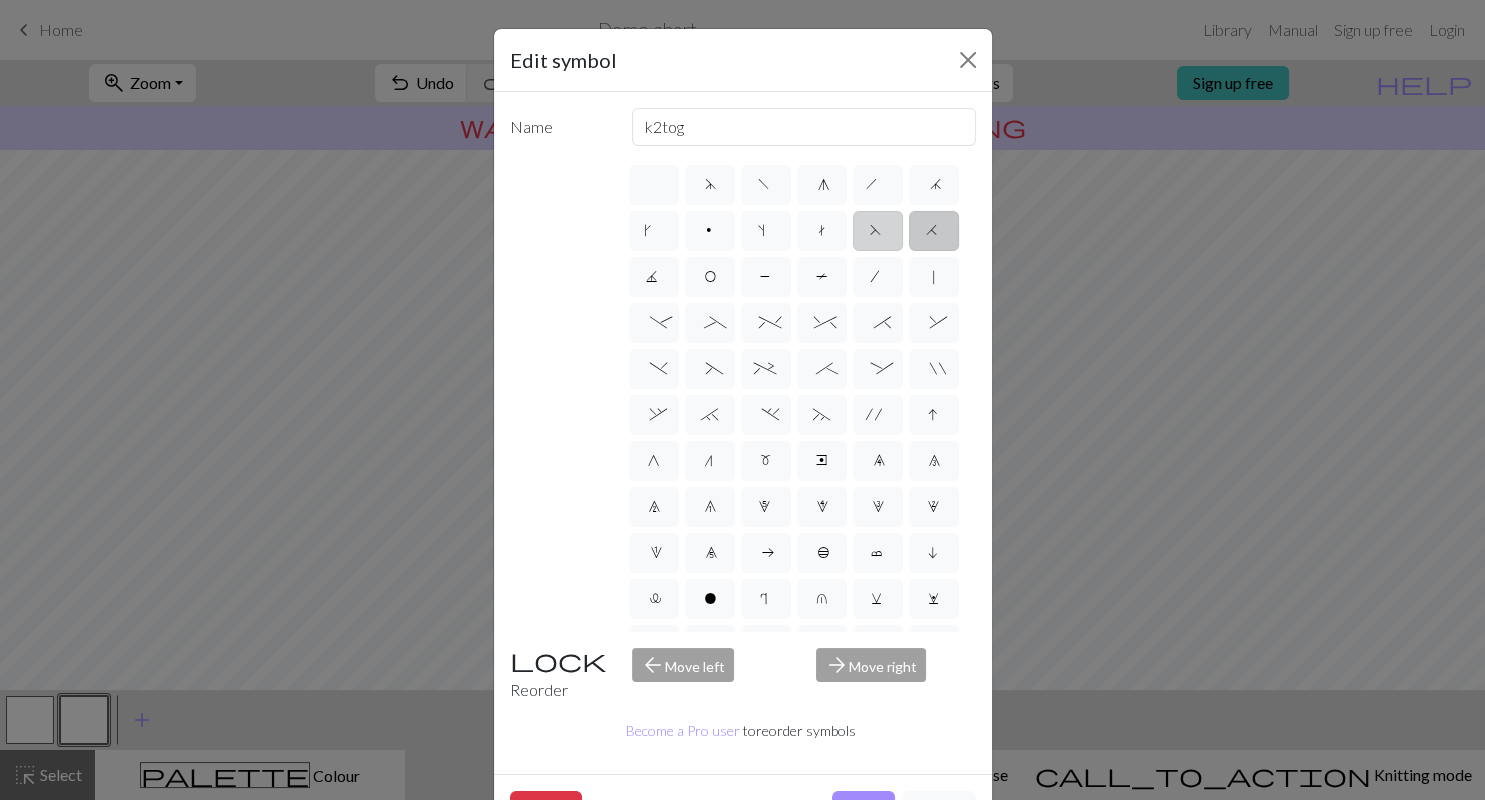 click on "F" at bounding box center (878, 233) 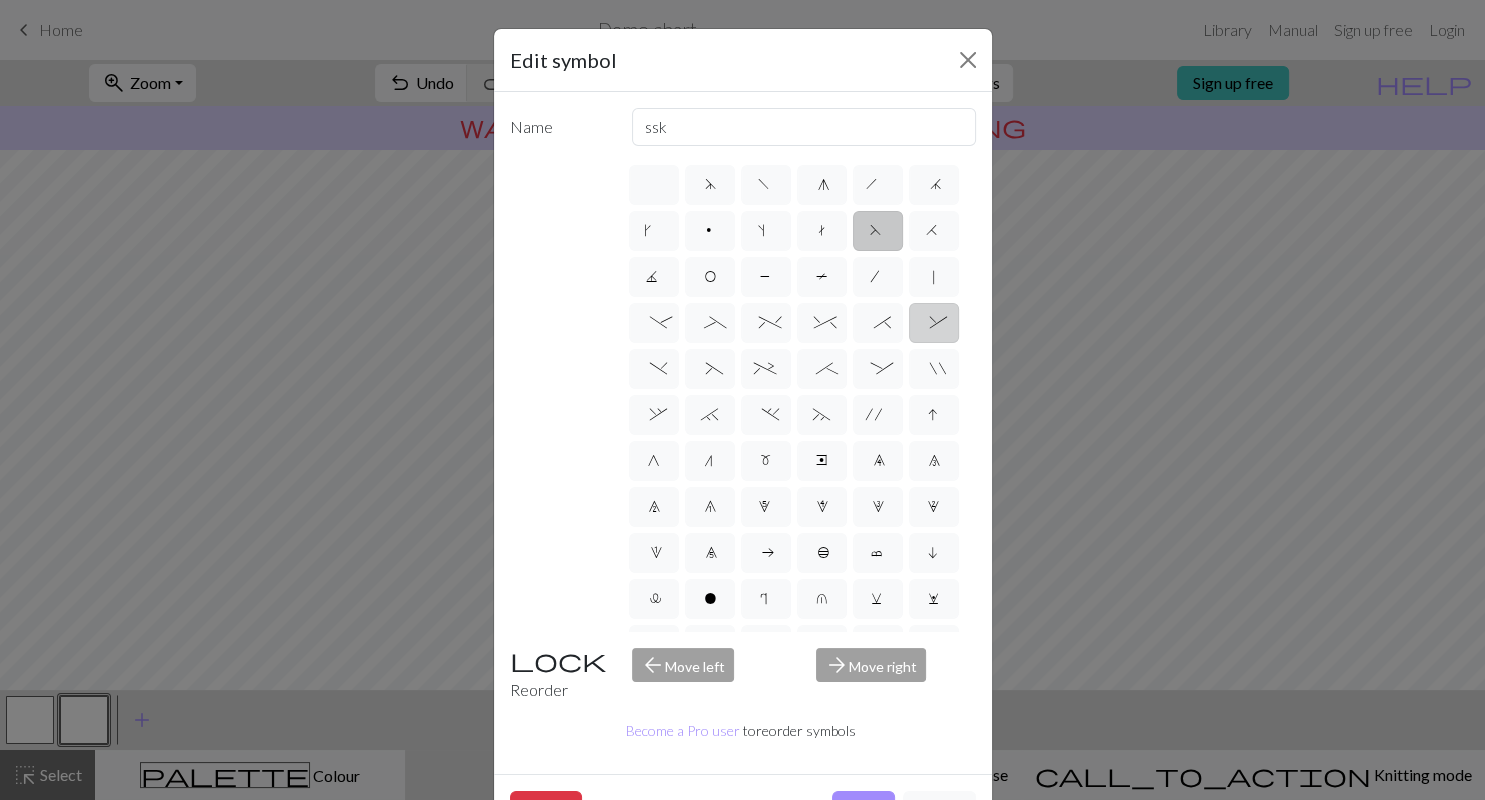 click on "&" at bounding box center [934, 325] 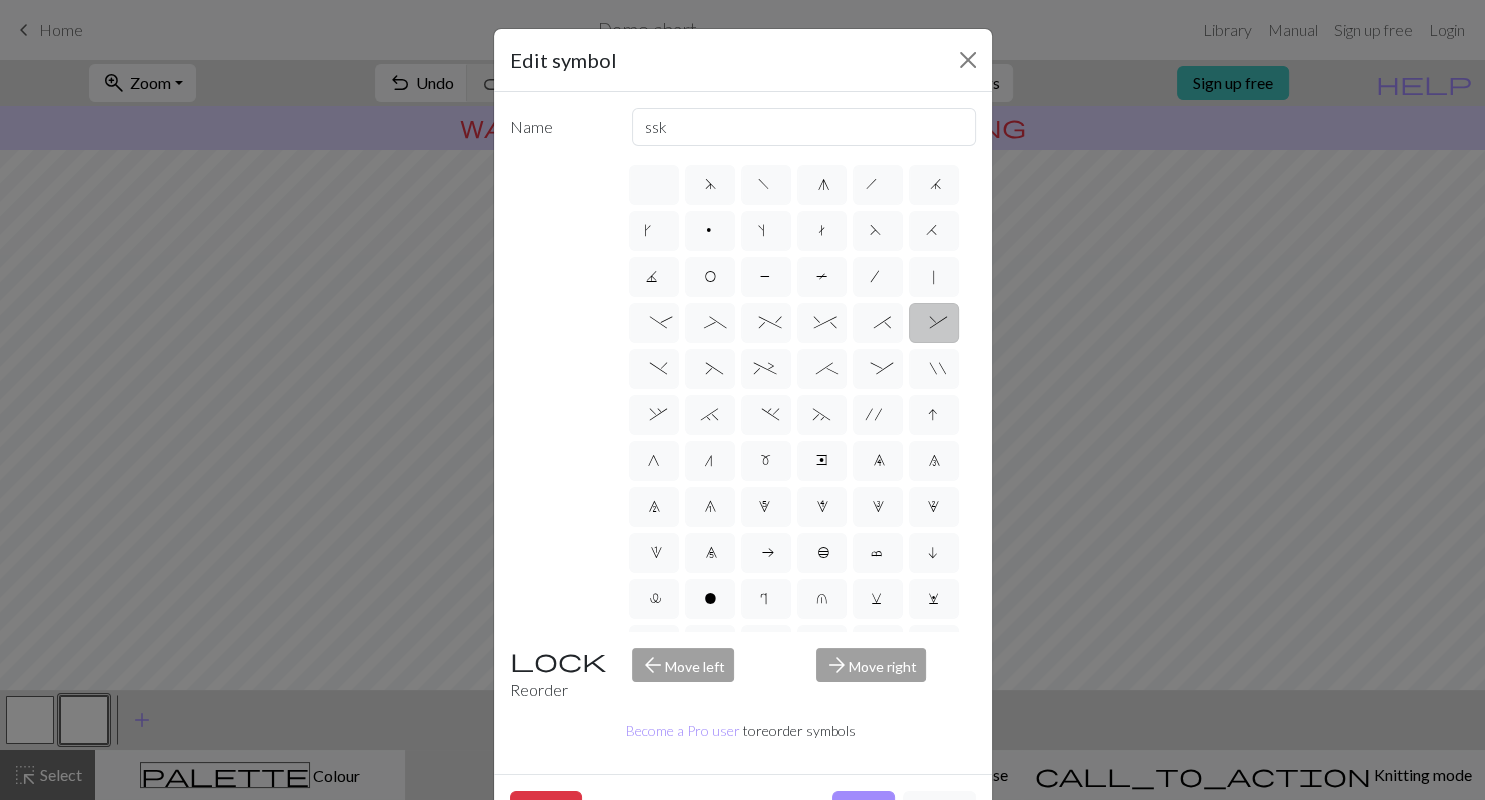 type on "left part of right 3+ stitch cable, wyib" 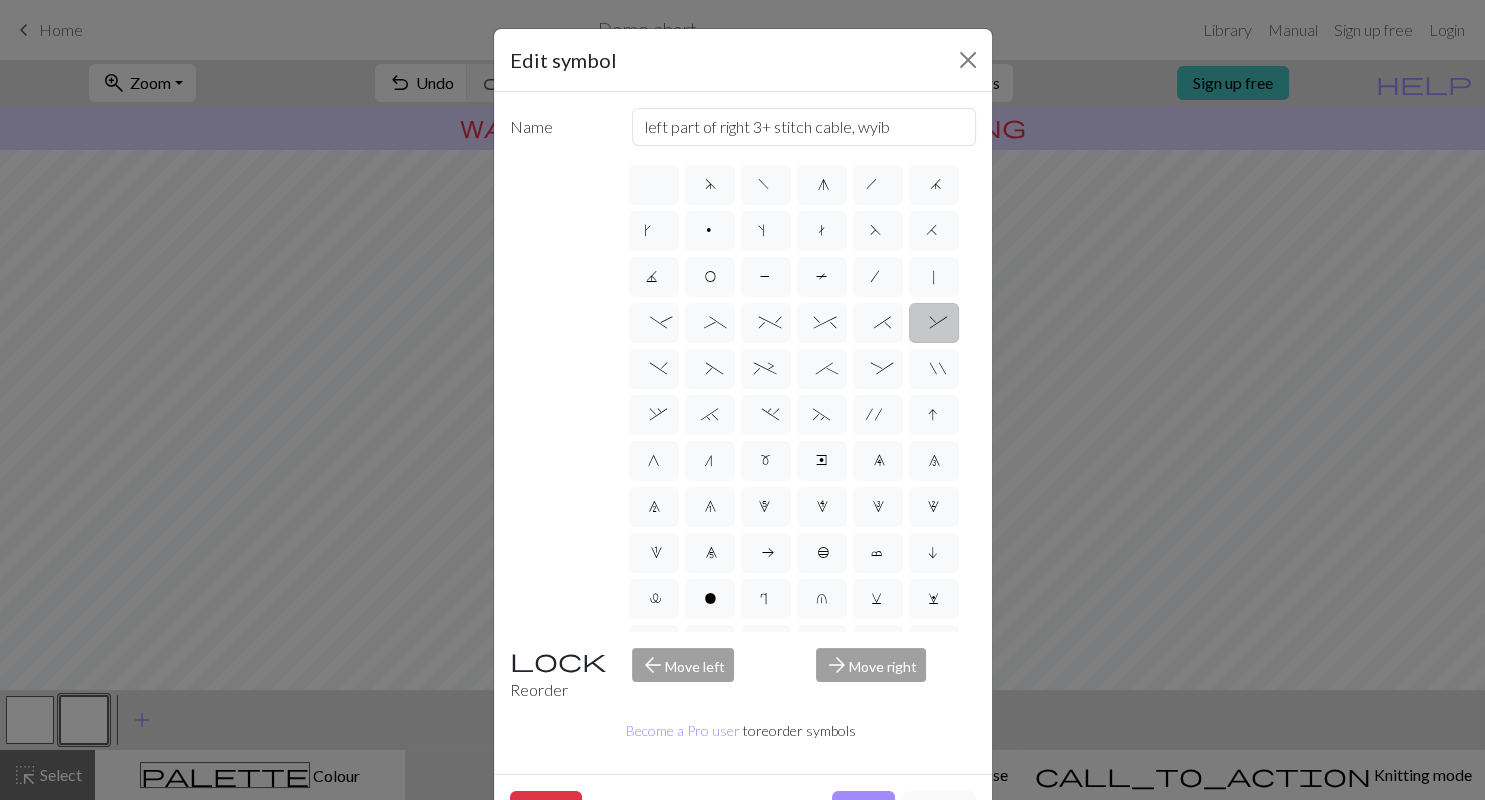 click on "arrow_forward Move right" at bounding box center [896, 675] 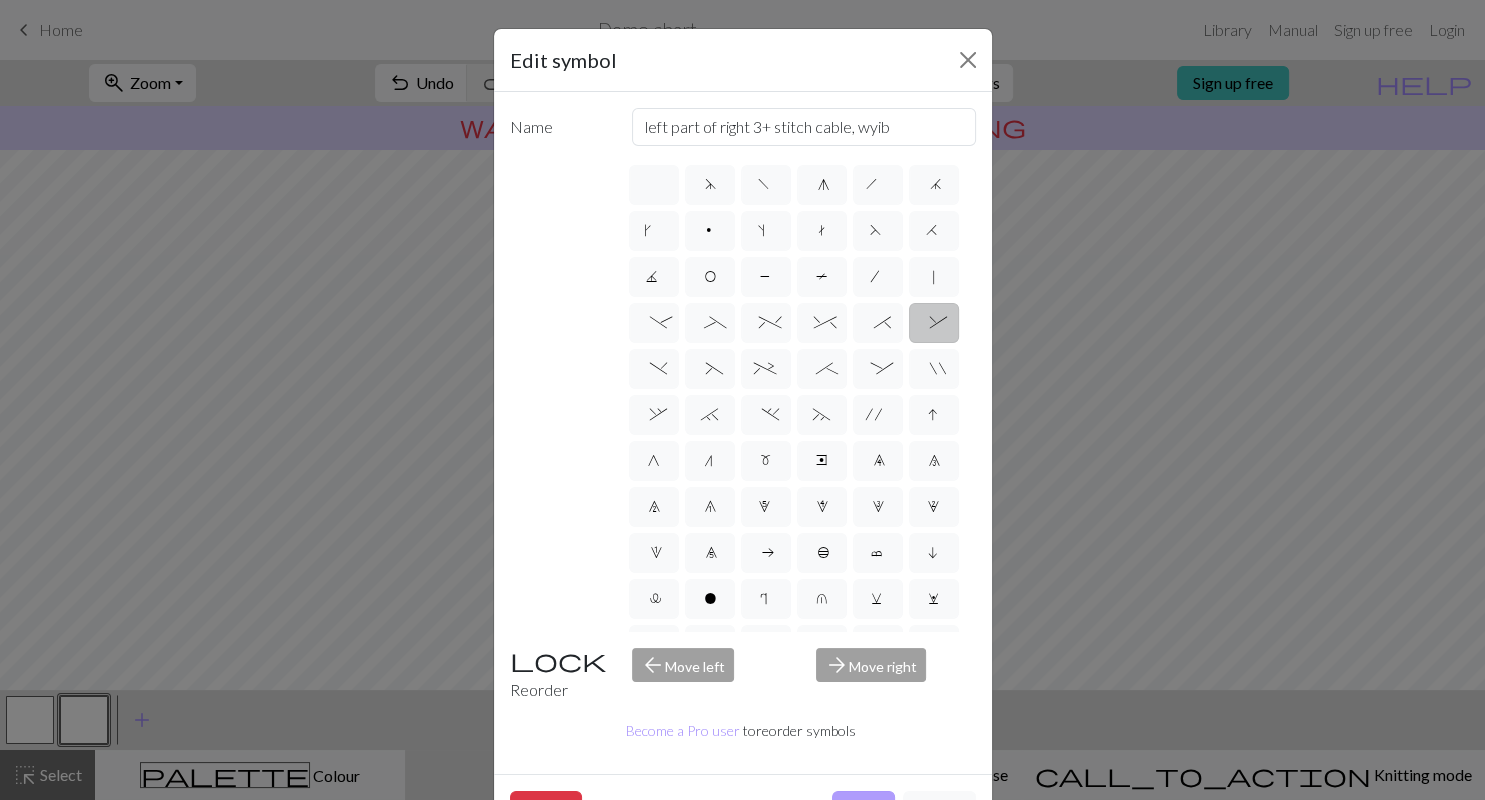 click on "Done" at bounding box center (863, 810) 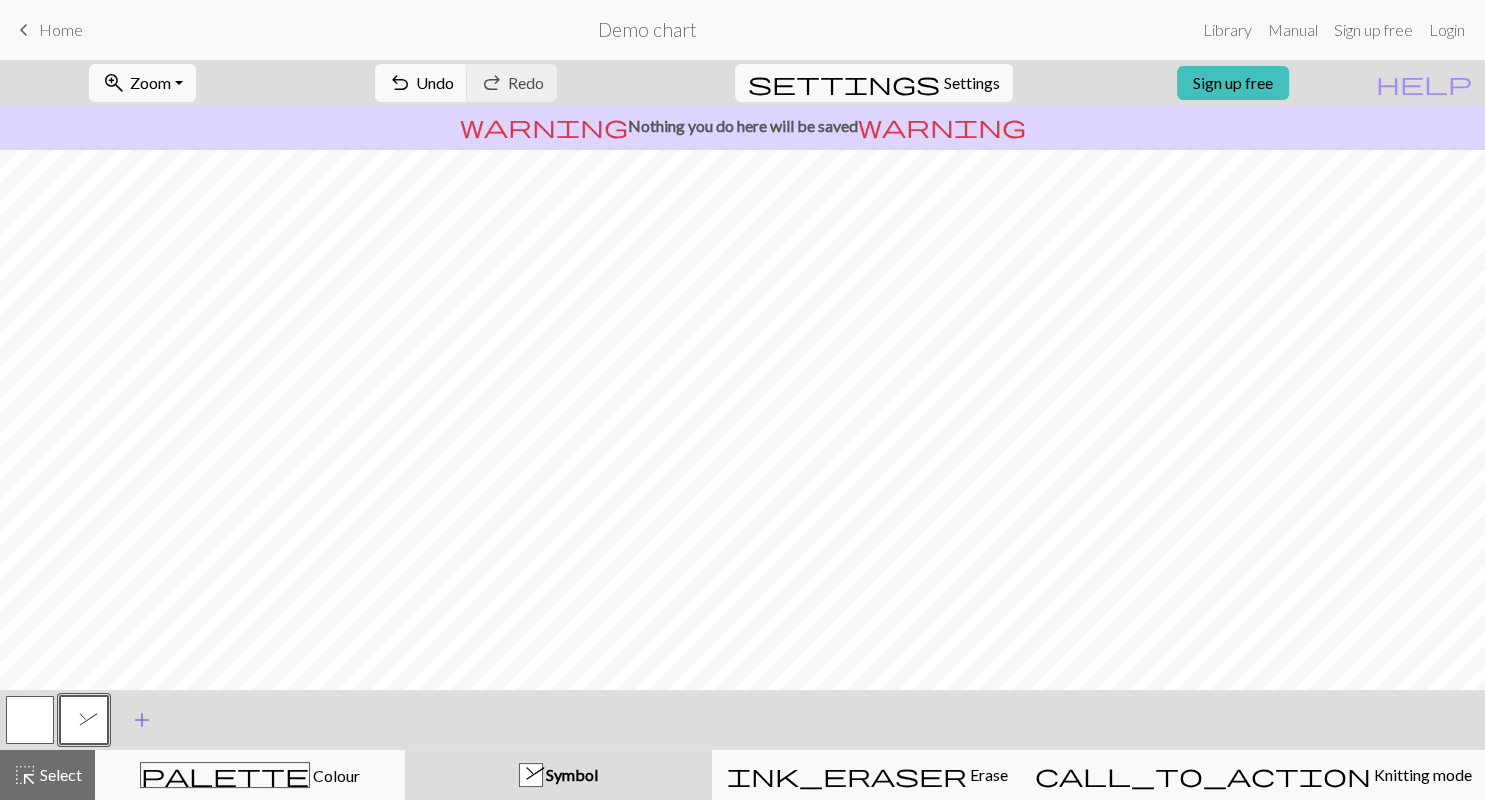 click on "add" at bounding box center (142, 720) 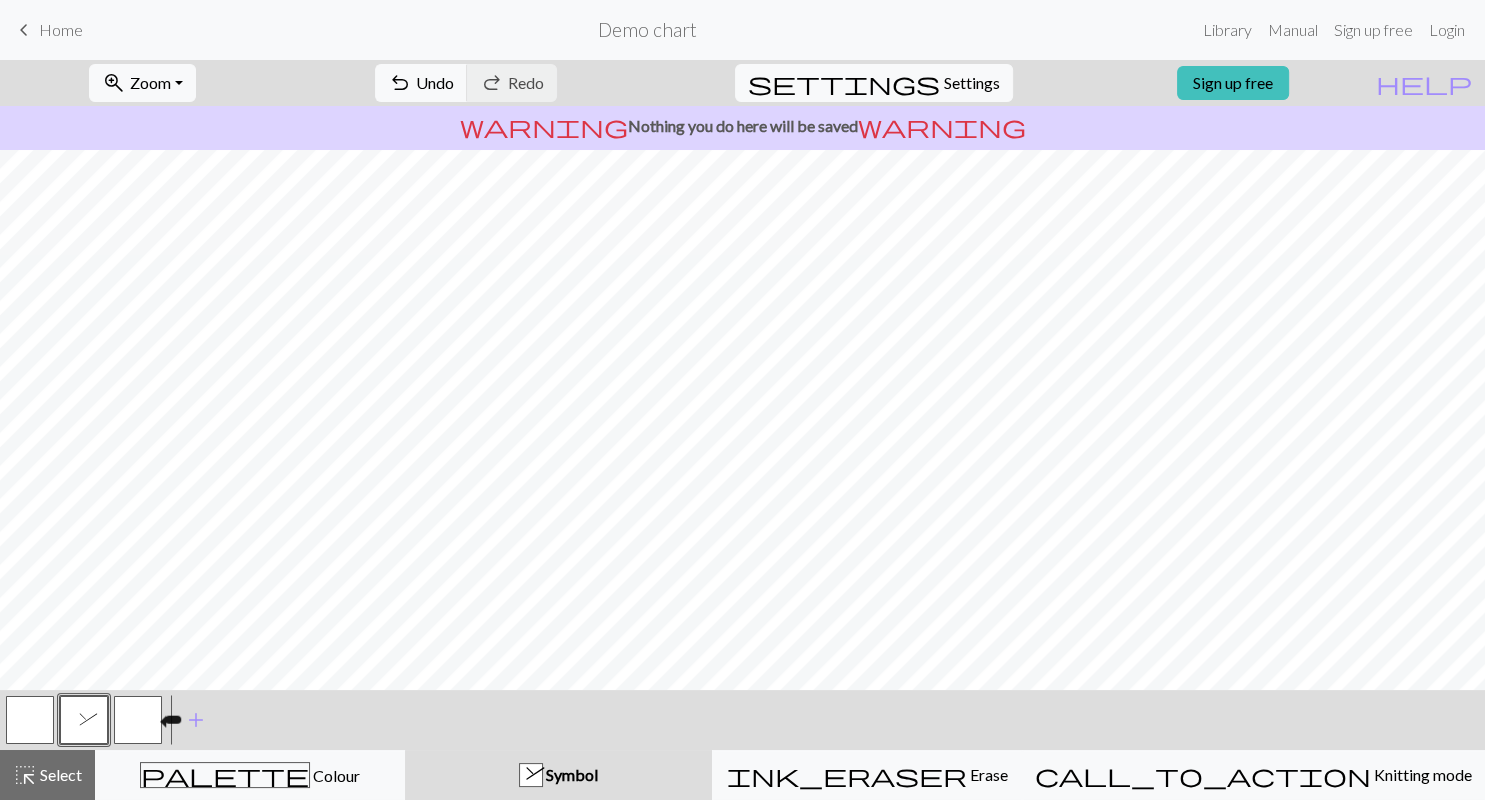 click at bounding box center [138, 720] 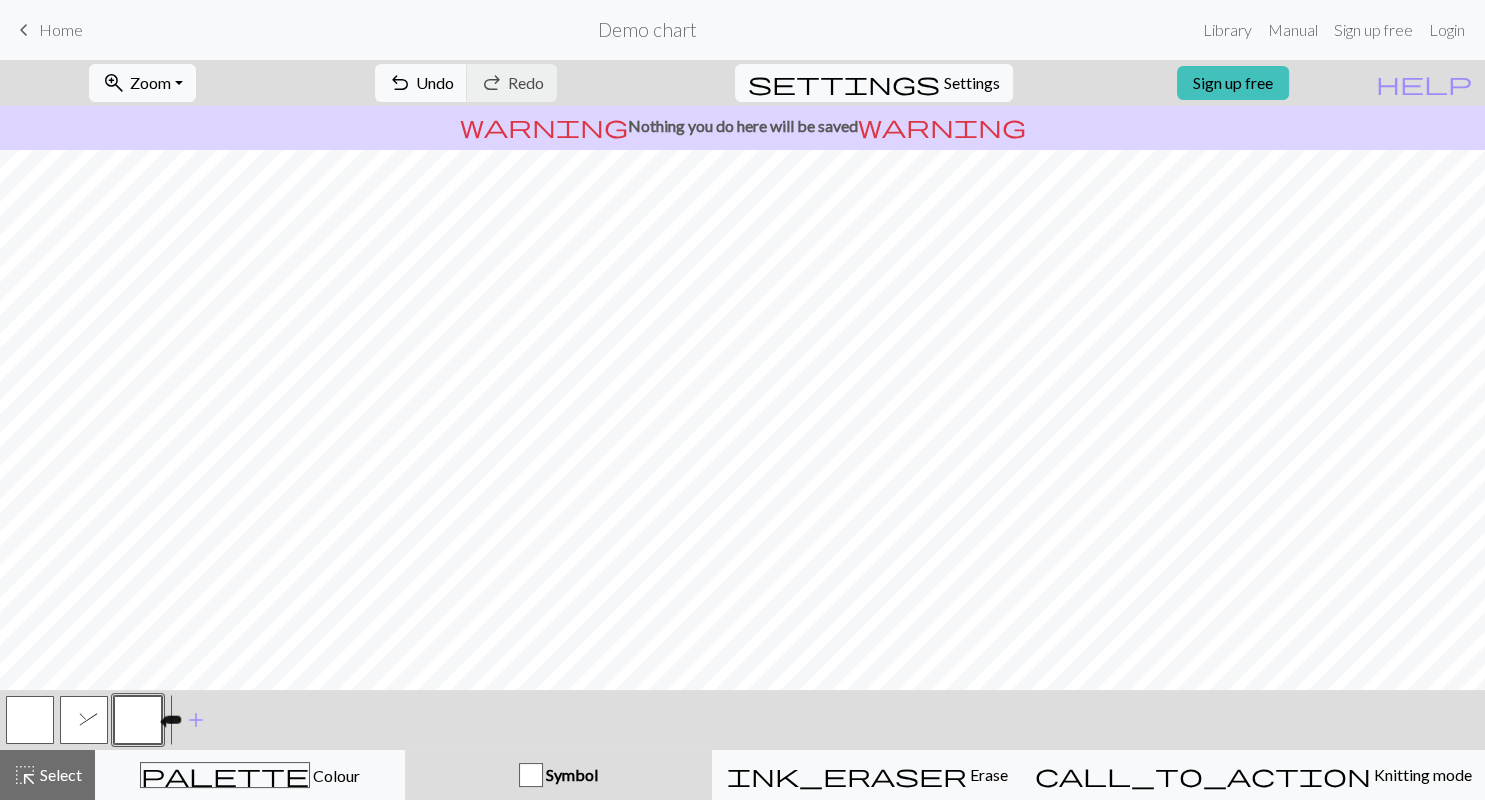 click at bounding box center [138, 720] 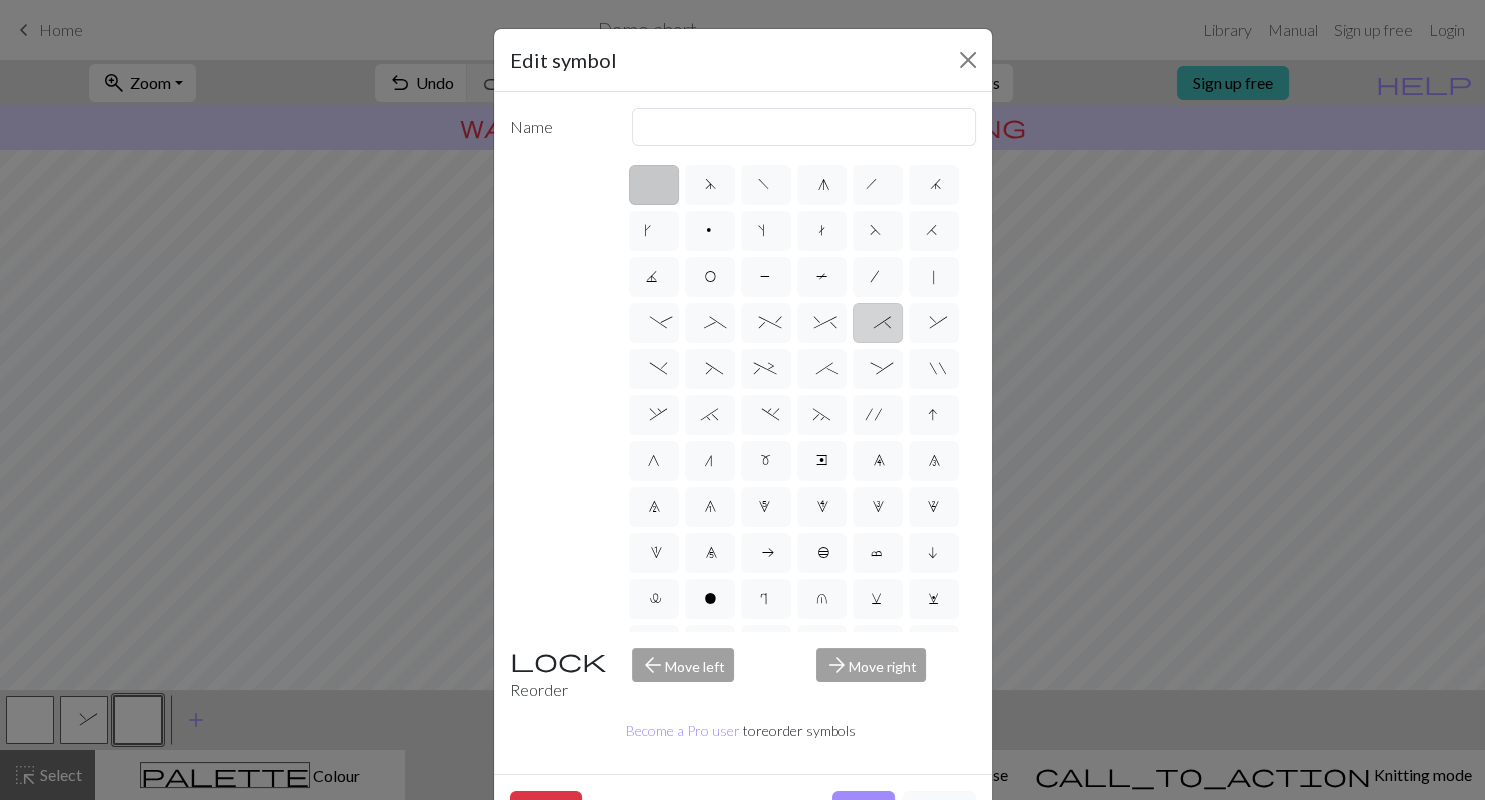 click on "*" at bounding box center (878, 323) 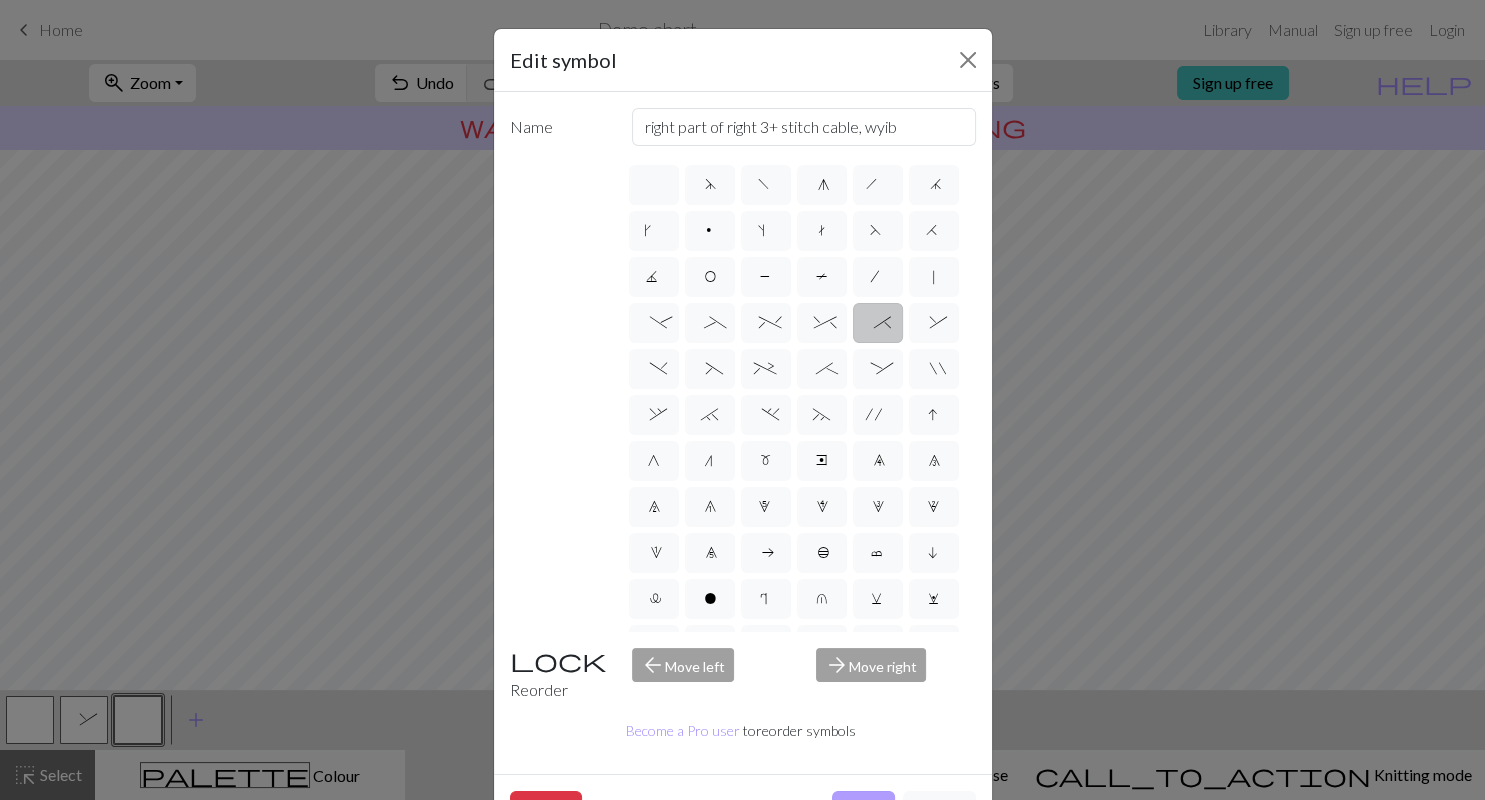 click on "Done" at bounding box center [863, 810] 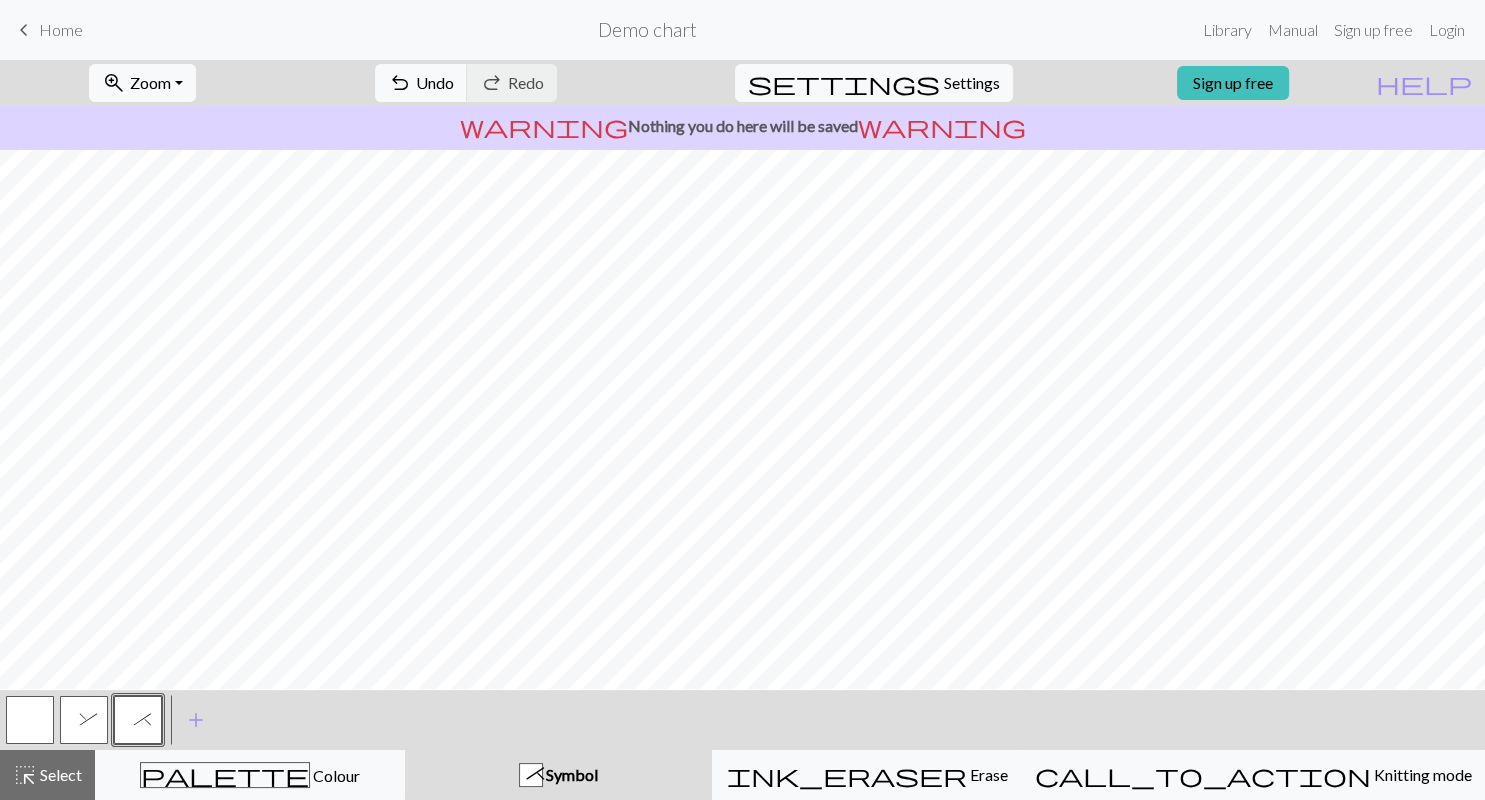 scroll, scrollTop: 648, scrollLeft: 0, axis: vertical 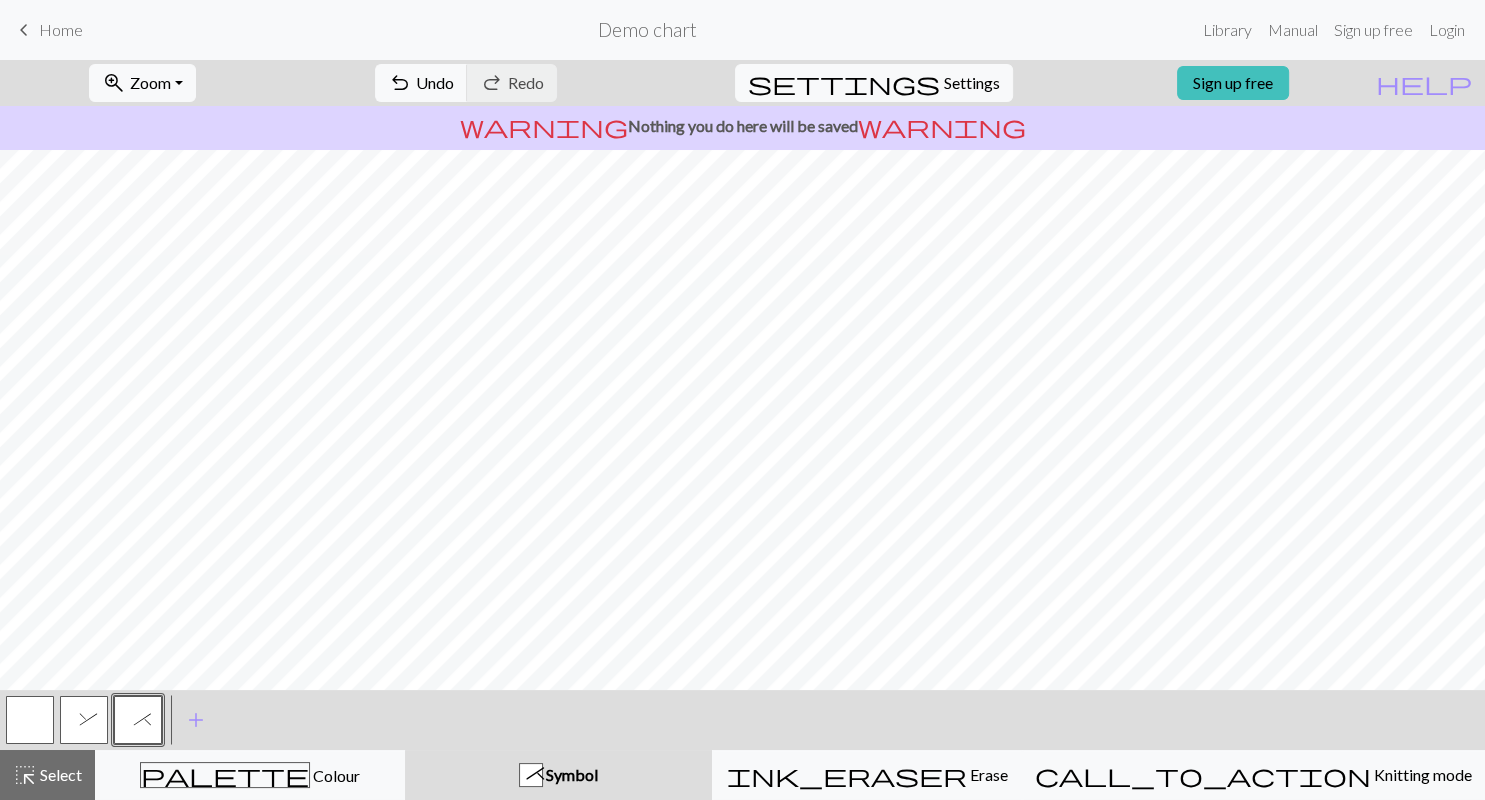 click on "&" at bounding box center [84, 722] 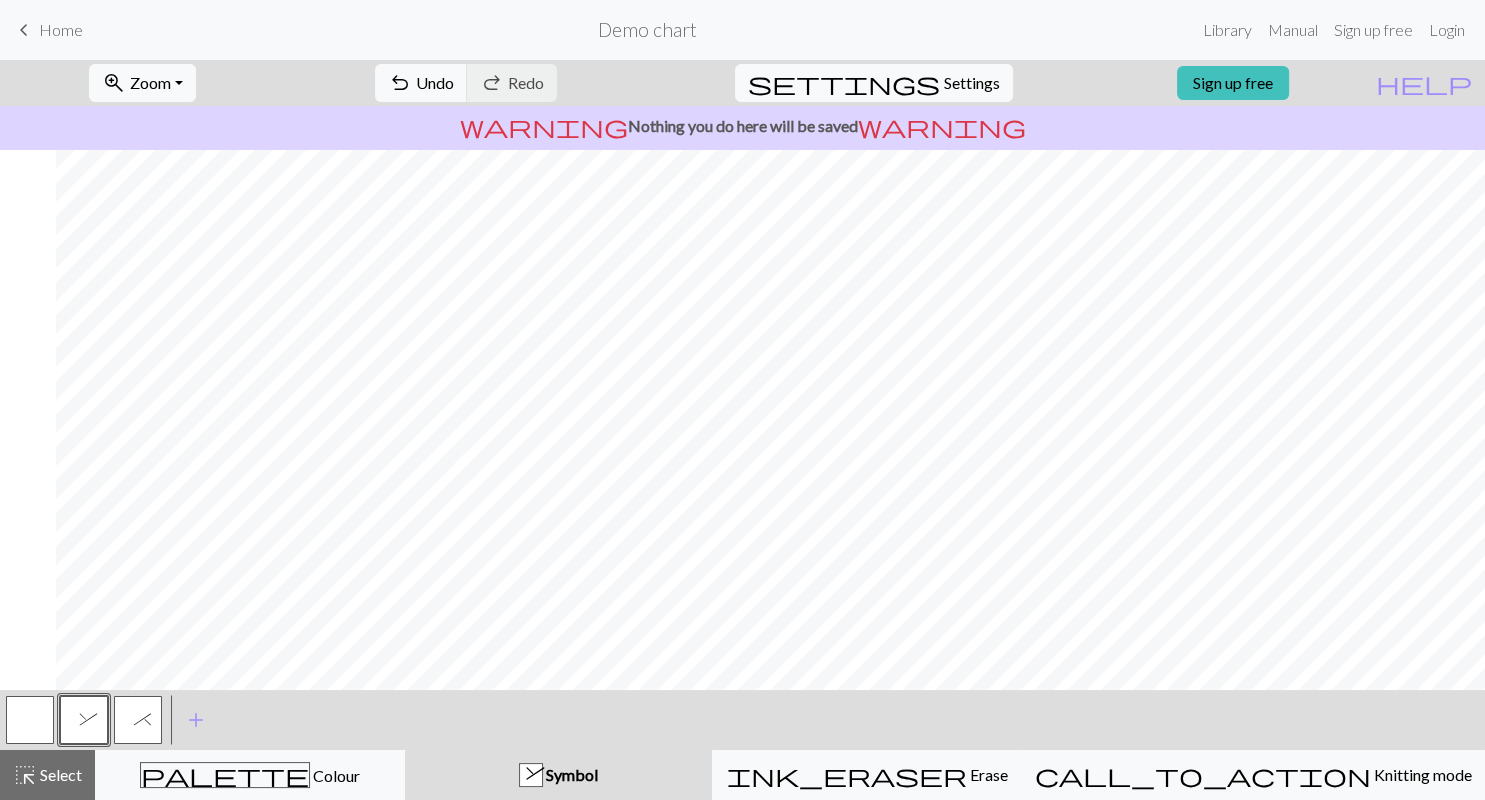 scroll, scrollTop: 648, scrollLeft: 538, axis: both 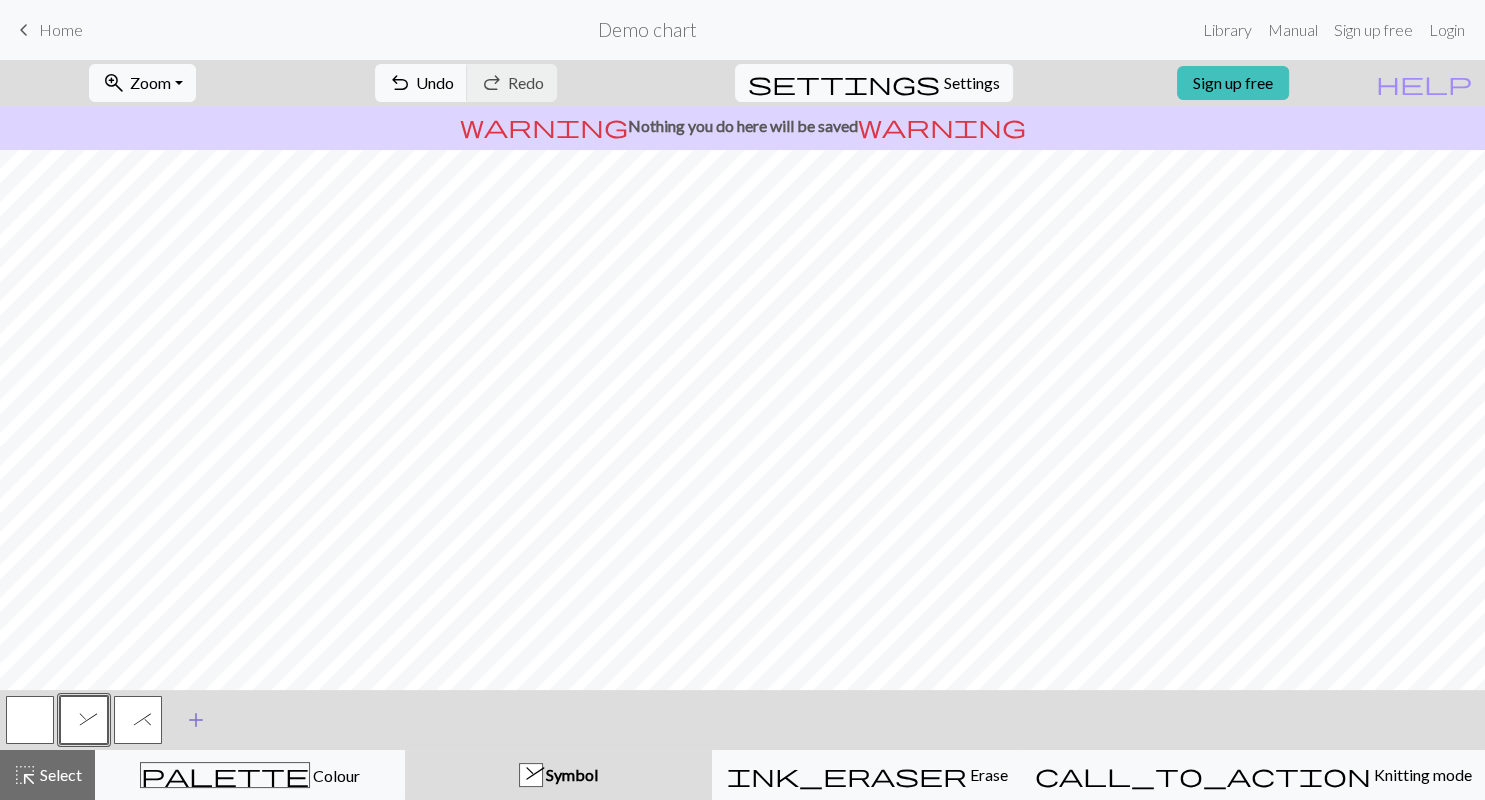 click on "add" at bounding box center (196, 720) 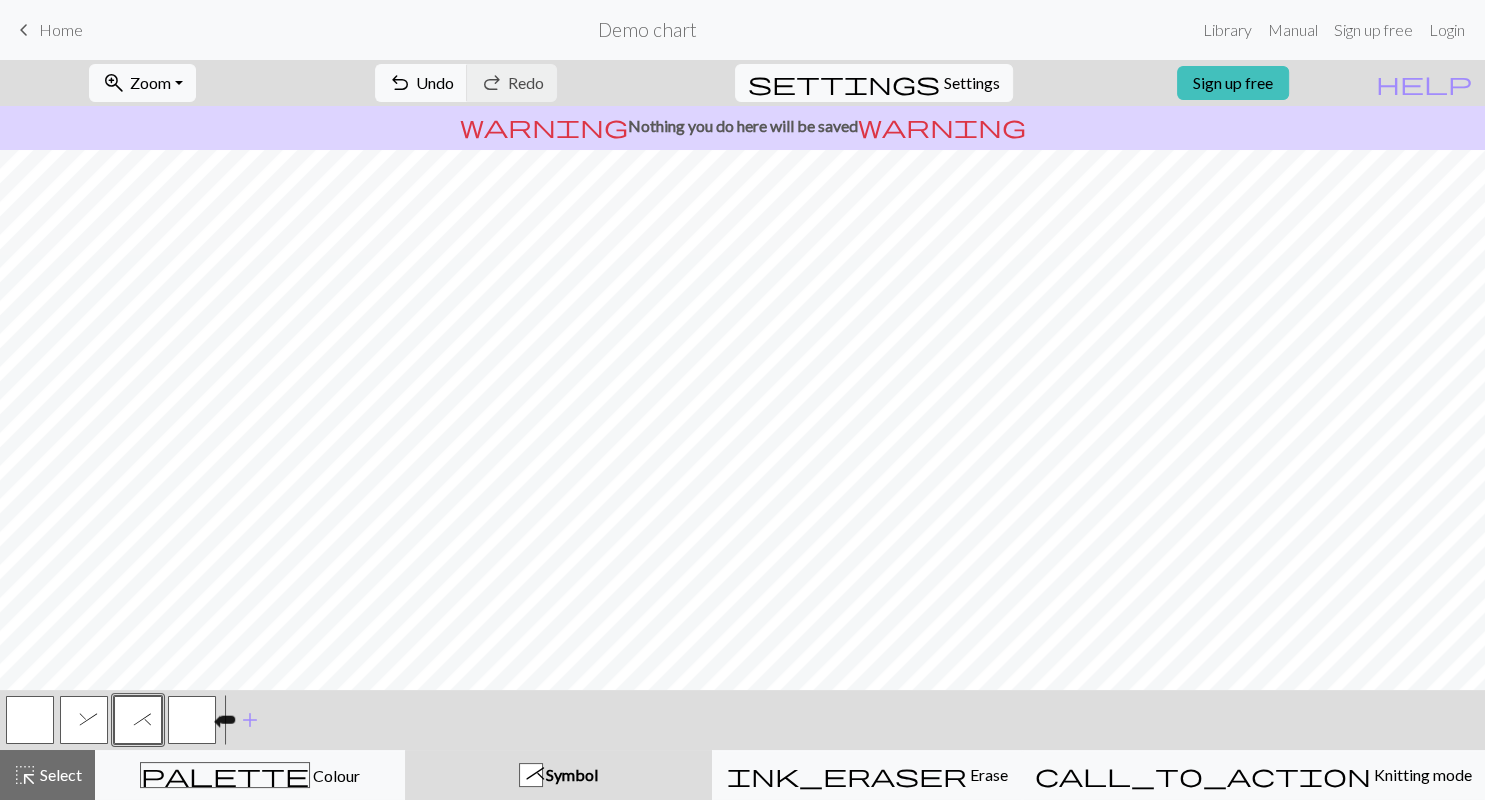 click at bounding box center [192, 720] 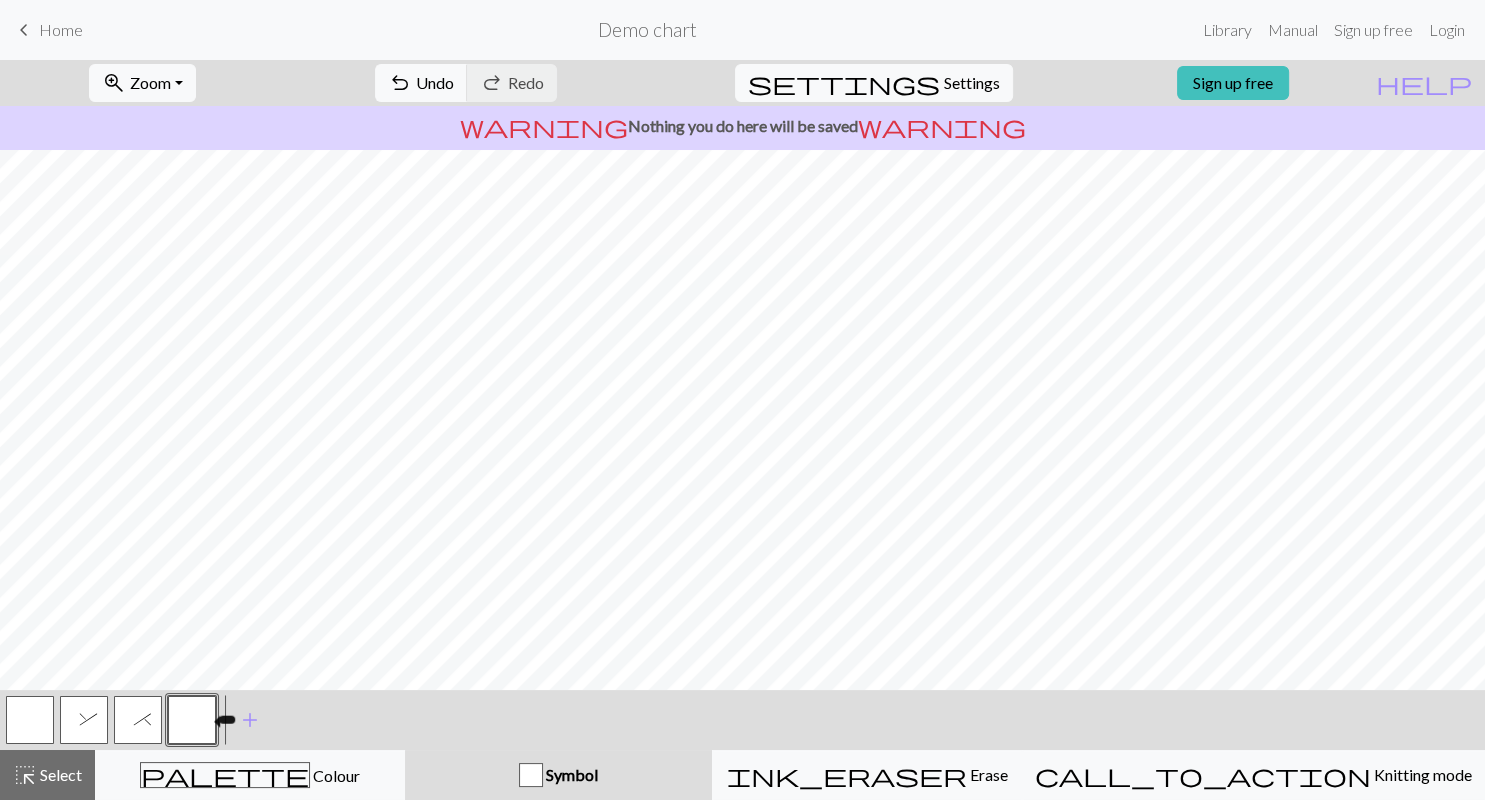 click at bounding box center [192, 720] 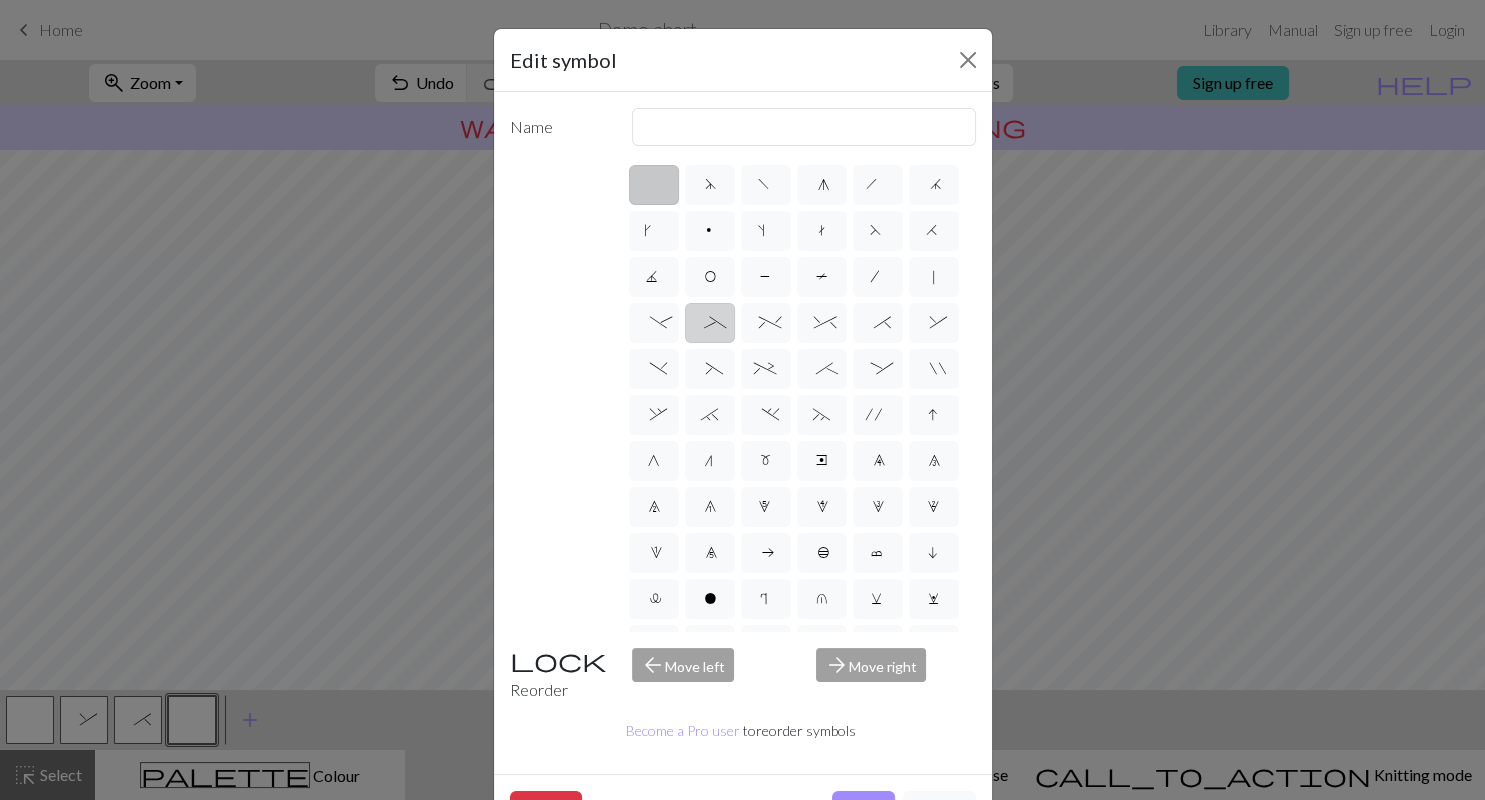 click on "_" at bounding box center (710, 325) 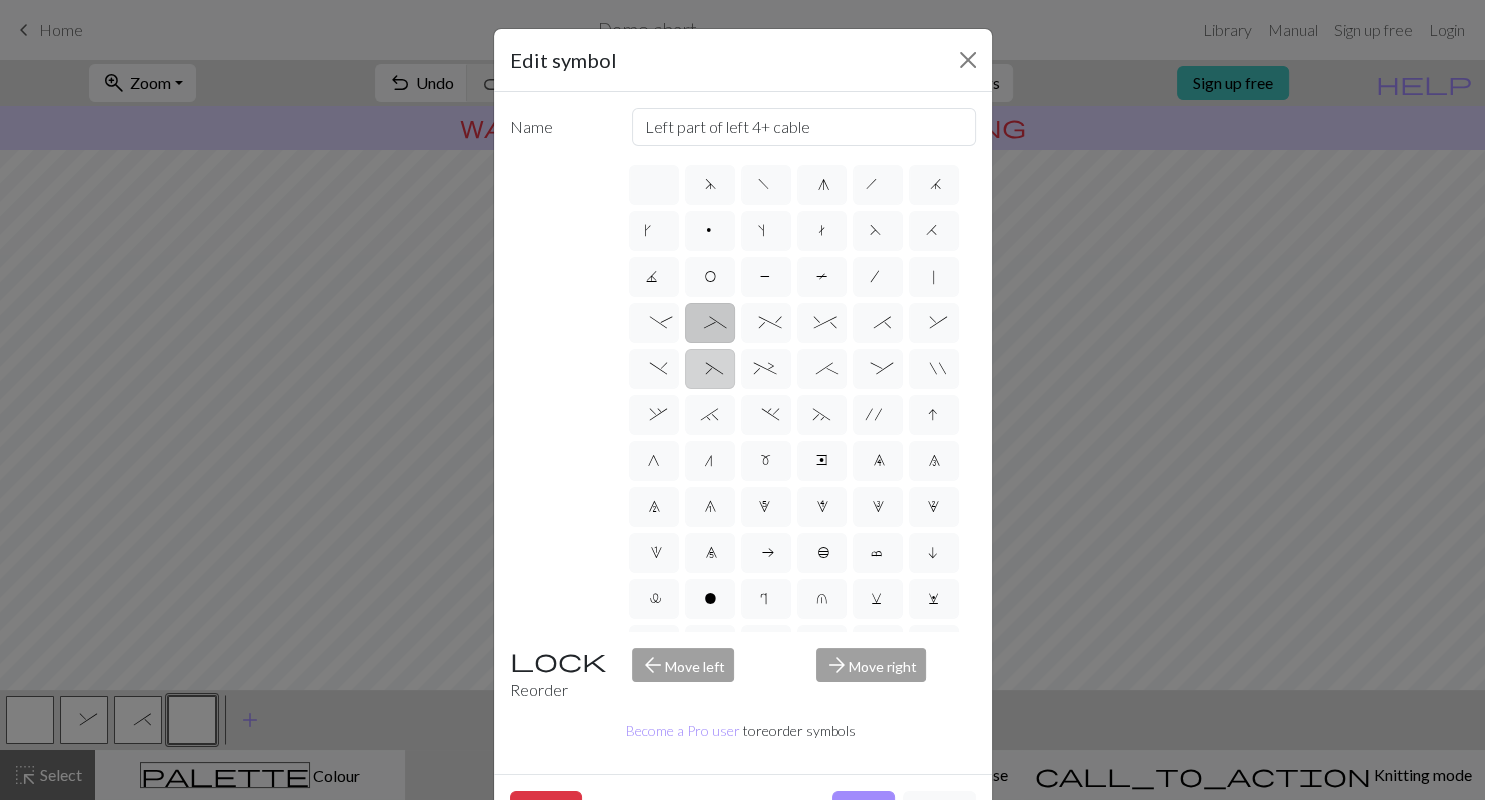 click on "(" at bounding box center [710, 369] 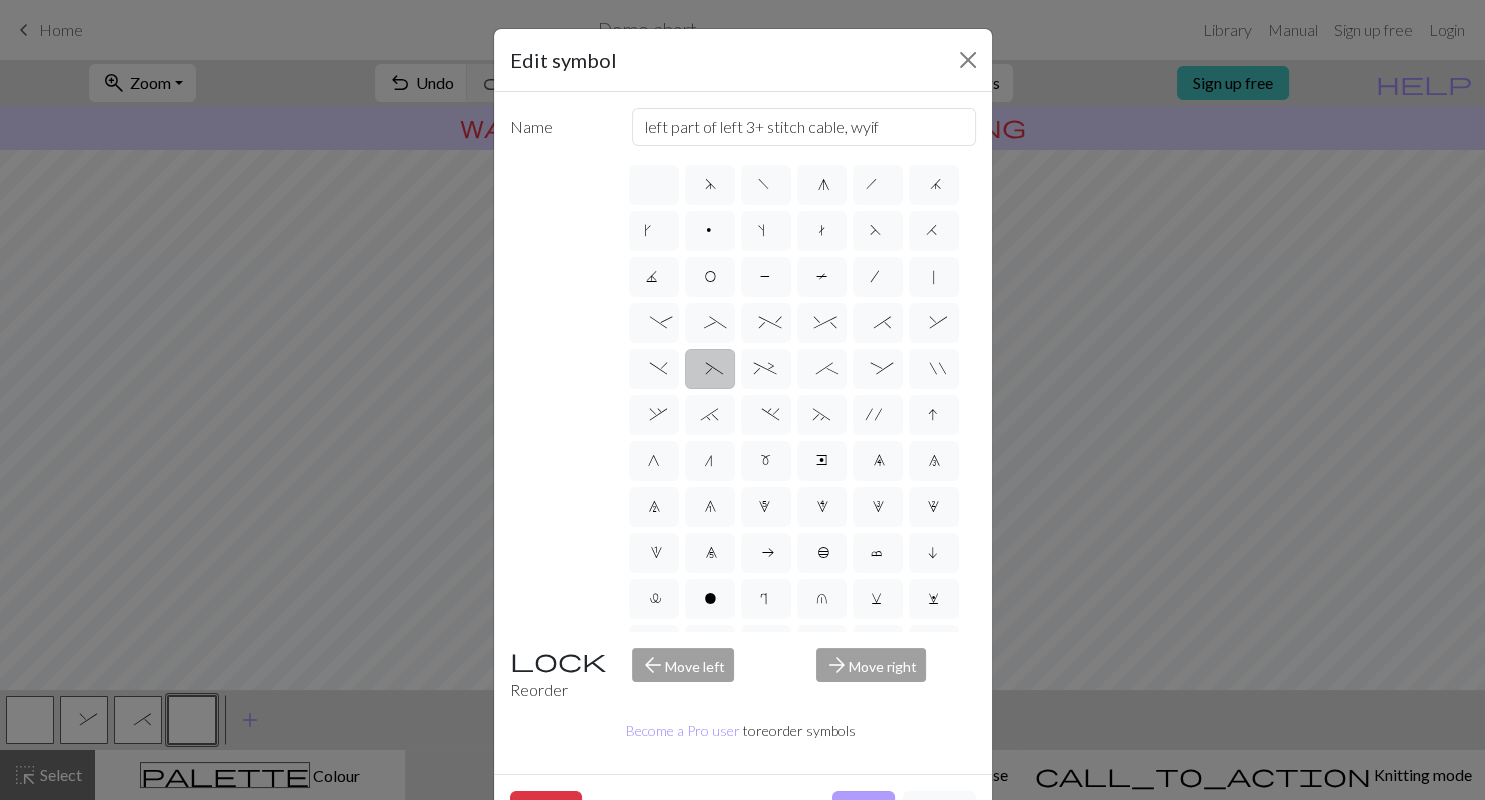 click on "Done" at bounding box center [863, 810] 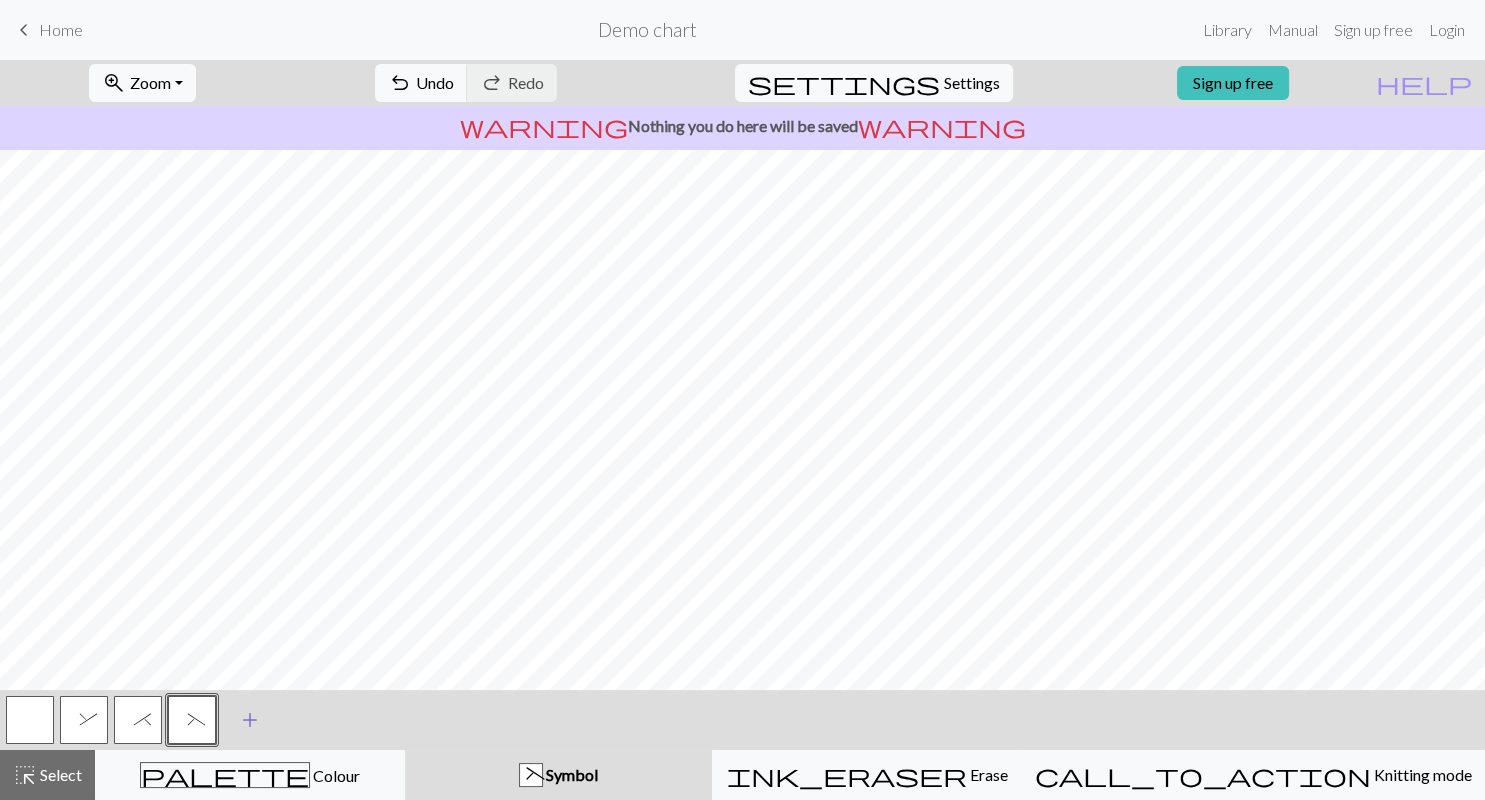click on "add" at bounding box center [250, 720] 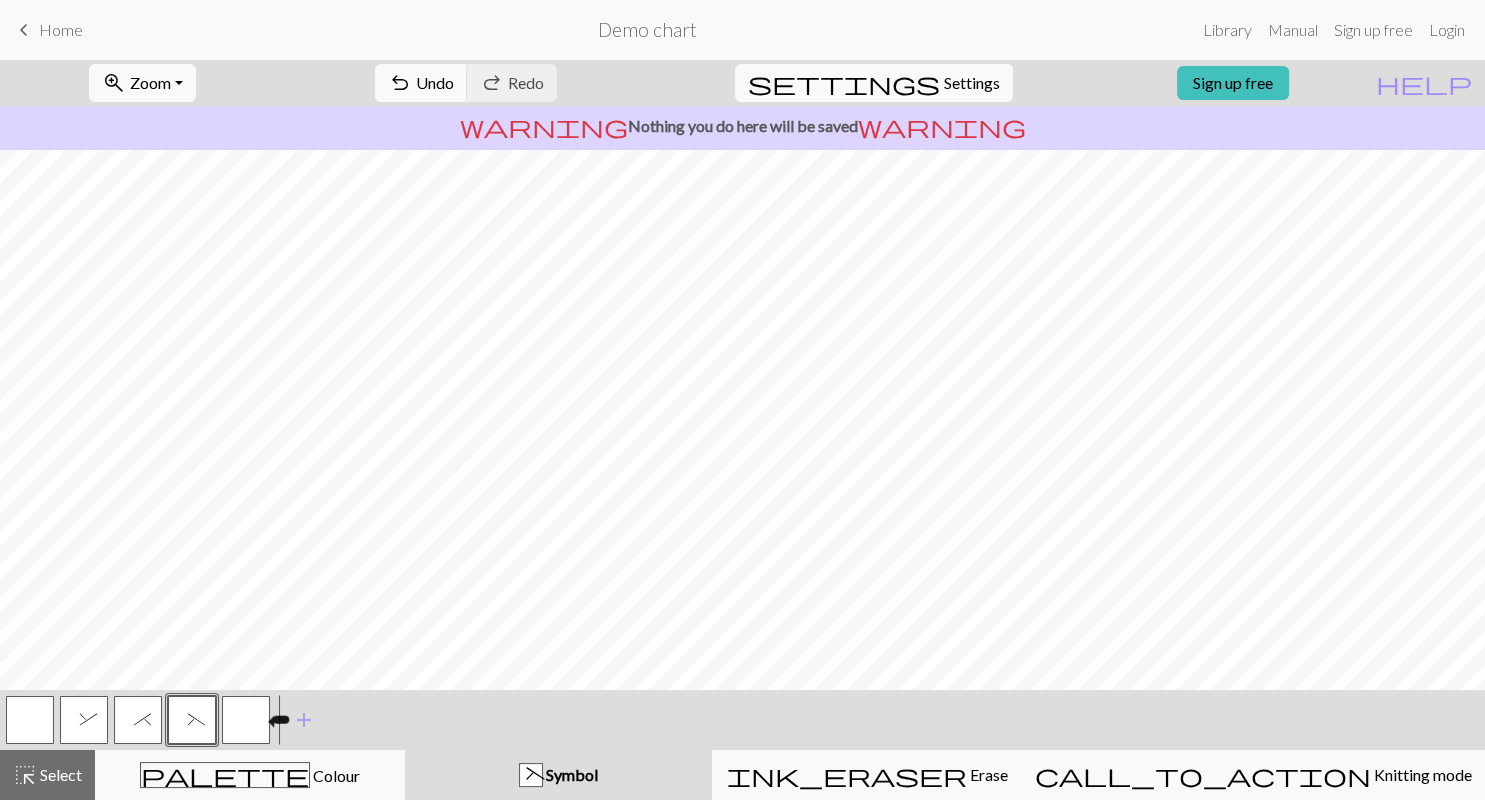 click at bounding box center [246, 720] 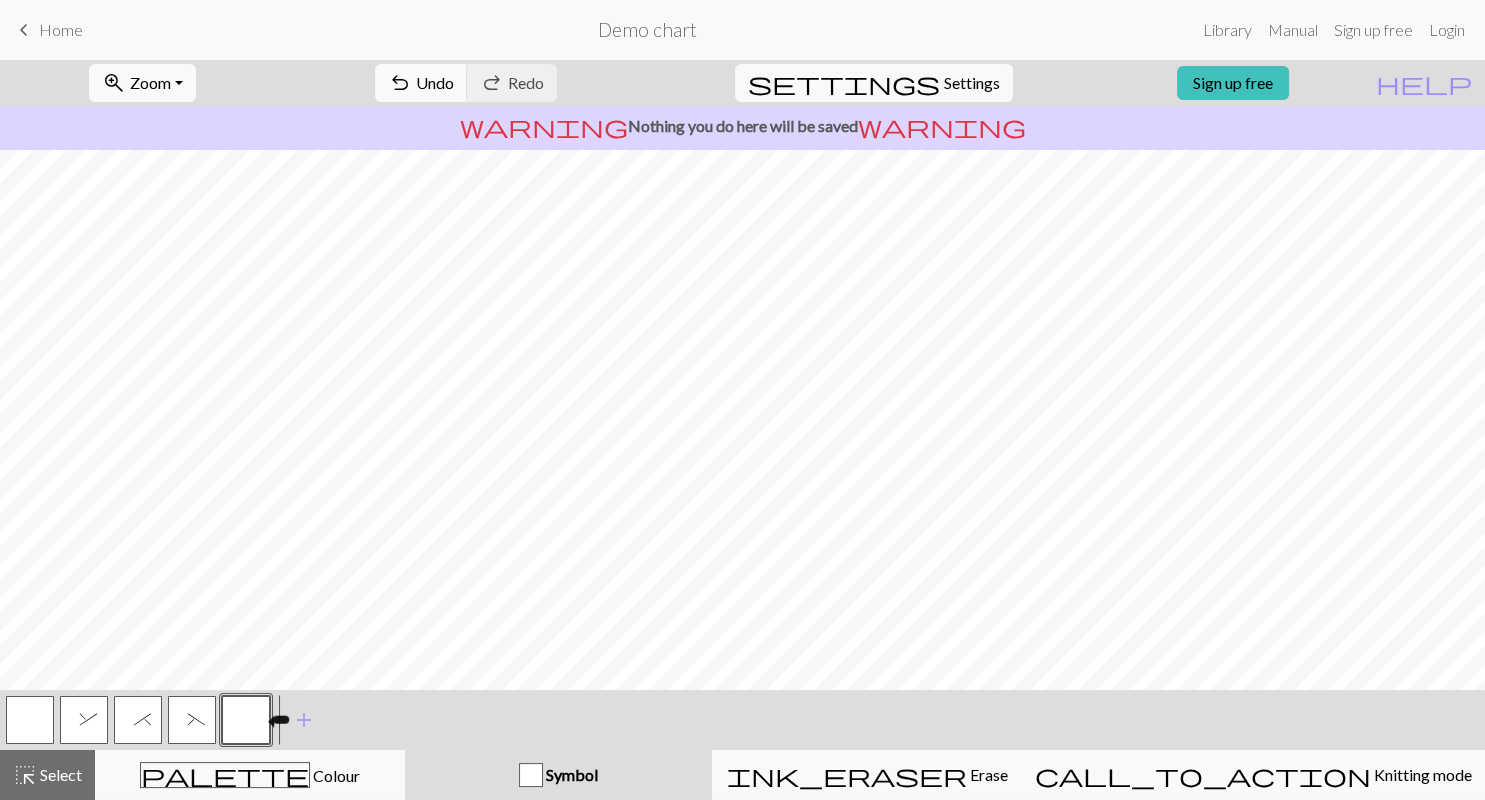 click at bounding box center (246, 720) 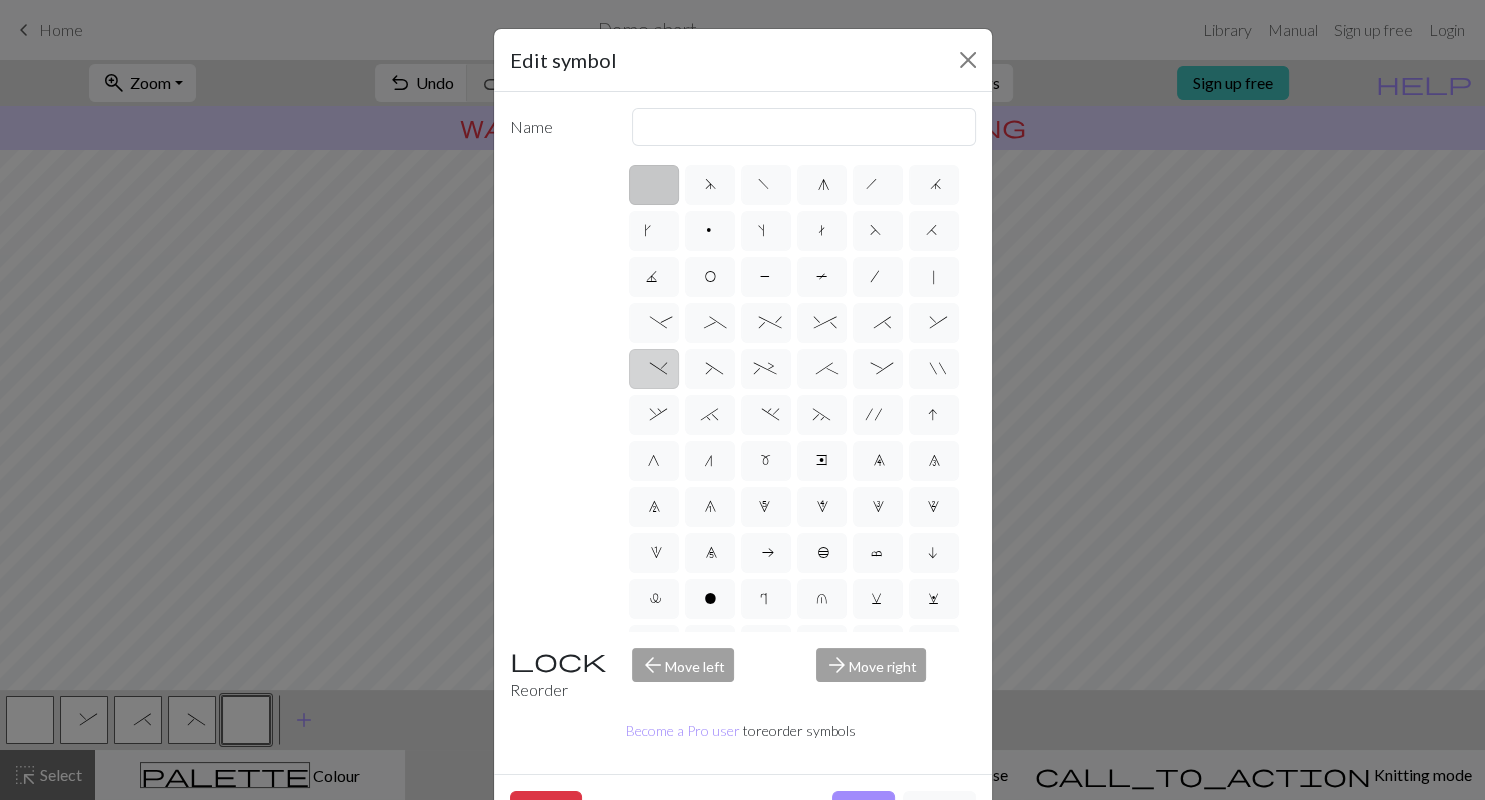 click on ")" at bounding box center (654, 371) 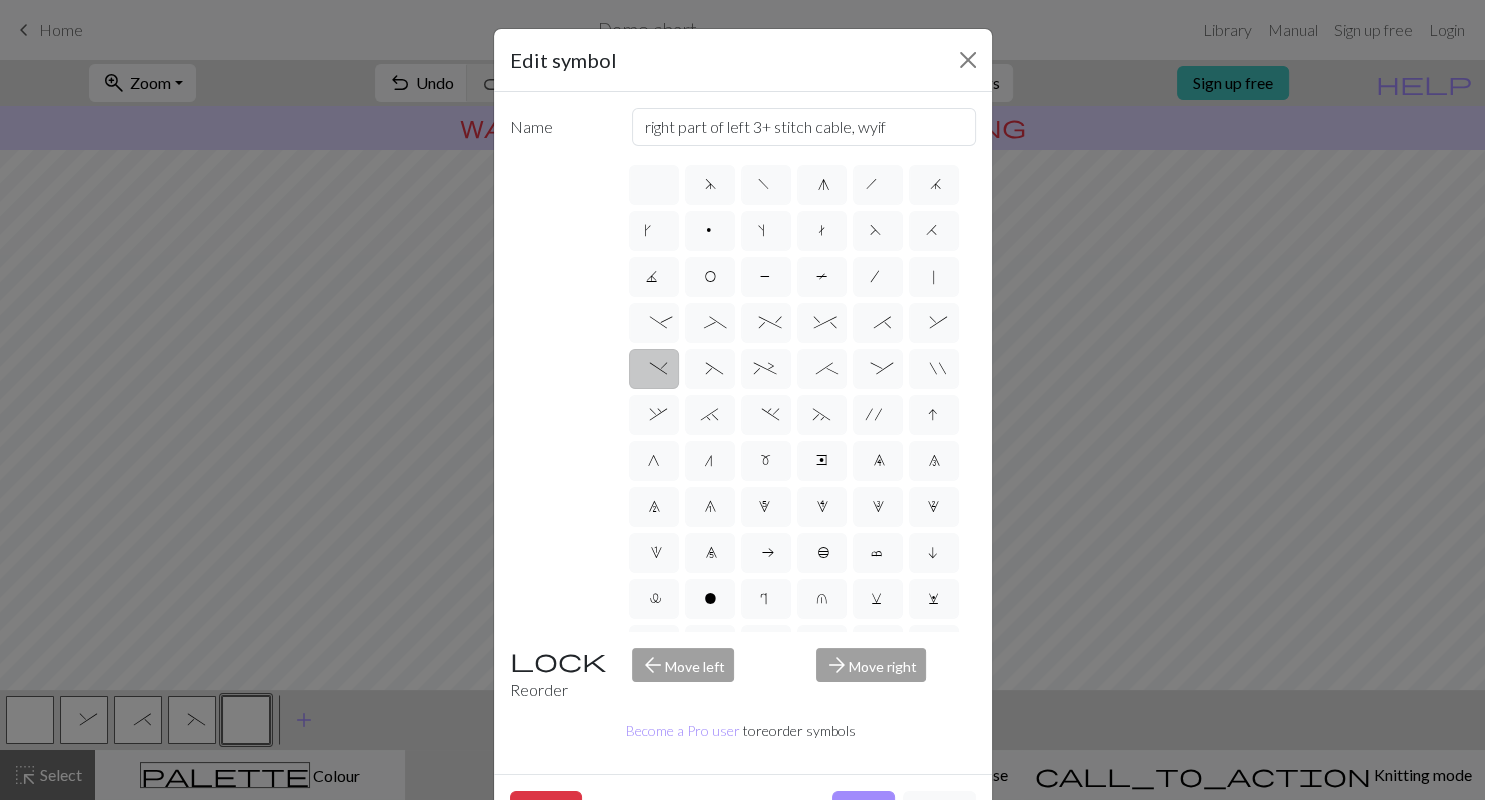 type on "right part of left 3+ stitch cable, wyif" 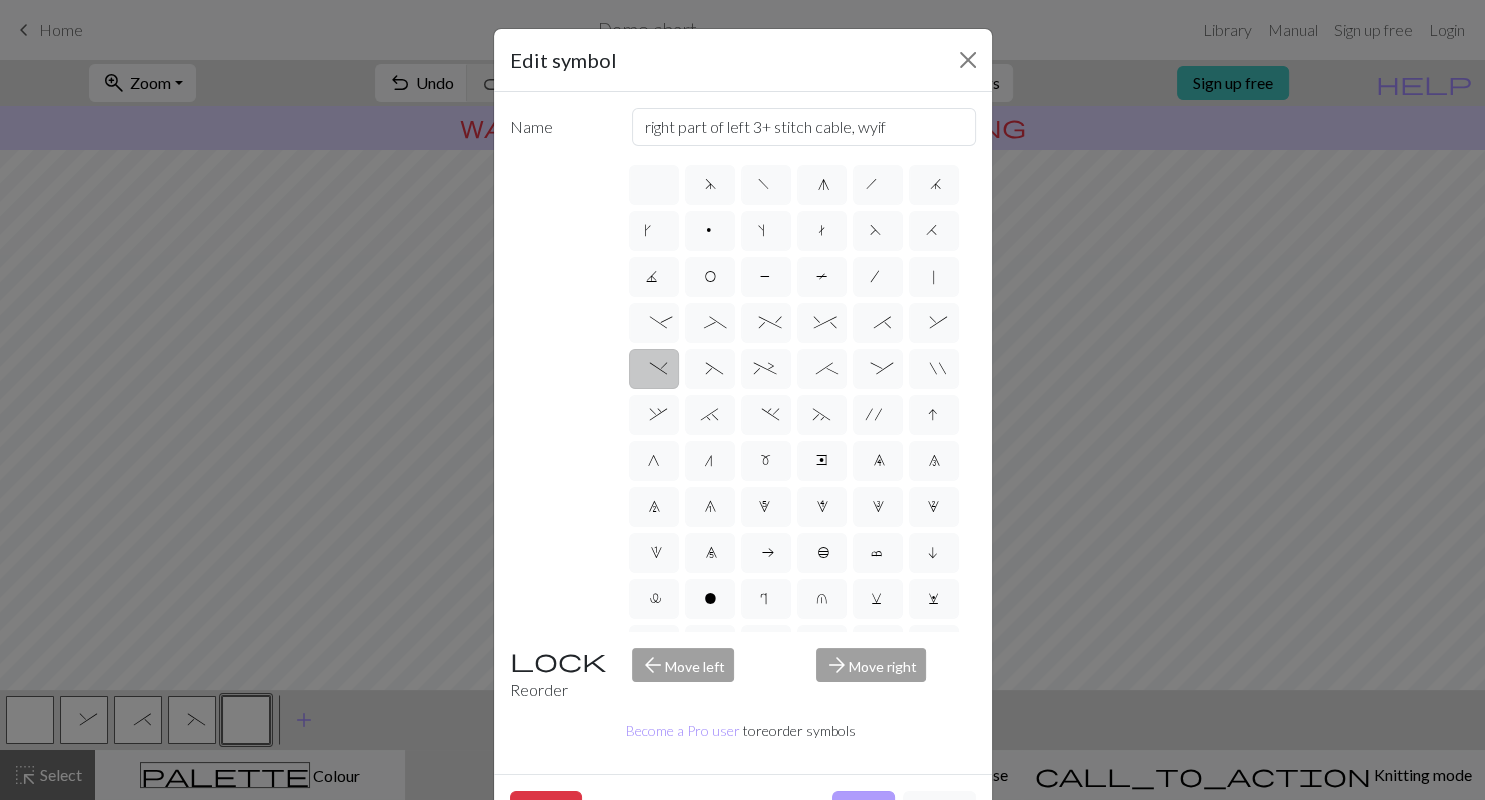click on "Done" at bounding box center (863, 810) 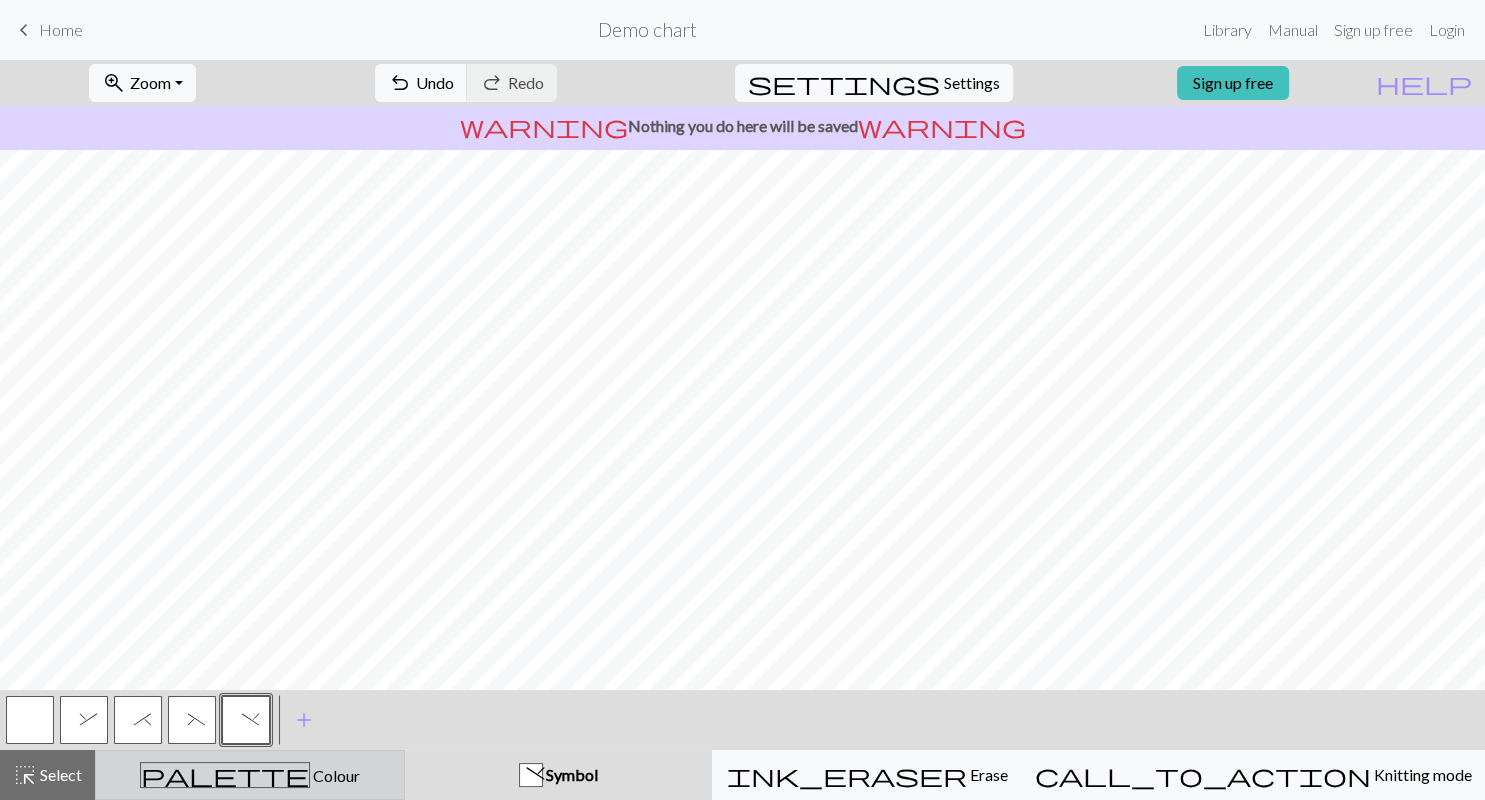 click on "palette   Colour   Colour" at bounding box center (250, 775) 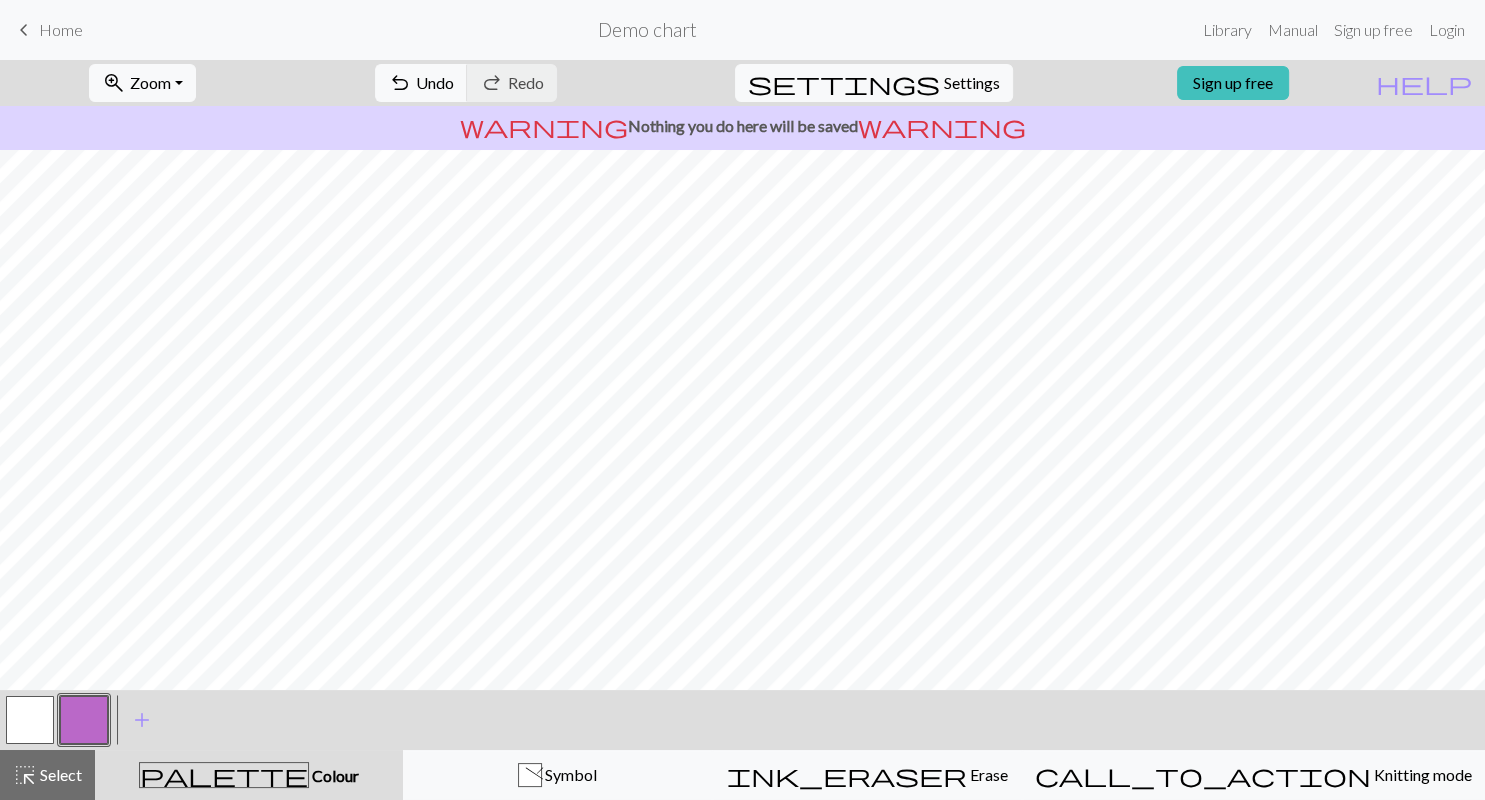 scroll, scrollTop: 596, scrollLeft: 538, axis: both 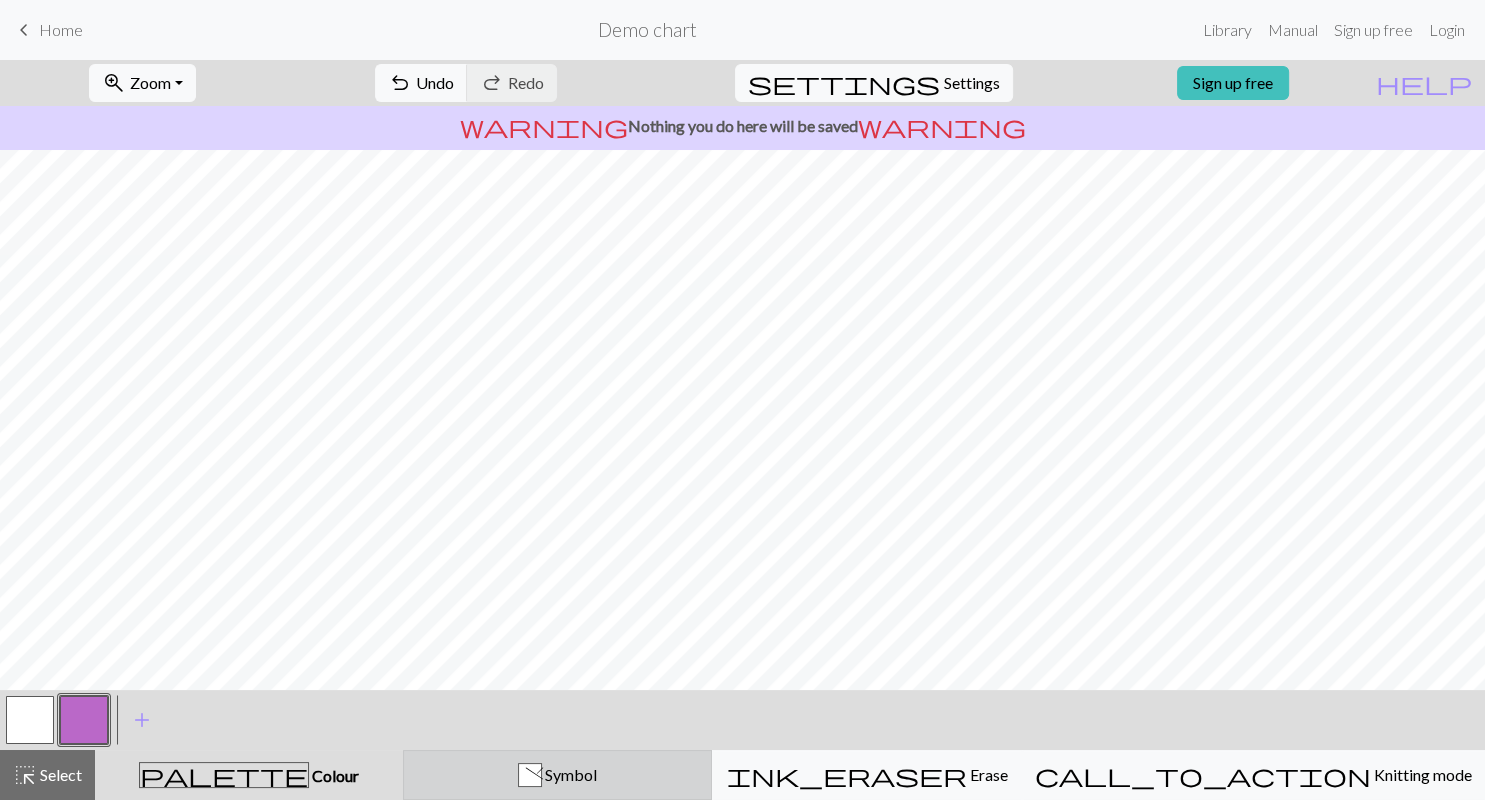 click on ")   Symbol" at bounding box center (558, 775) 